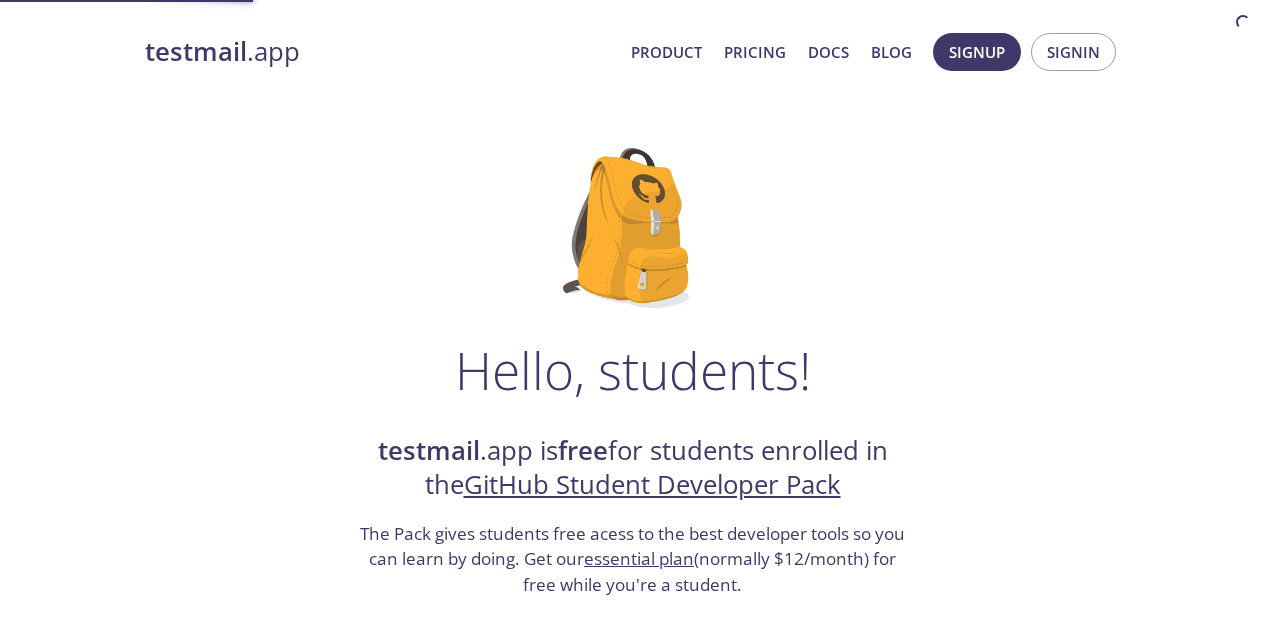 scroll, scrollTop: 0, scrollLeft: 0, axis: both 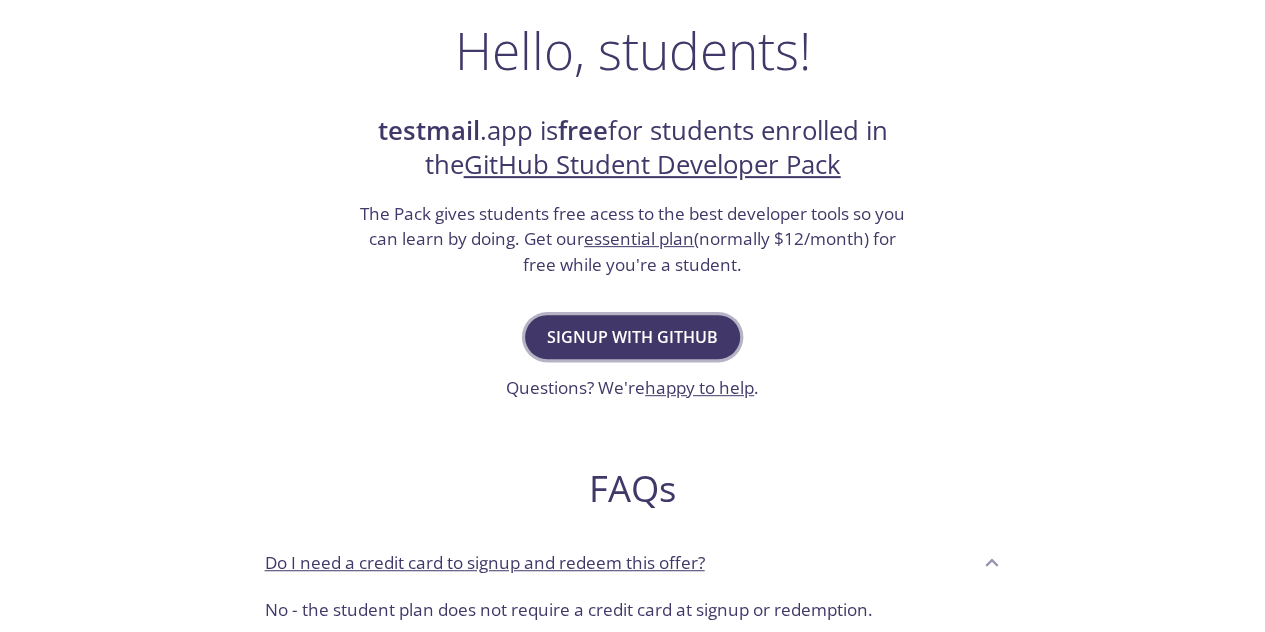 click on "Signup with GitHub" at bounding box center (632, 337) 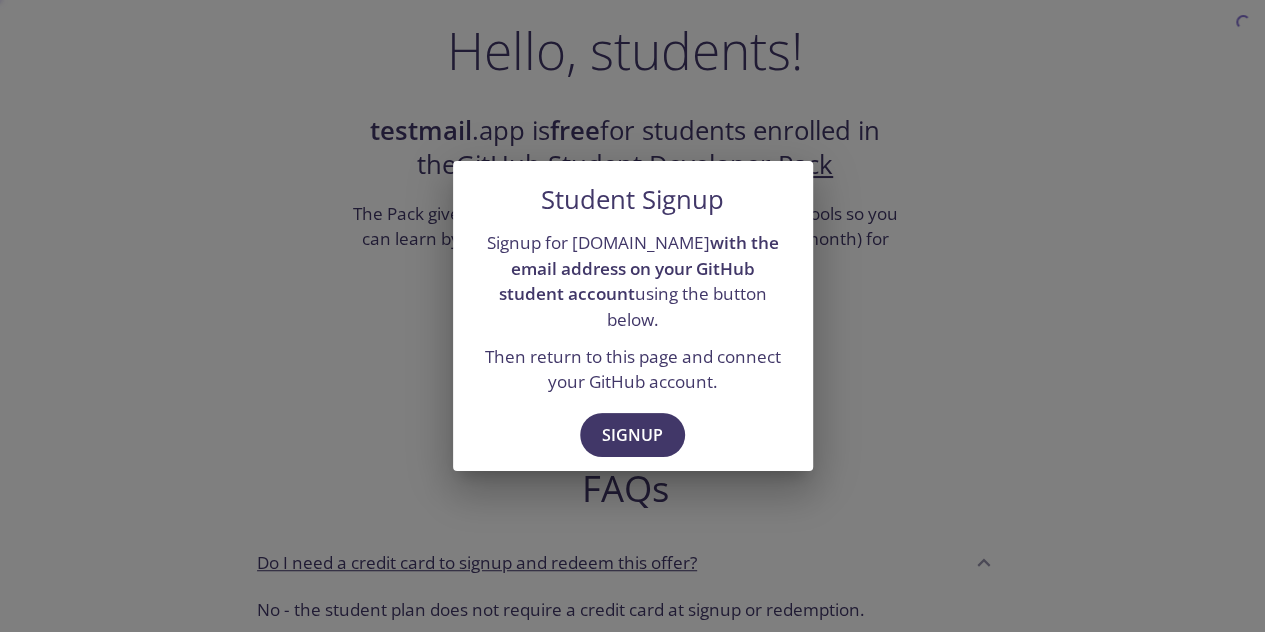 scroll, scrollTop: 0, scrollLeft: 0, axis: both 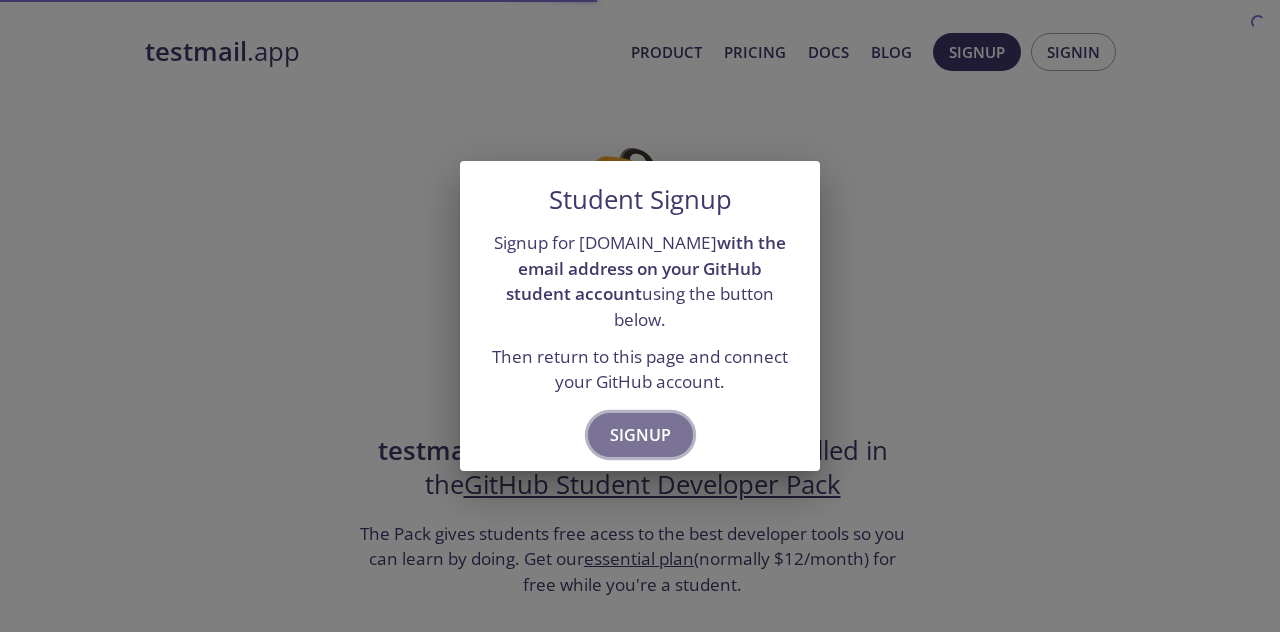 click on "Signup" at bounding box center [640, 435] 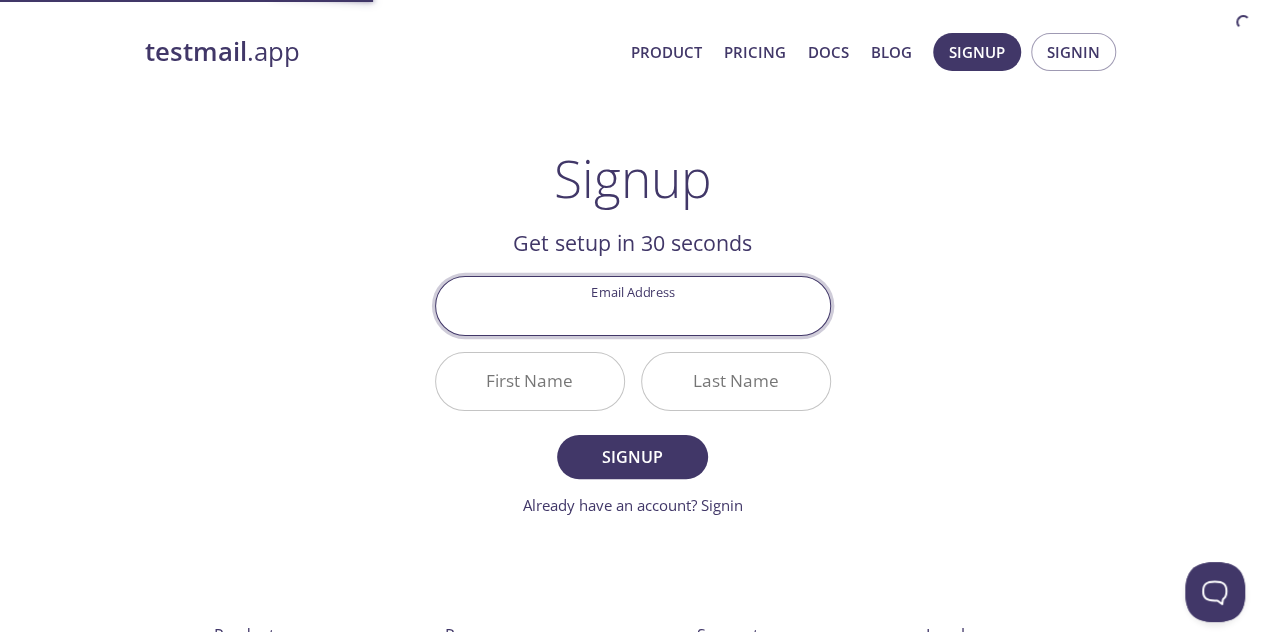 scroll, scrollTop: 0, scrollLeft: 0, axis: both 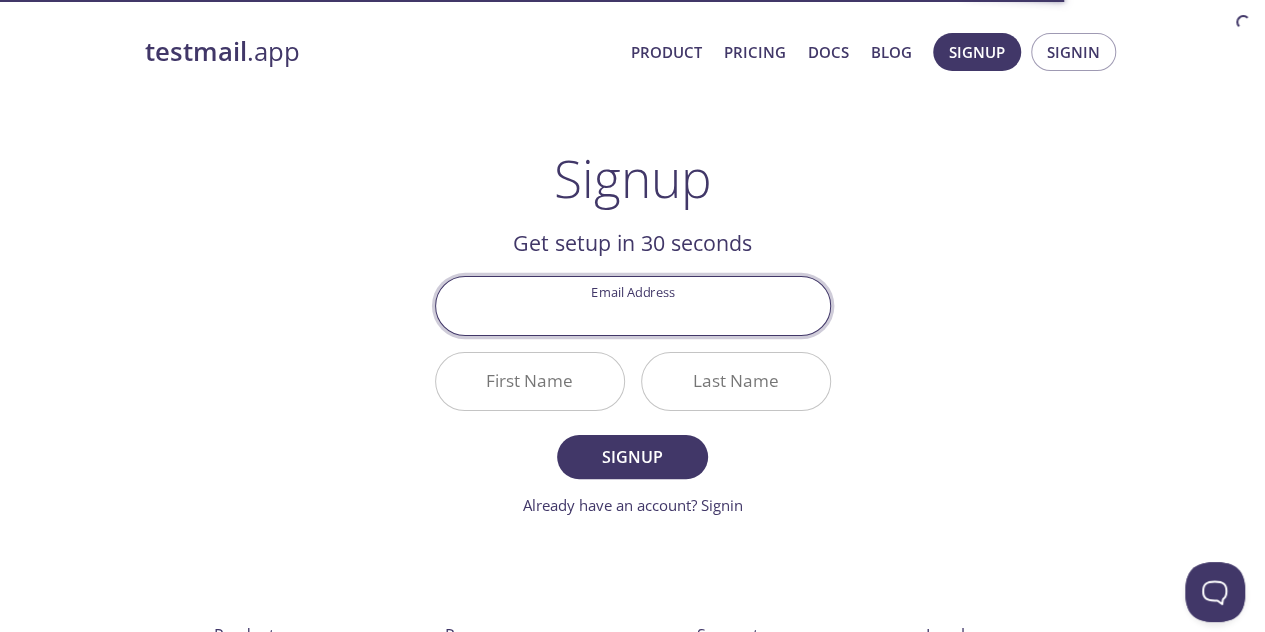click on "Email Address" at bounding box center [633, 305] 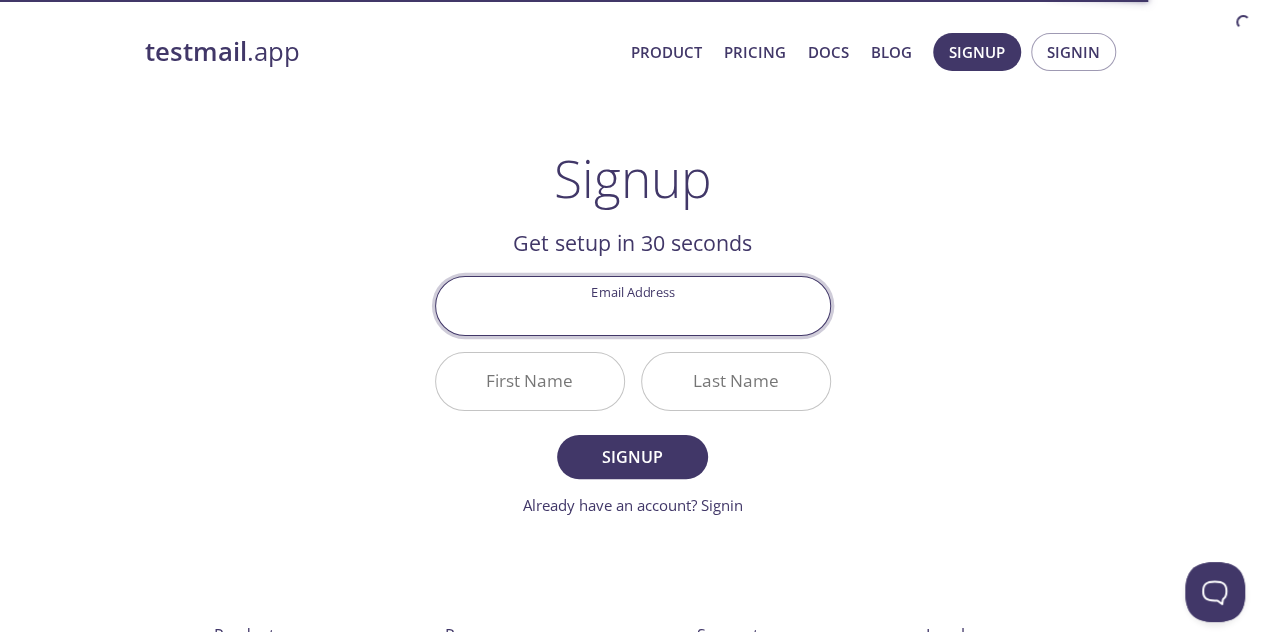 type on "[EMAIL_ADDRESS][DOMAIN_NAME]" 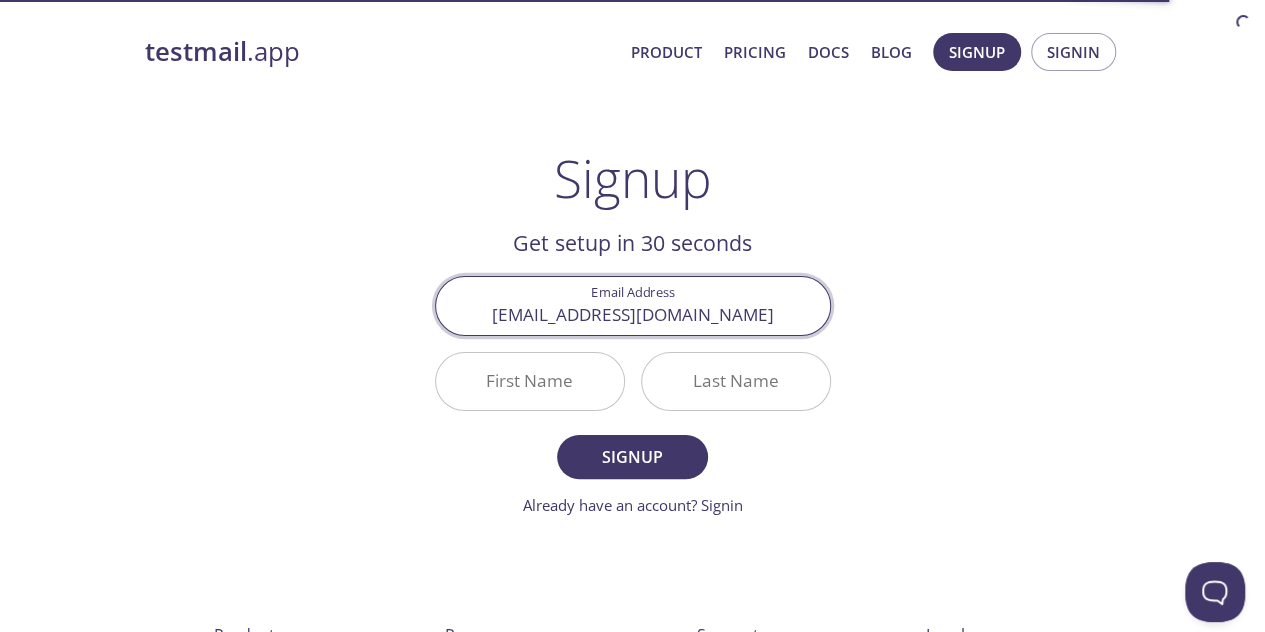 click on "First Name" at bounding box center [530, 381] 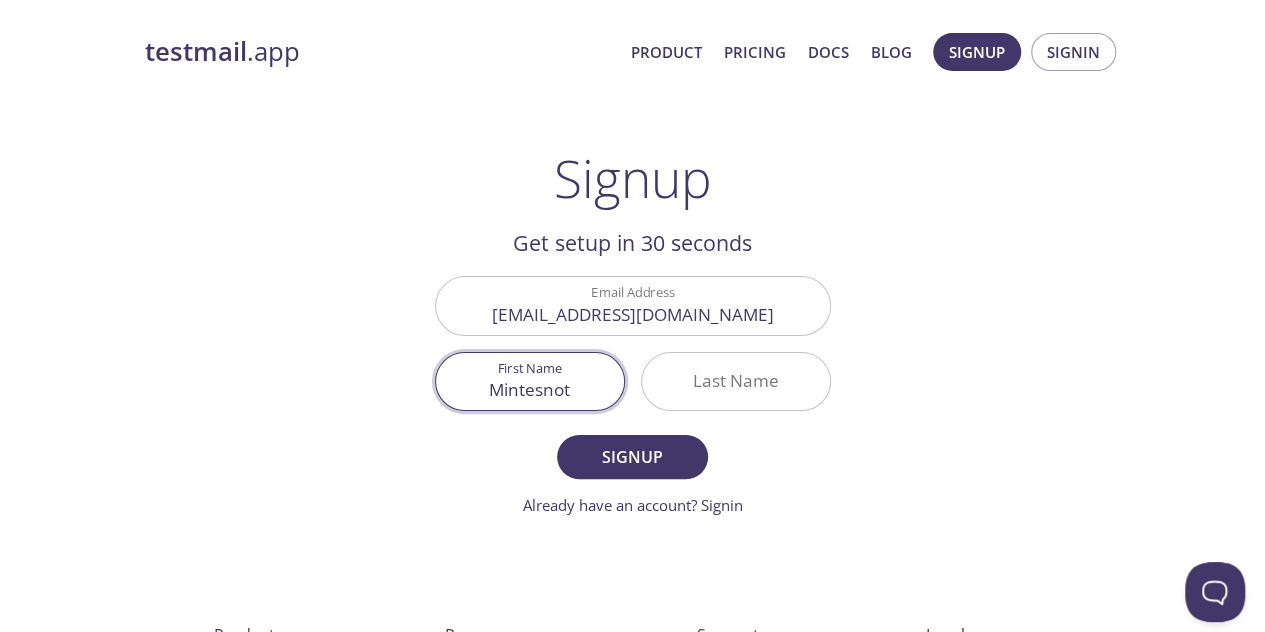 type on "Mintesnot" 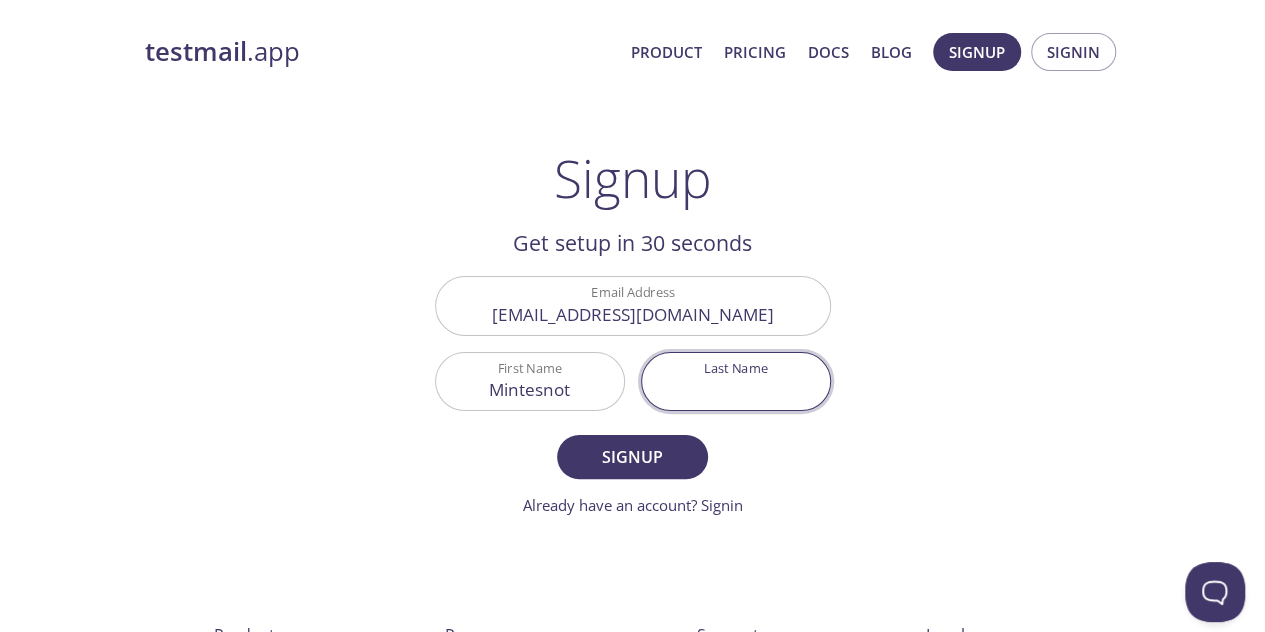 click on "Last Name" at bounding box center [736, 381] 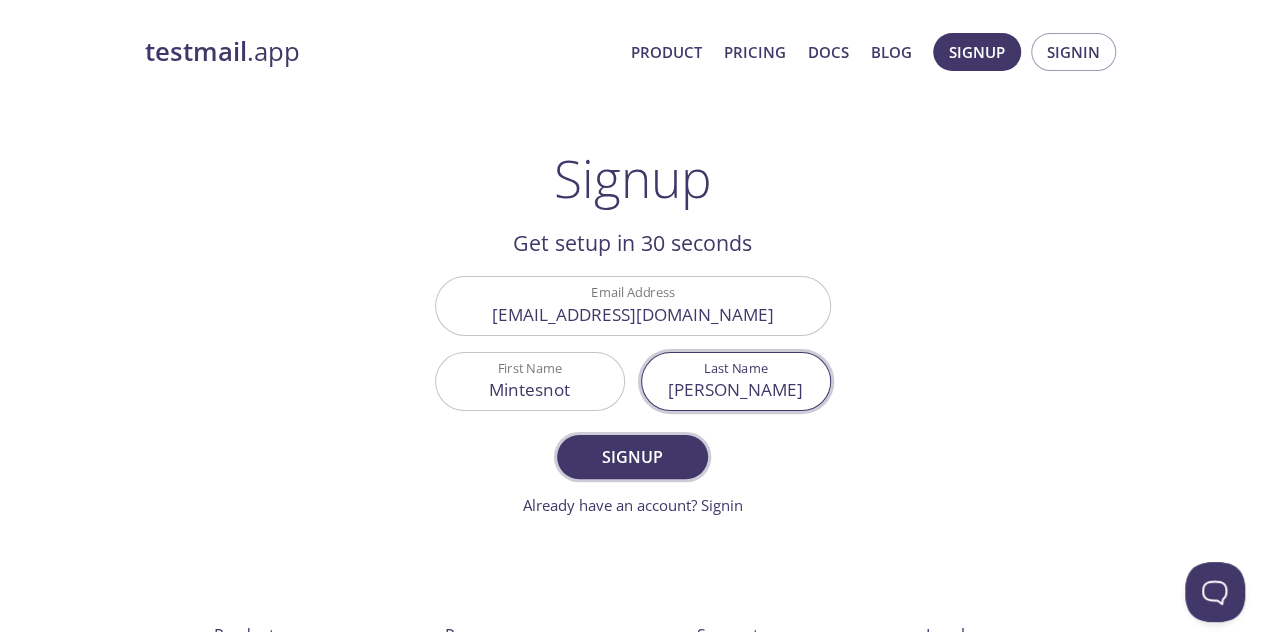 type on "[PERSON_NAME]" 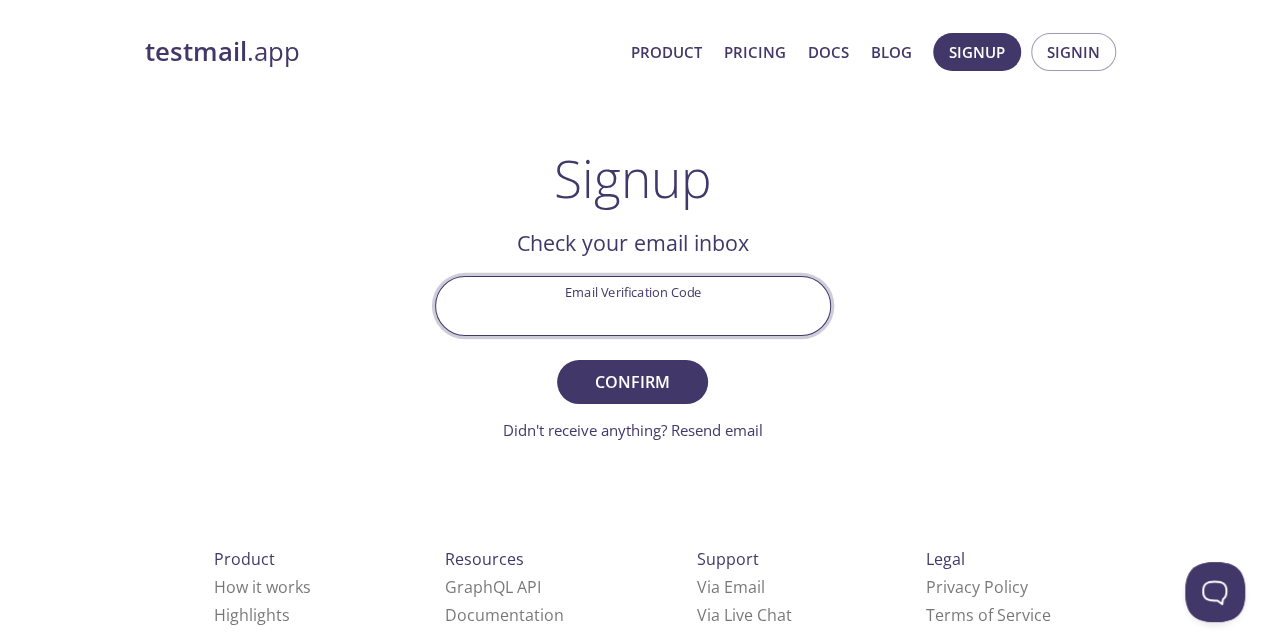 click on "Email Verification Code" at bounding box center [633, 305] 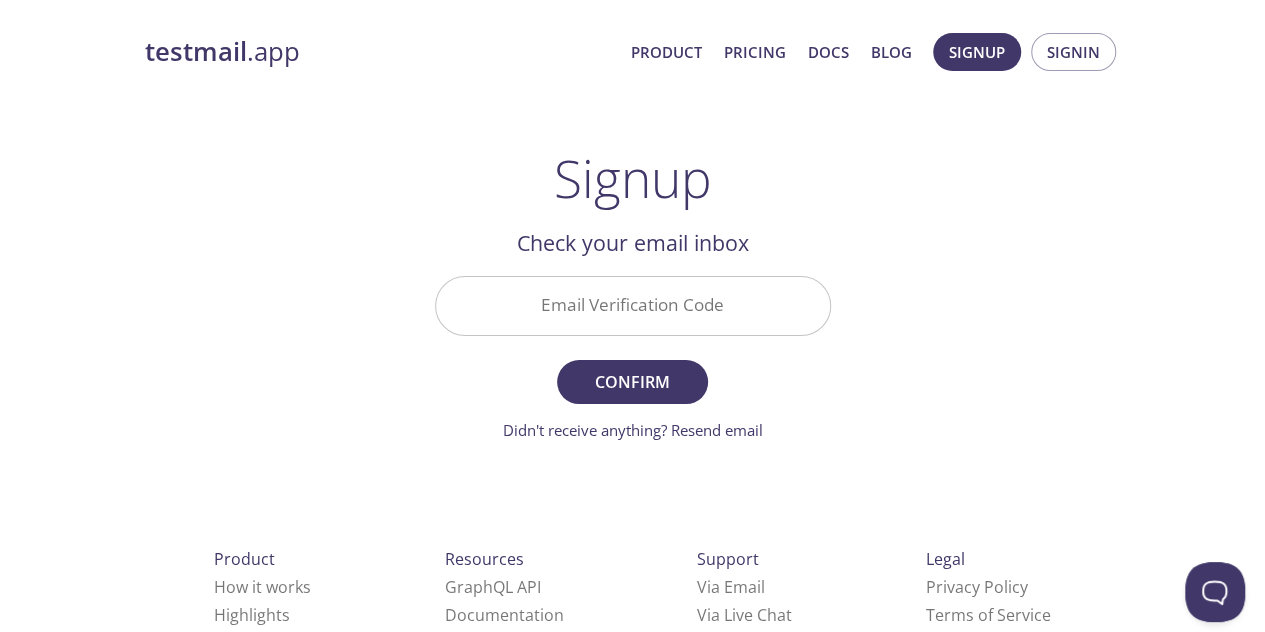 click on "Check your email inbox Email Verification Code Confirm Didn't receive anything? Resend email" at bounding box center [633, 333] 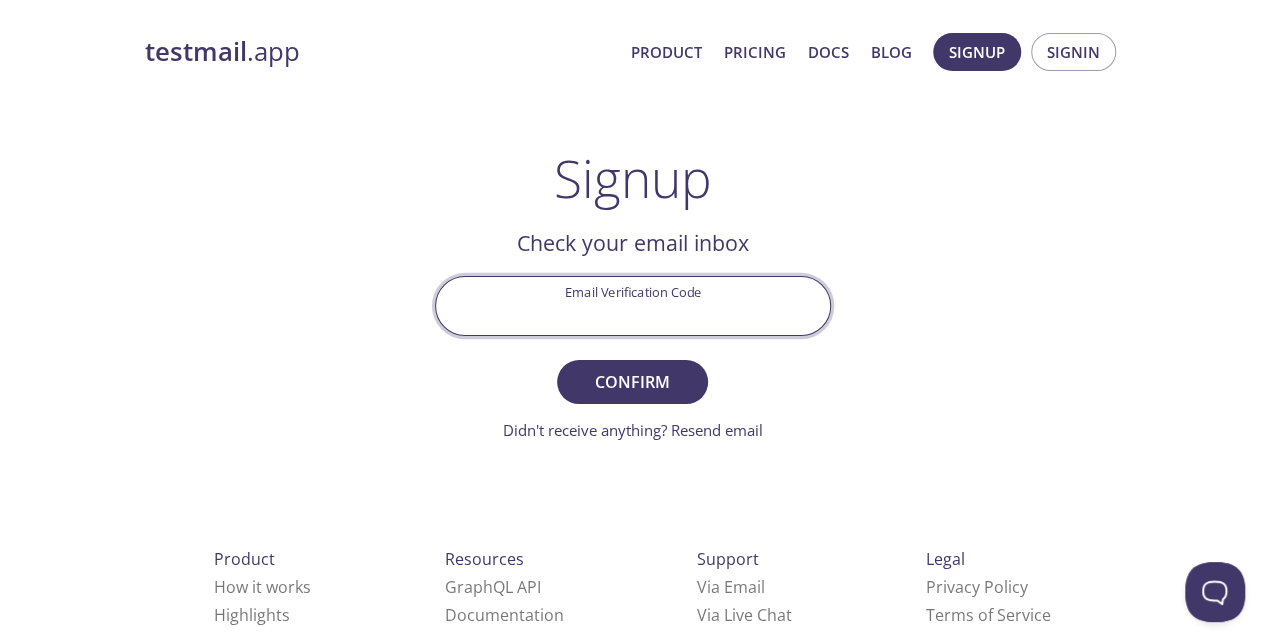 paste on "VGGWR4P" 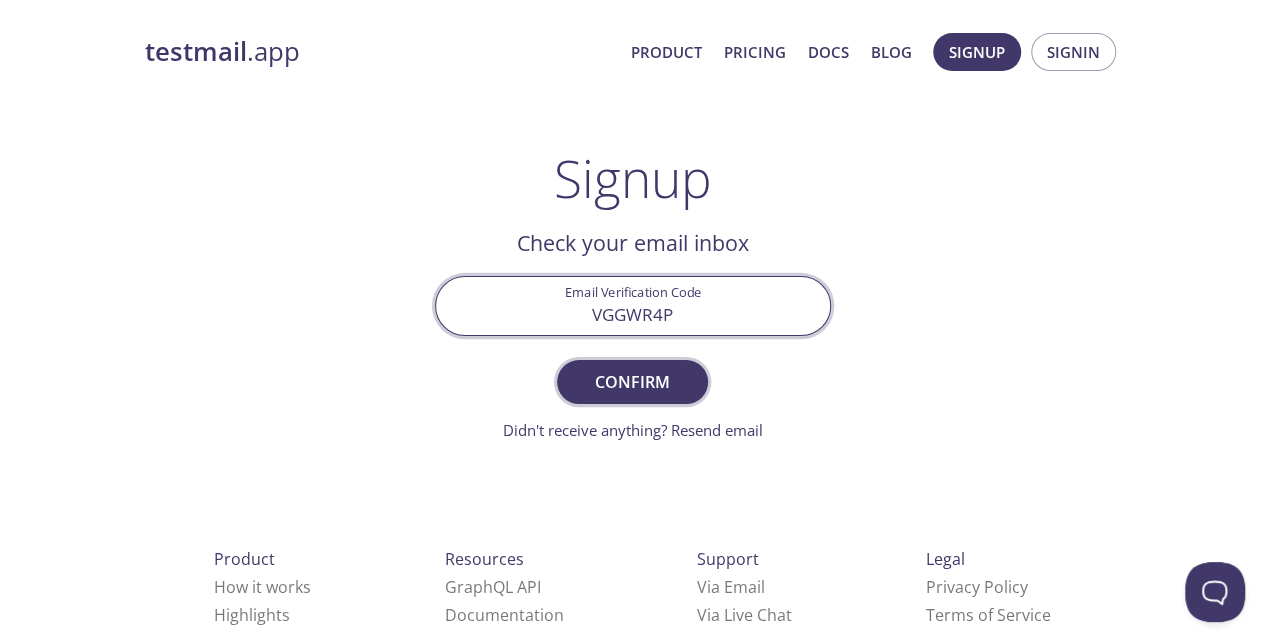type on "VGGWR4P" 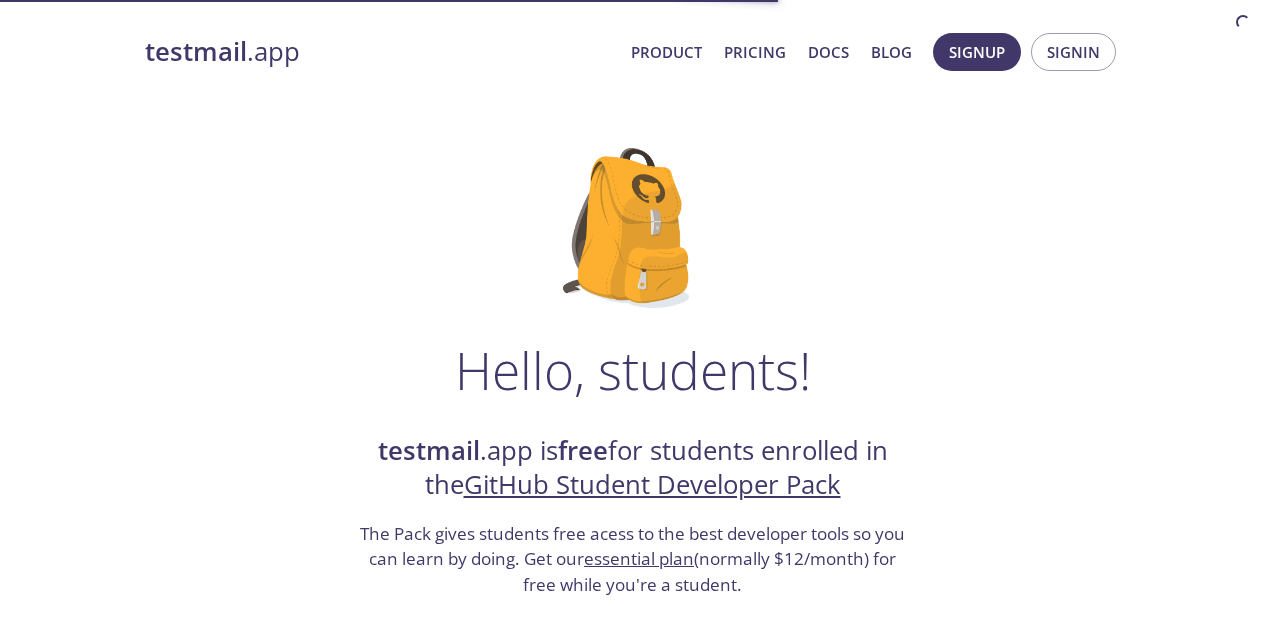 scroll, scrollTop: 114, scrollLeft: 0, axis: vertical 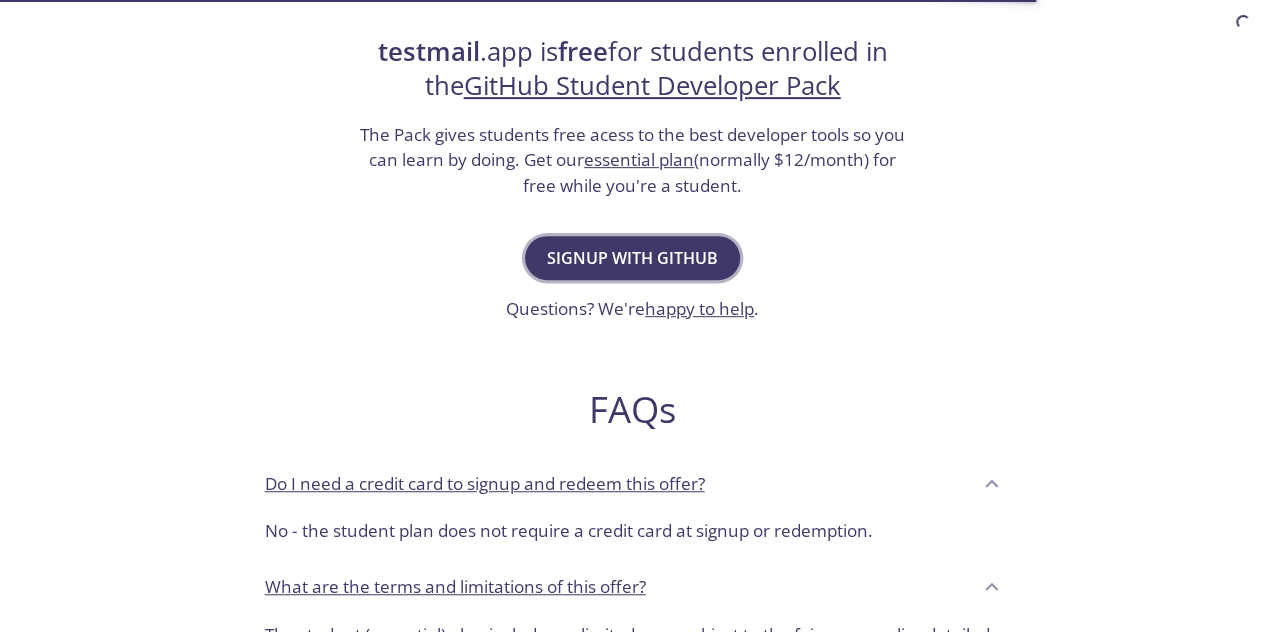 click on "Signup with GitHub" at bounding box center (632, 258) 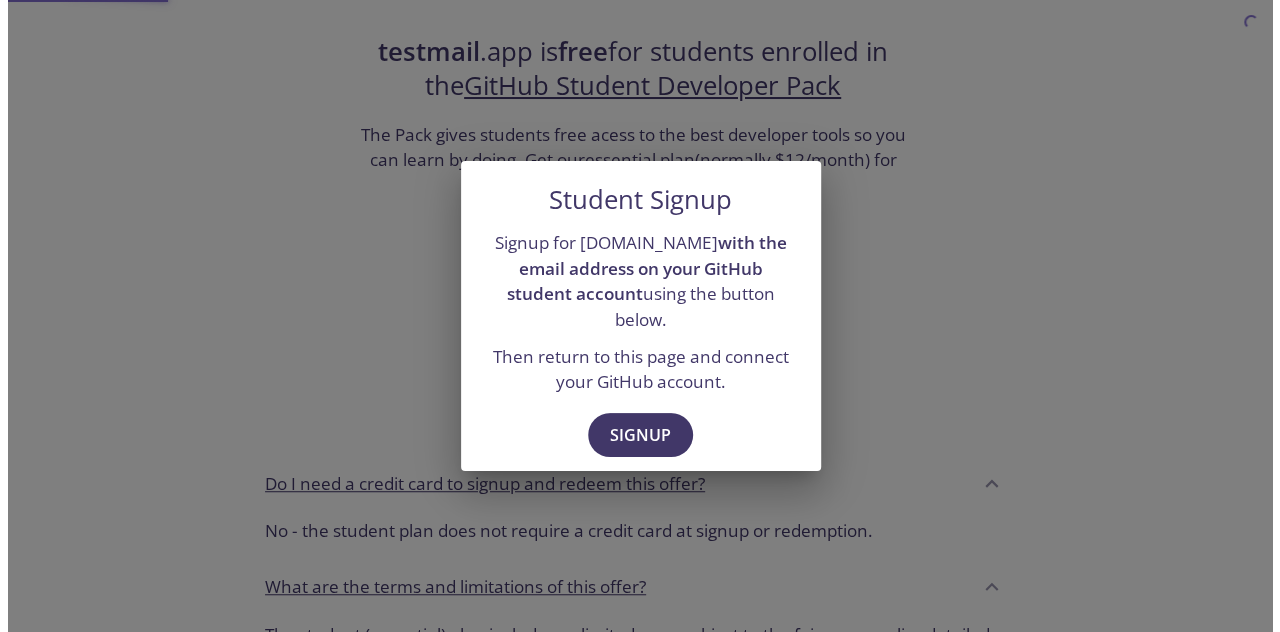 scroll, scrollTop: 0, scrollLeft: 0, axis: both 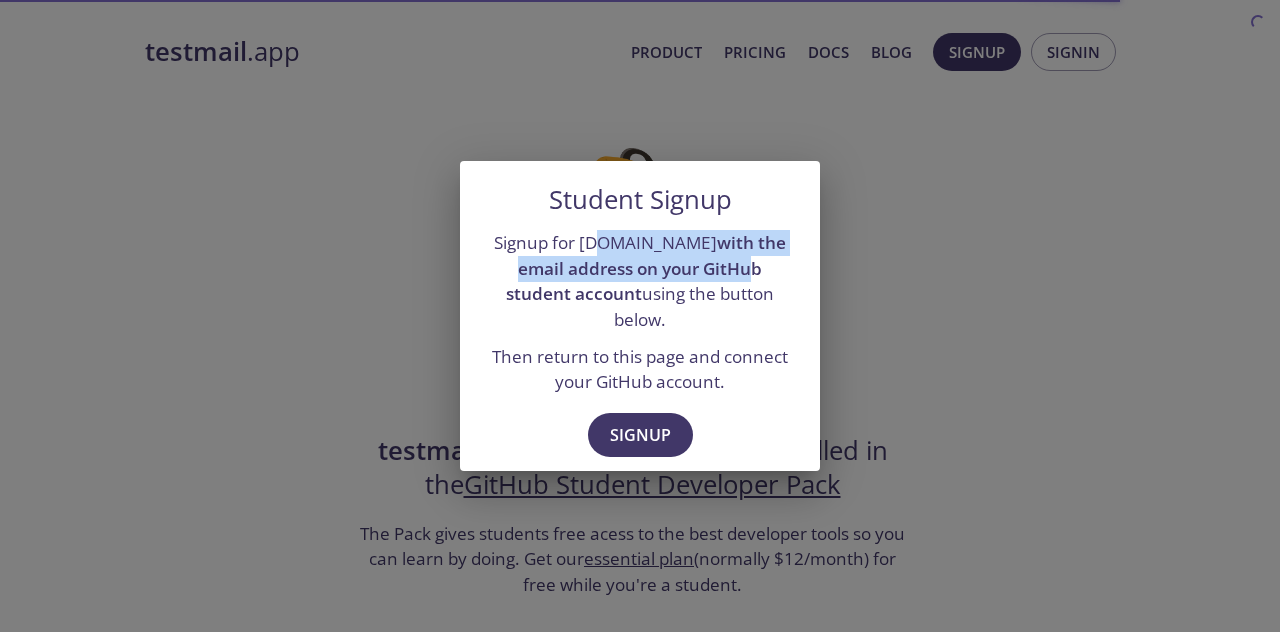 drag, startPoint x: 586, startPoint y: 267, endPoint x: 689, endPoint y: 288, distance: 105.11898 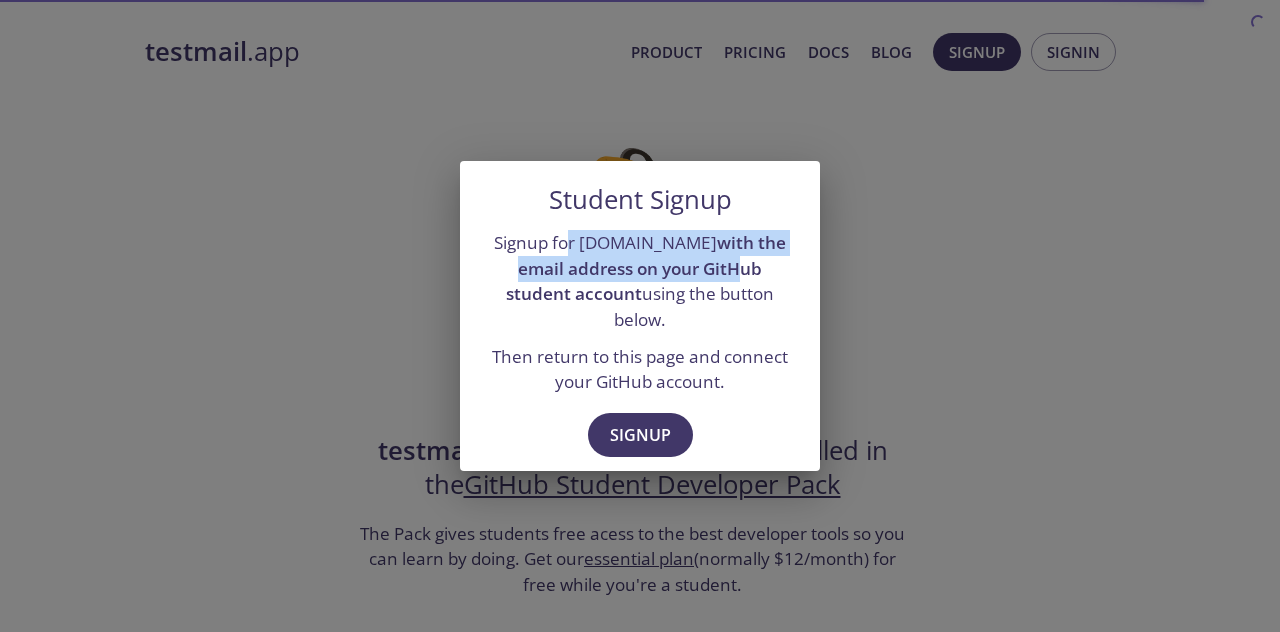 drag, startPoint x: 585, startPoint y: 263, endPoint x: 695, endPoint y: 271, distance: 110.29053 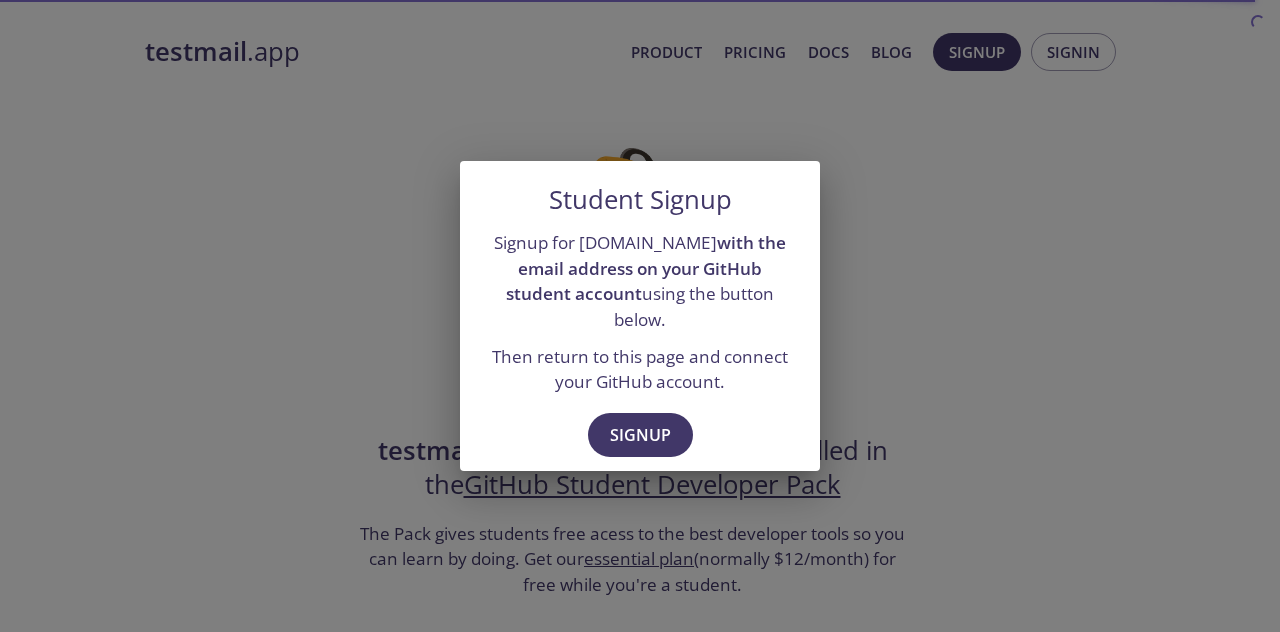 click on "with the email address on your GitHub student account" at bounding box center (646, 268) 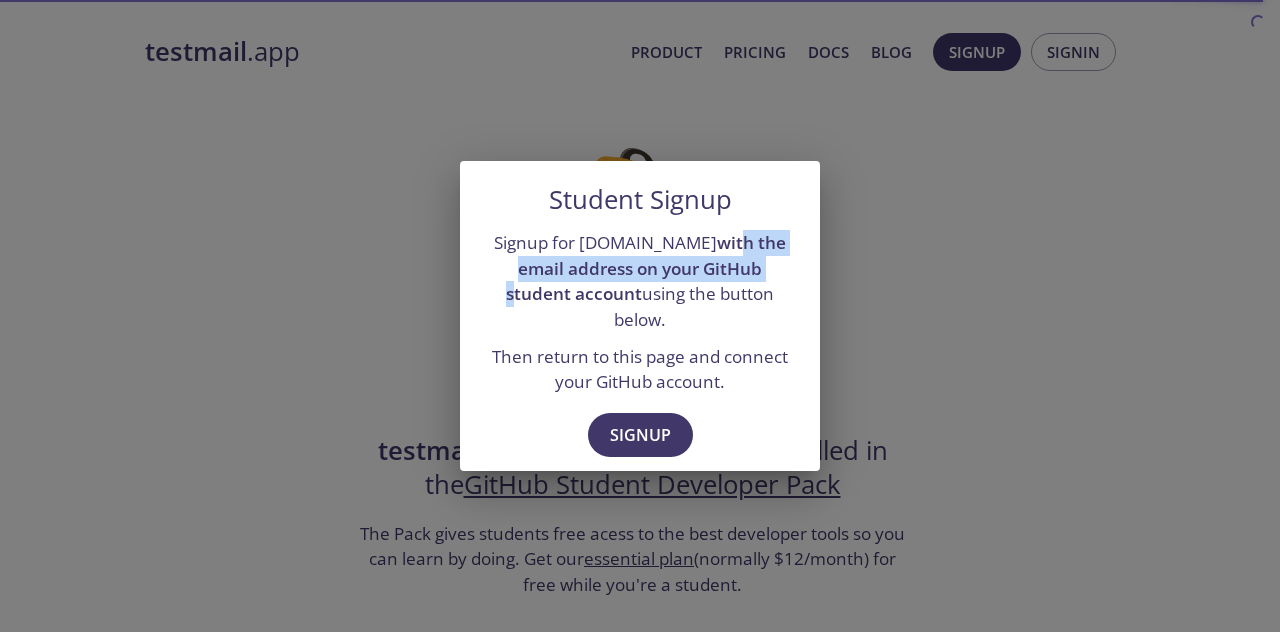 drag, startPoint x: 700, startPoint y: 253, endPoint x: 710, endPoint y: 291, distance: 39.293766 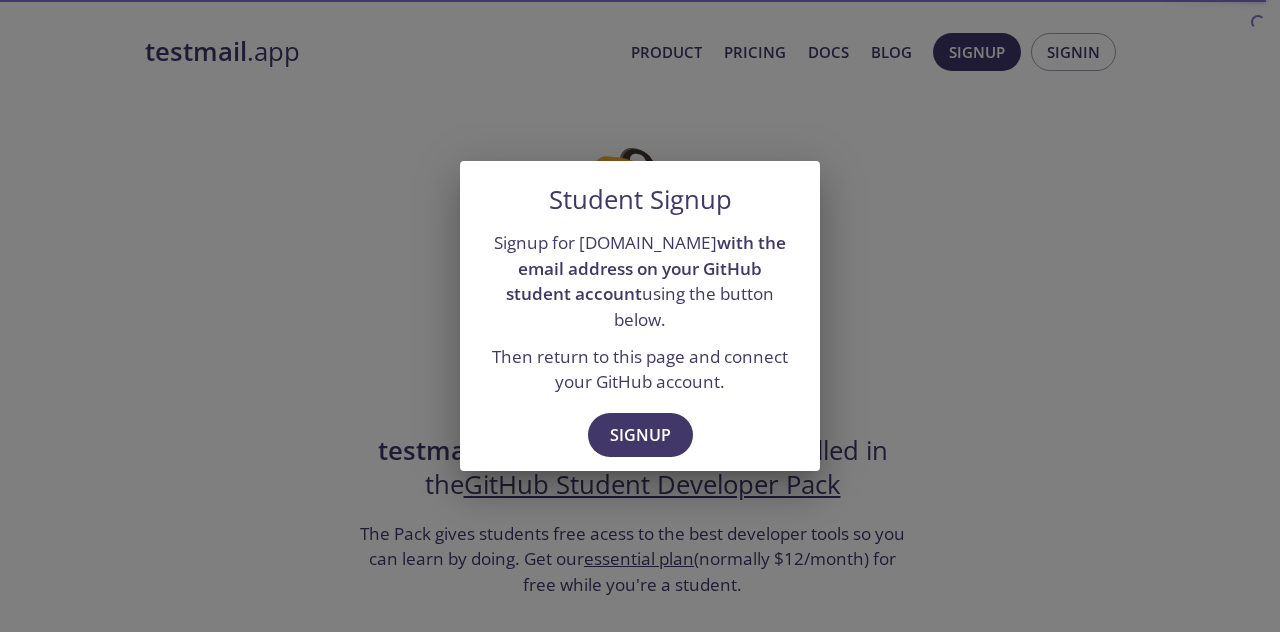 click on "Signup for testmail.app  with the email address on your GitHub student account  using the button below." at bounding box center [640, 281] 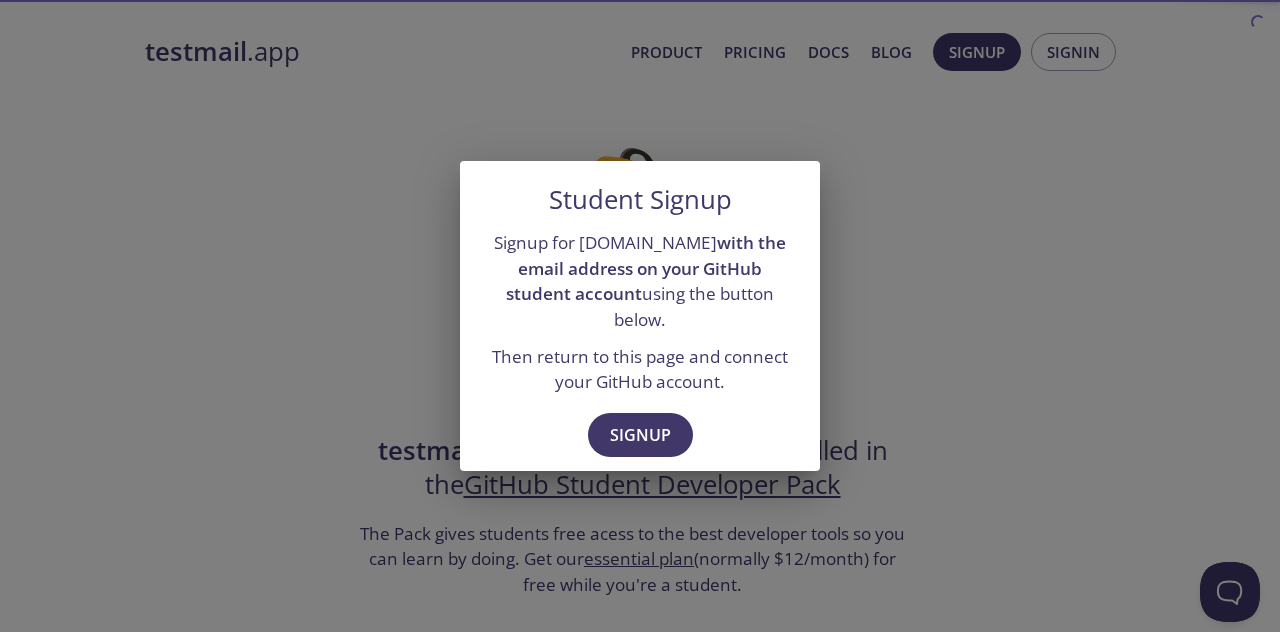 scroll, scrollTop: 0, scrollLeft: 0, axis: both 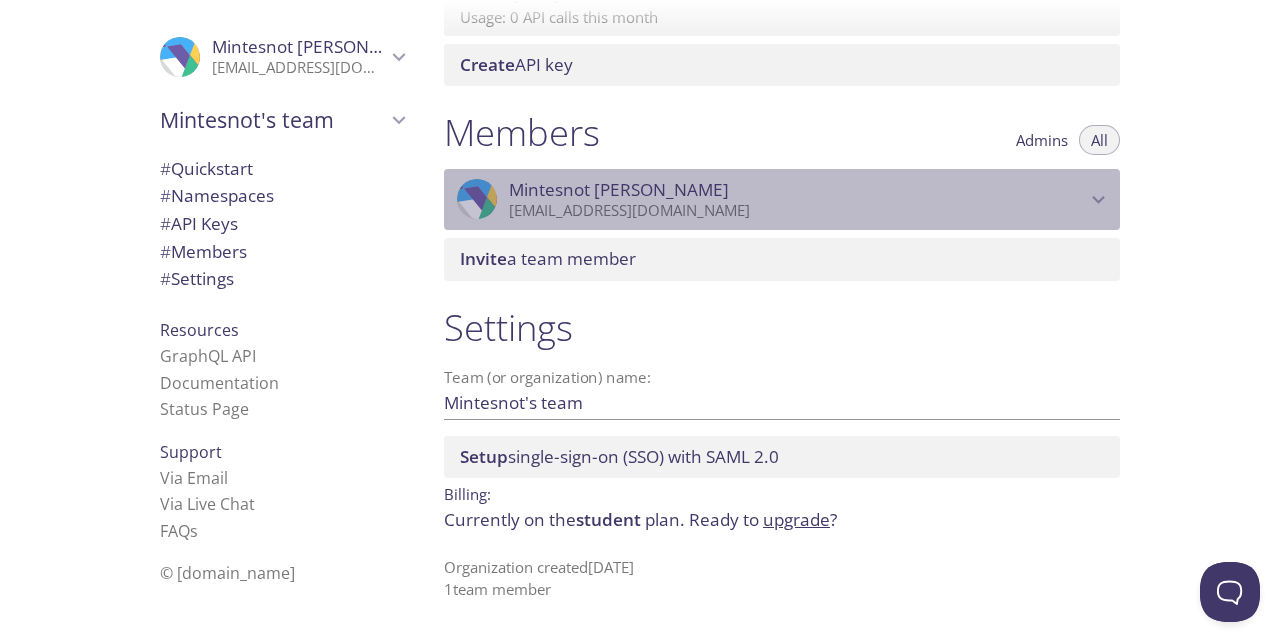 click on "[EMAIL_ADDRESS][DOMAIN_NAME]" at bounding box center (797, 211) 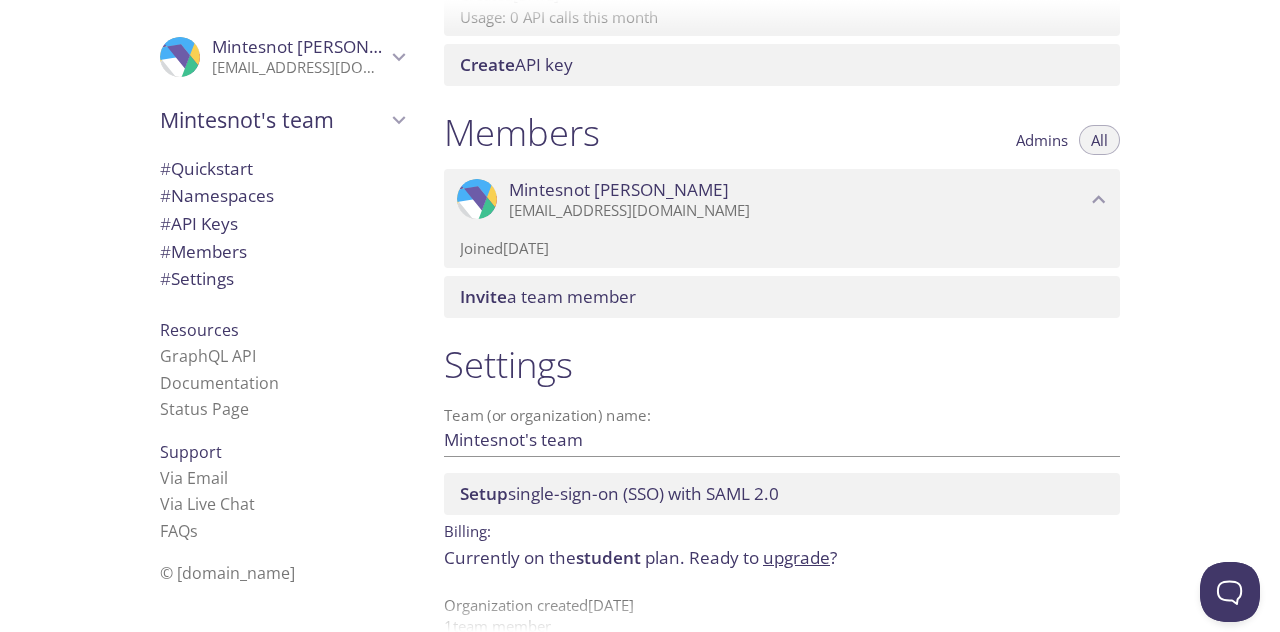 click on "[EMAIL_ADDRESS][DOMAIN_NAME]" at bounding box center [797, 211] 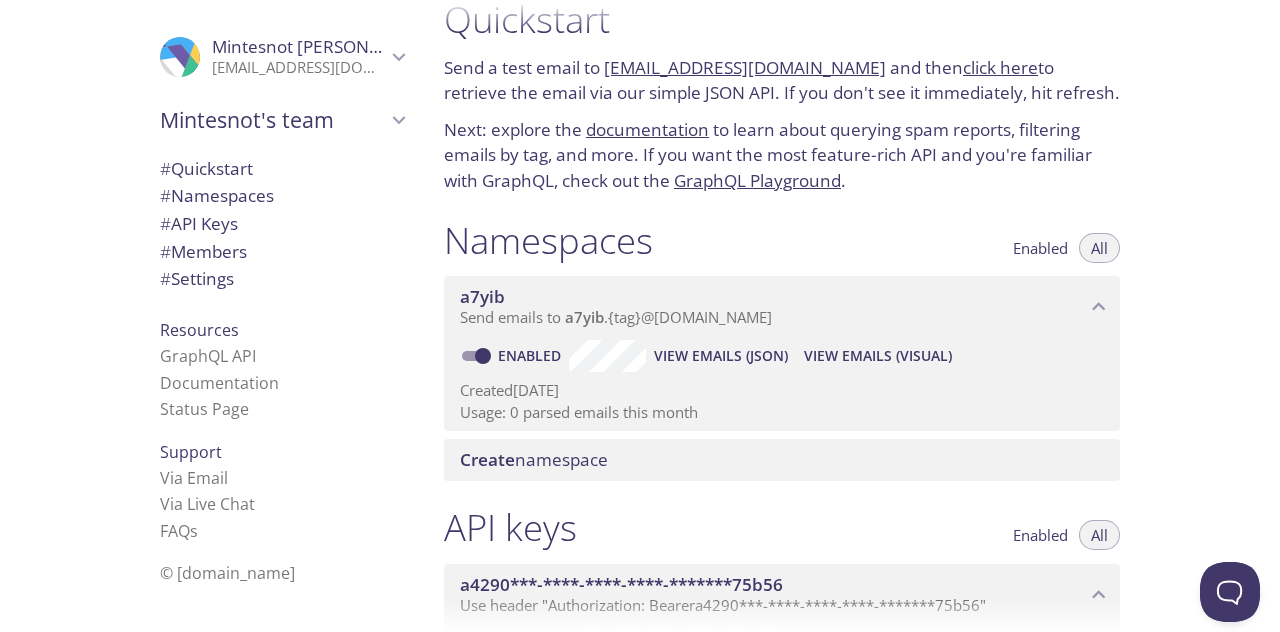 scroll, scrollTop: 0, scrollLeft: 0, axis: both 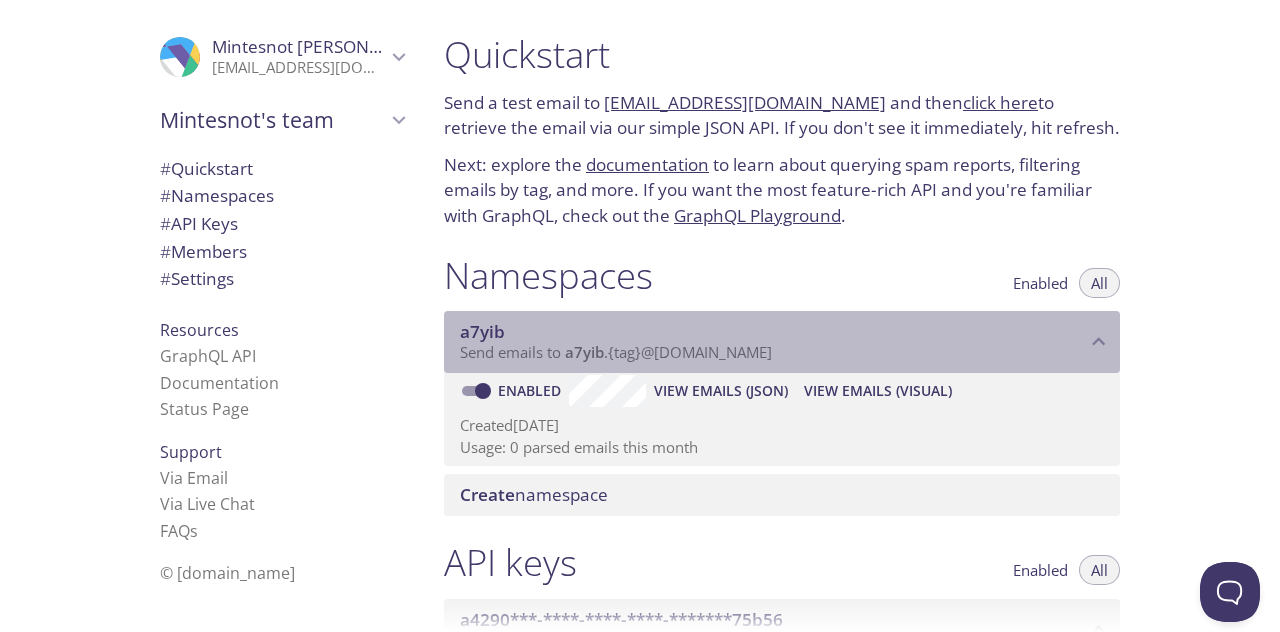 click on "a7yib" at bounding box center (773, 332) 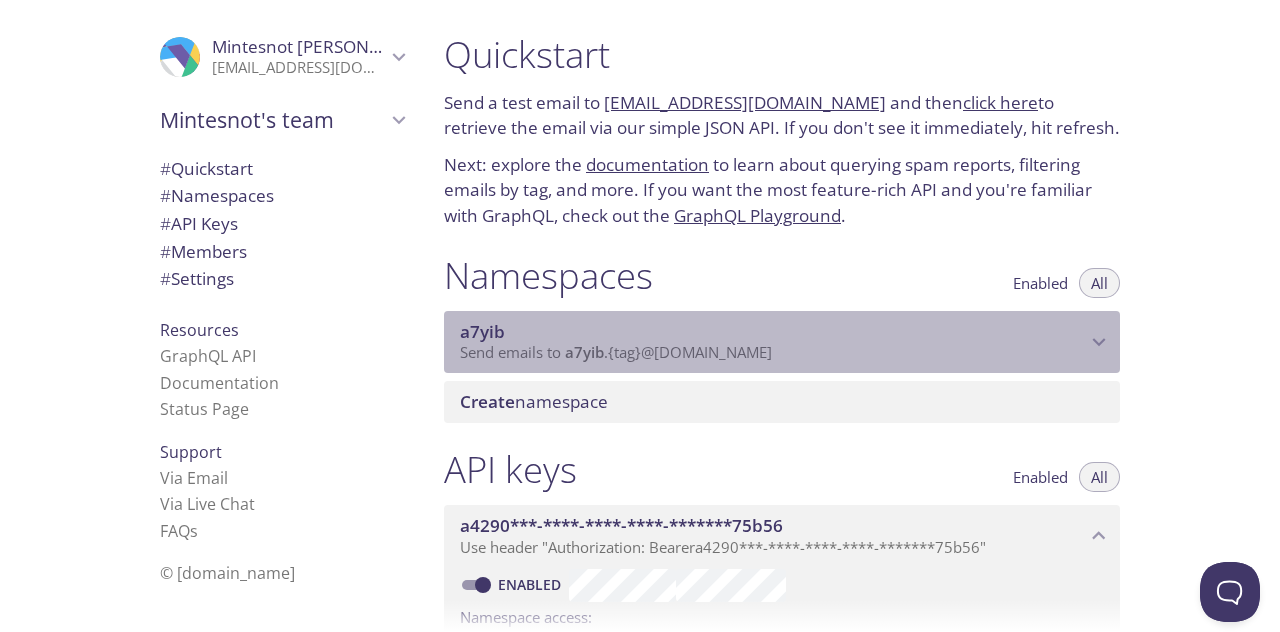 click on "a7yib" at bounding box center (773, 332) 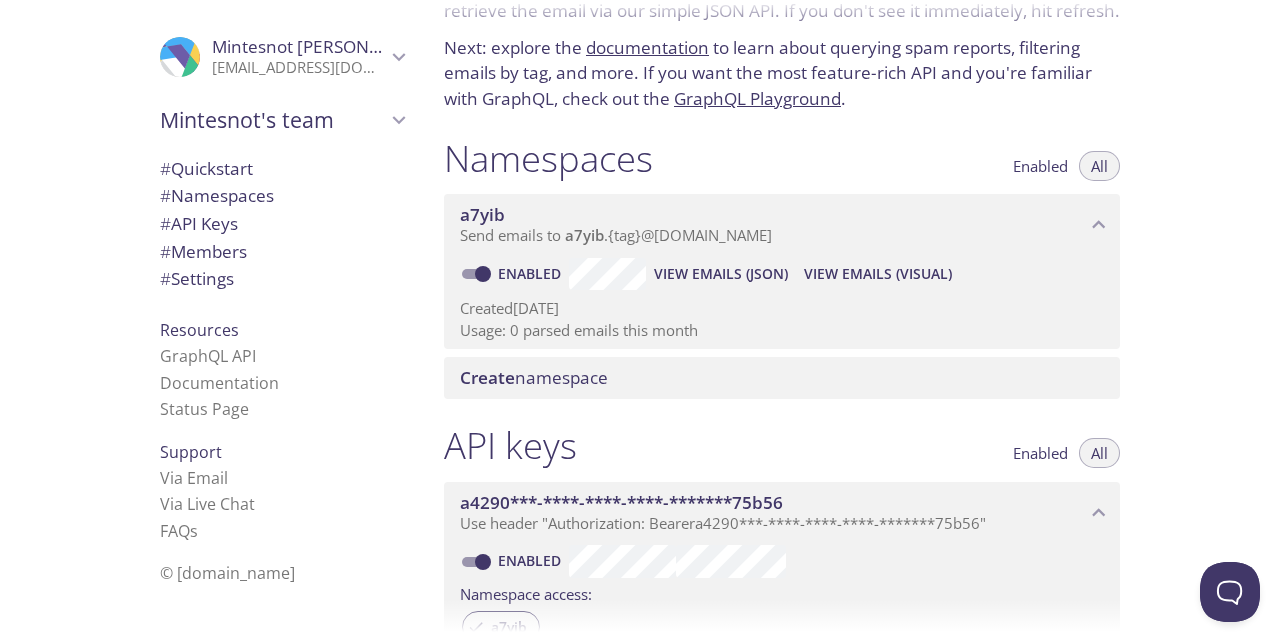 scroll, scrollTop: 0, scrollLeft: 0, axis: both 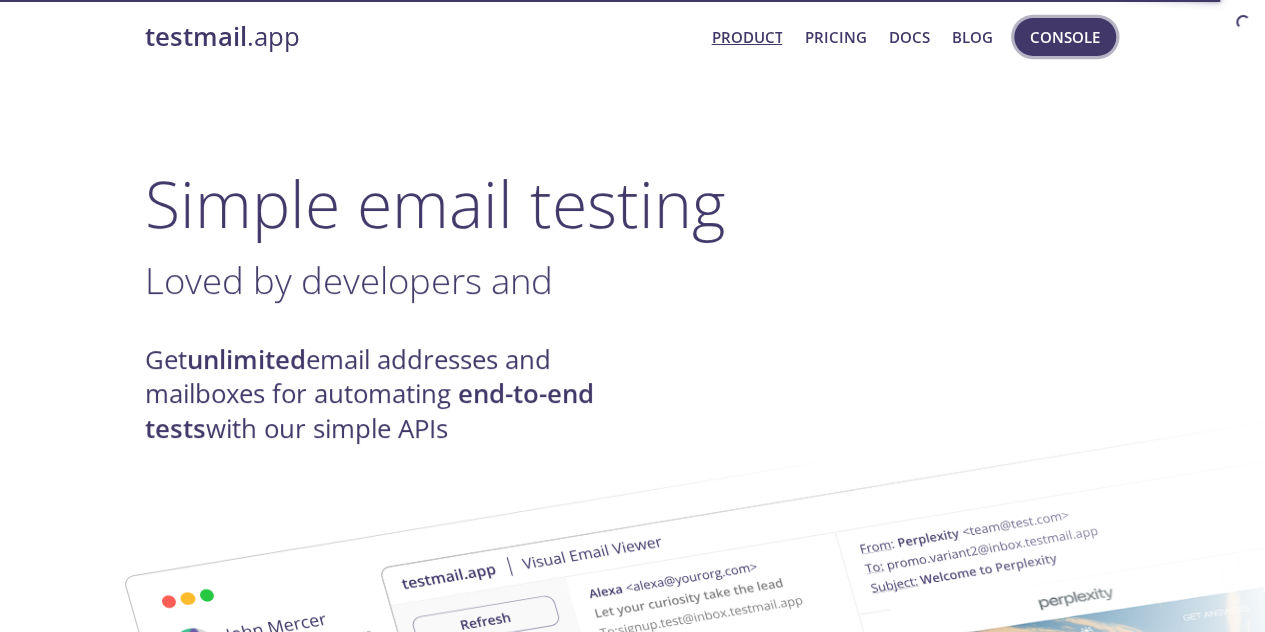 click on "Console" at bounding box center (1065, 37) 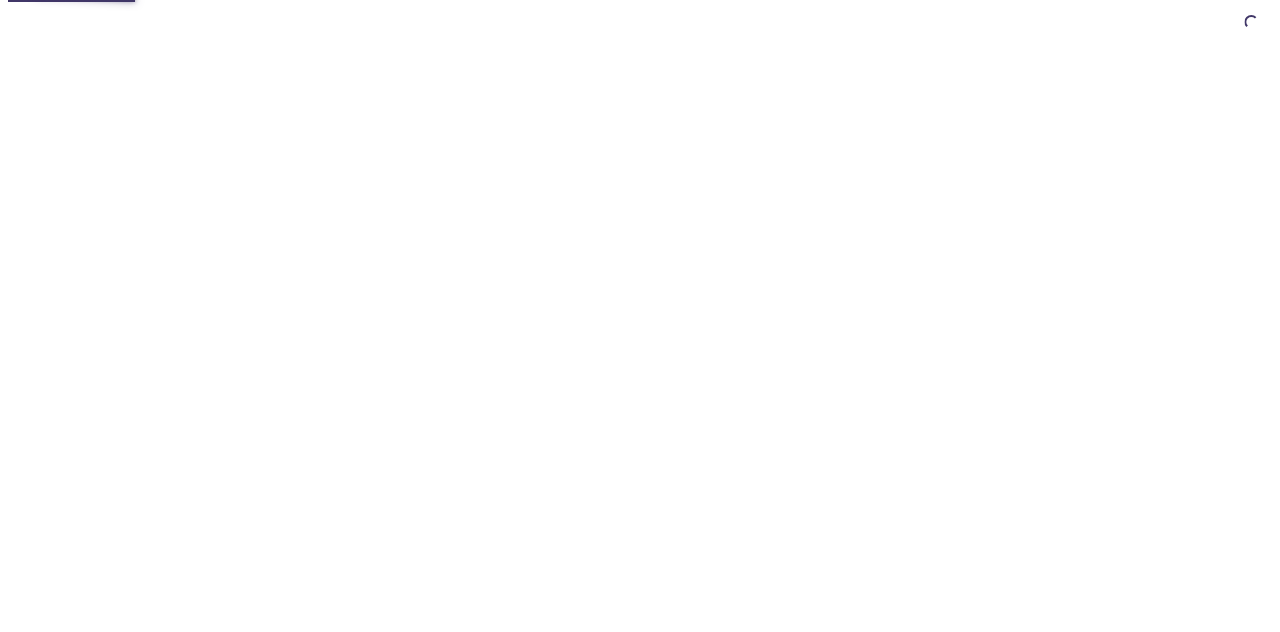scroll, scrollTop: 0, scrollLeft: 0, axis: both 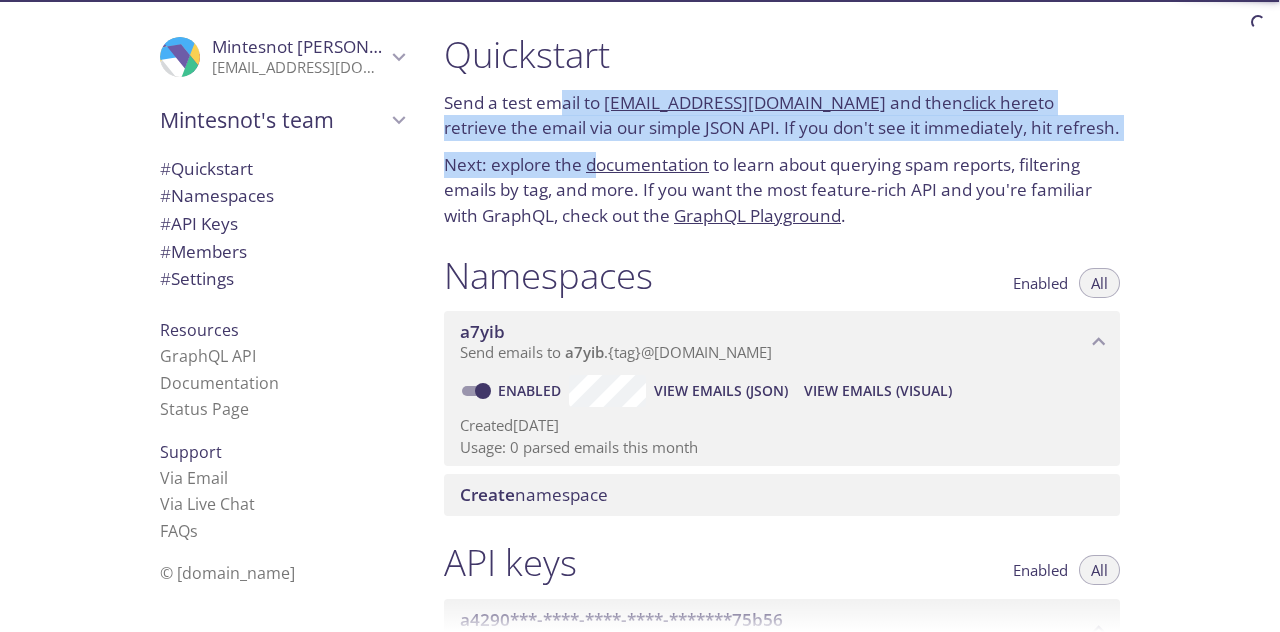 drag, startPoint x: 562, startPoint y: 99, endPoint x: 593, endPoint y: 151, distance: 60.53924 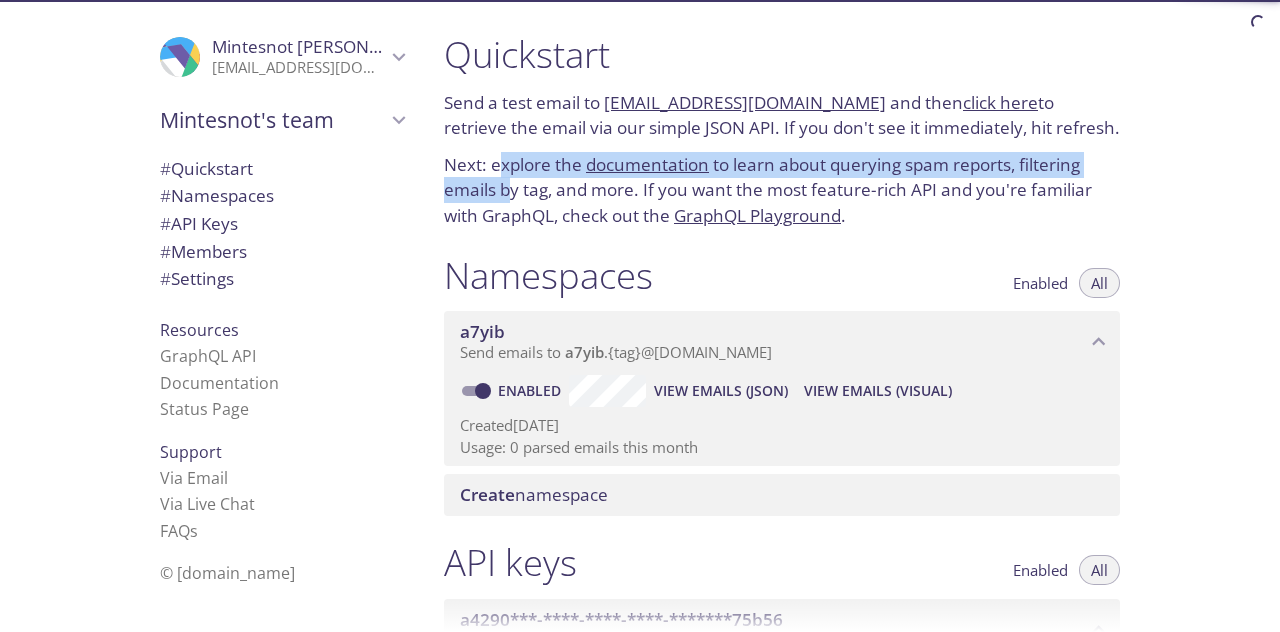 drag, startPoint x: 498, startPoint y: 175, endPoint x: 524, endPoint y: 213, distance: 46.043457 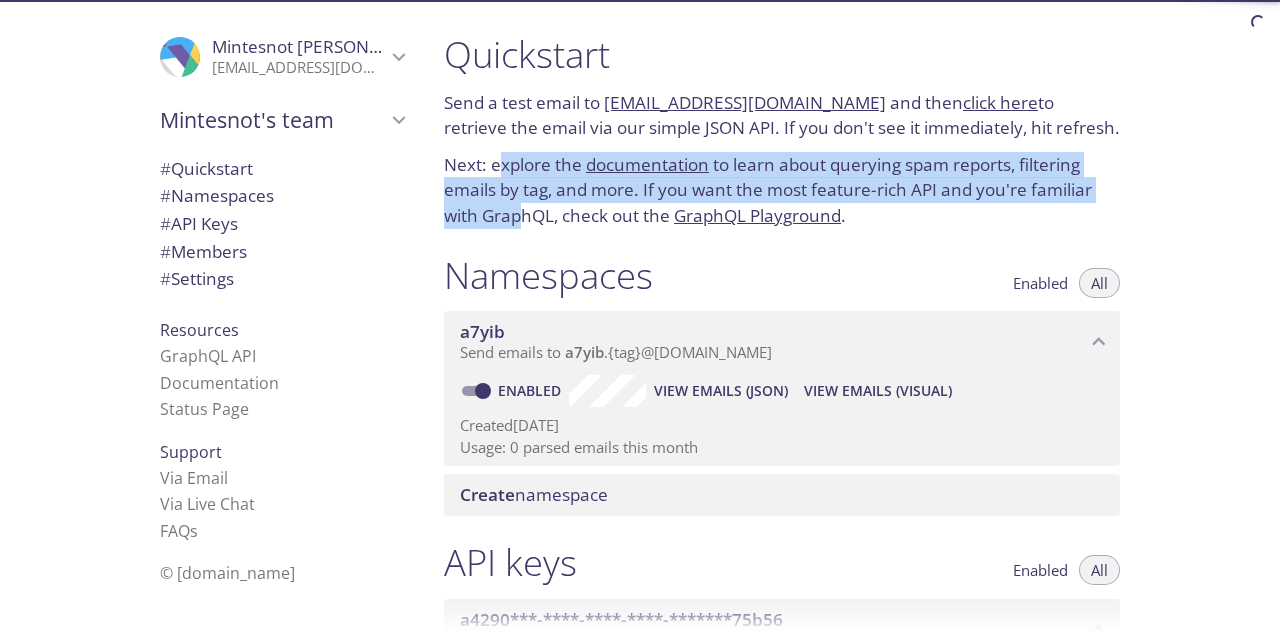 click on "Next: explore the   documentation   to learn about querying spam reports, filtering emails by tag, and more. If you want the most feature-rich API and you're familiar with GraphQL, check out the   GraphQL Playground ." at bounding box center [782, 190] 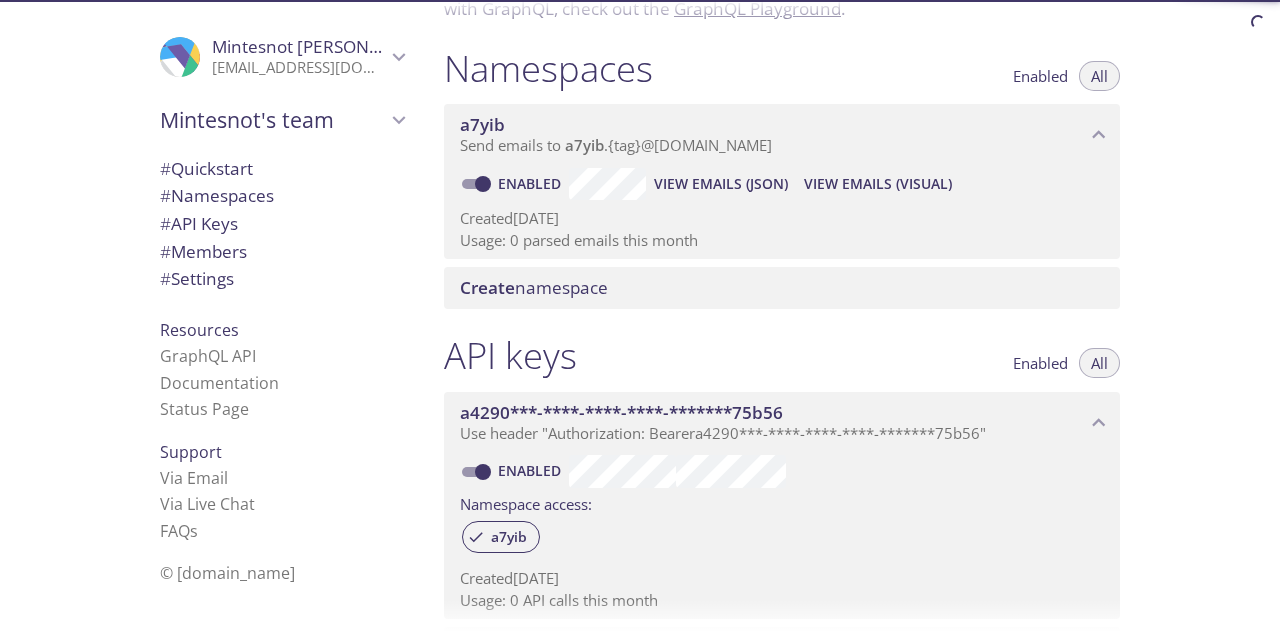 scroll, scrollTop: 0, scrollLeft: 0, axis: both 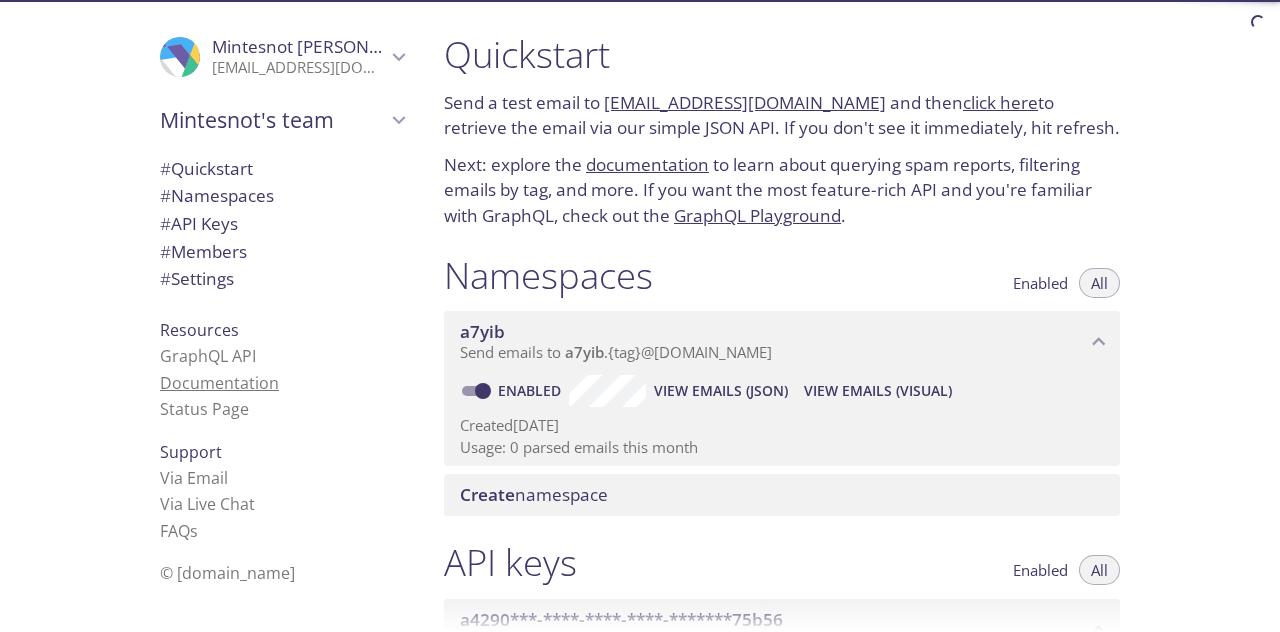 click on "Documentation" at bounding box center [219, 383] 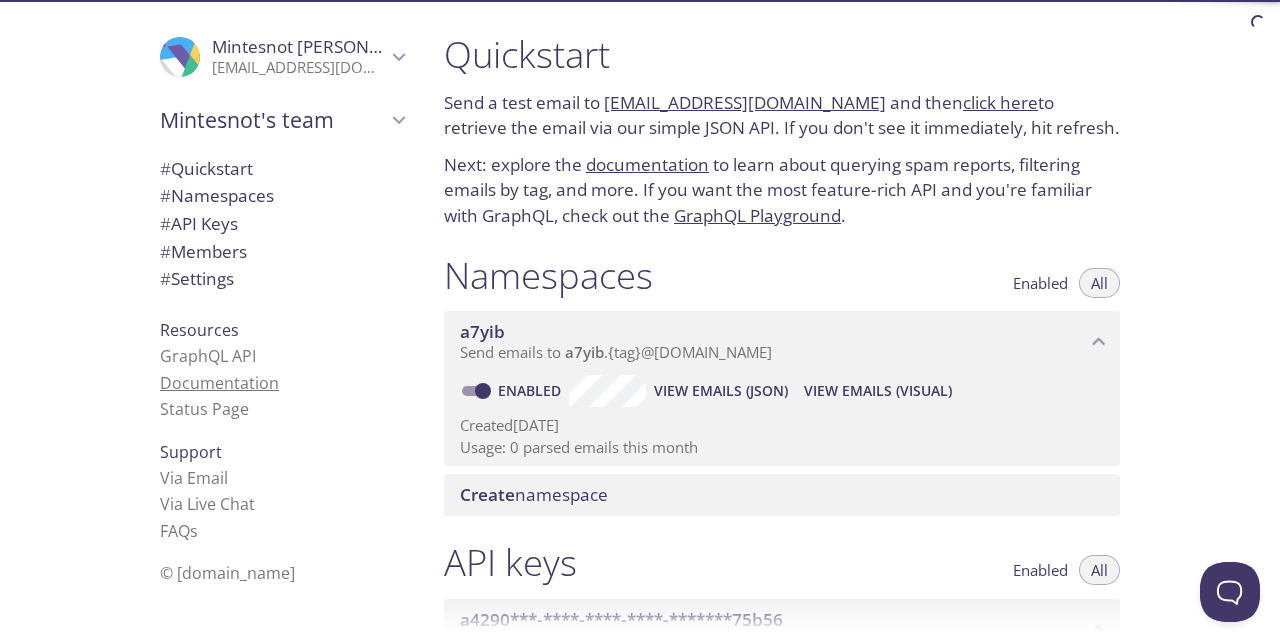 scroll, scrollTop: 0, scrollLeft: 0, axis: both 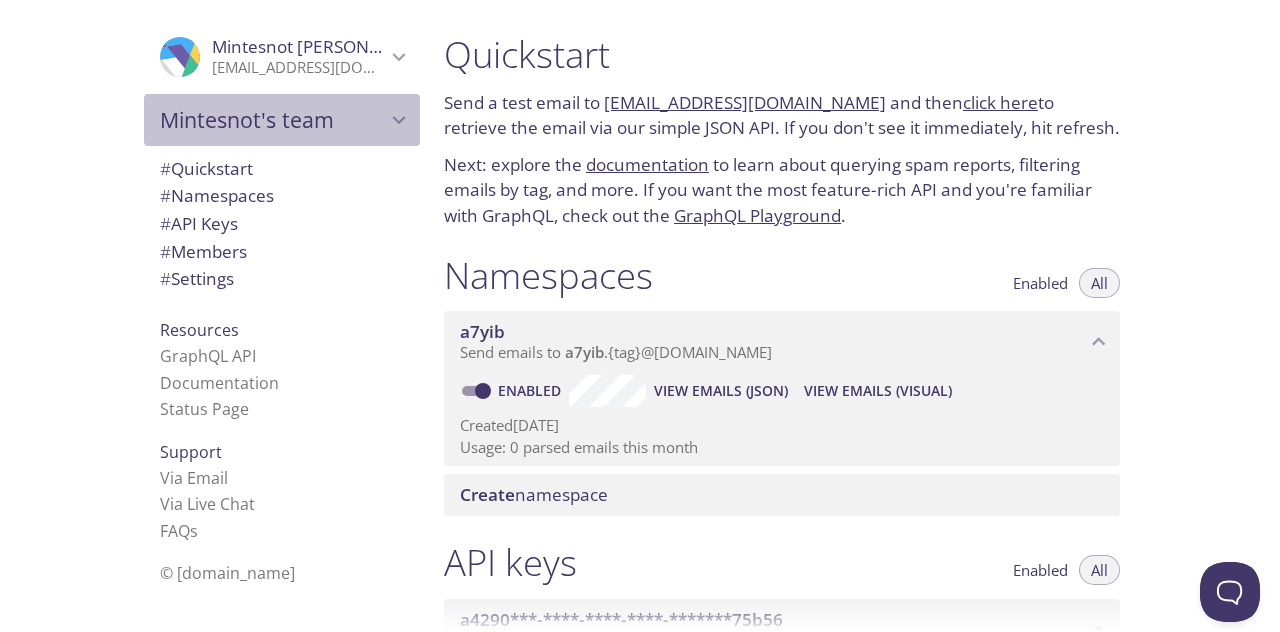 click 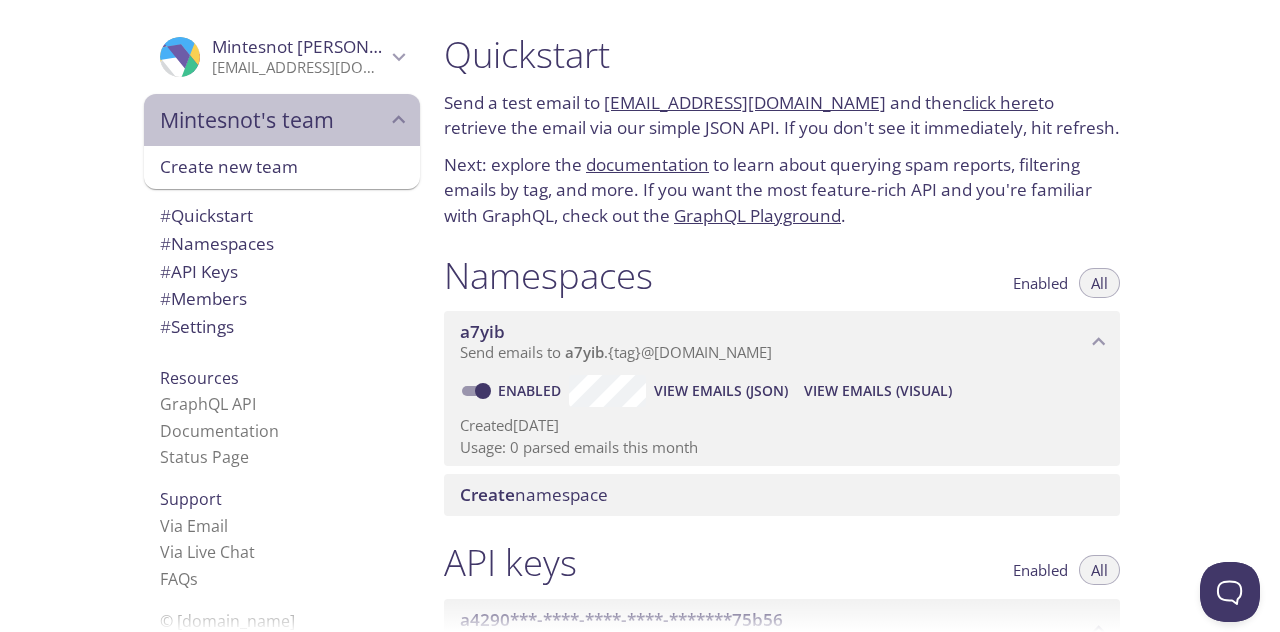 click 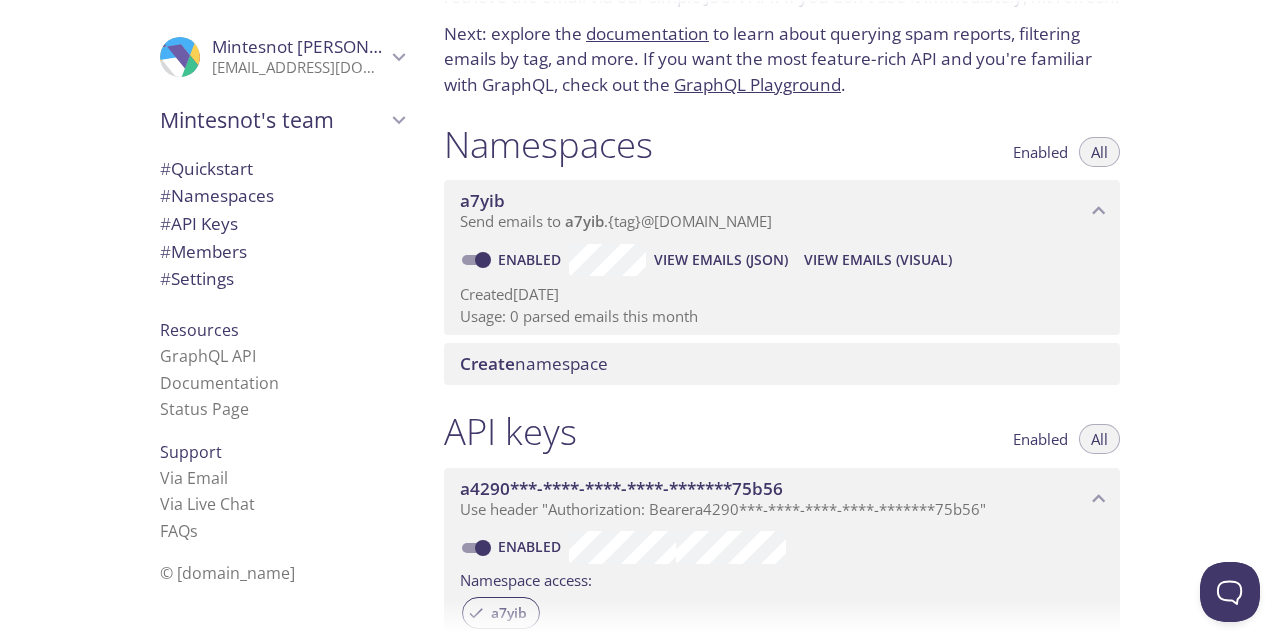 scroll, scrollTop: 0, scrollLeft: 0, axis: both 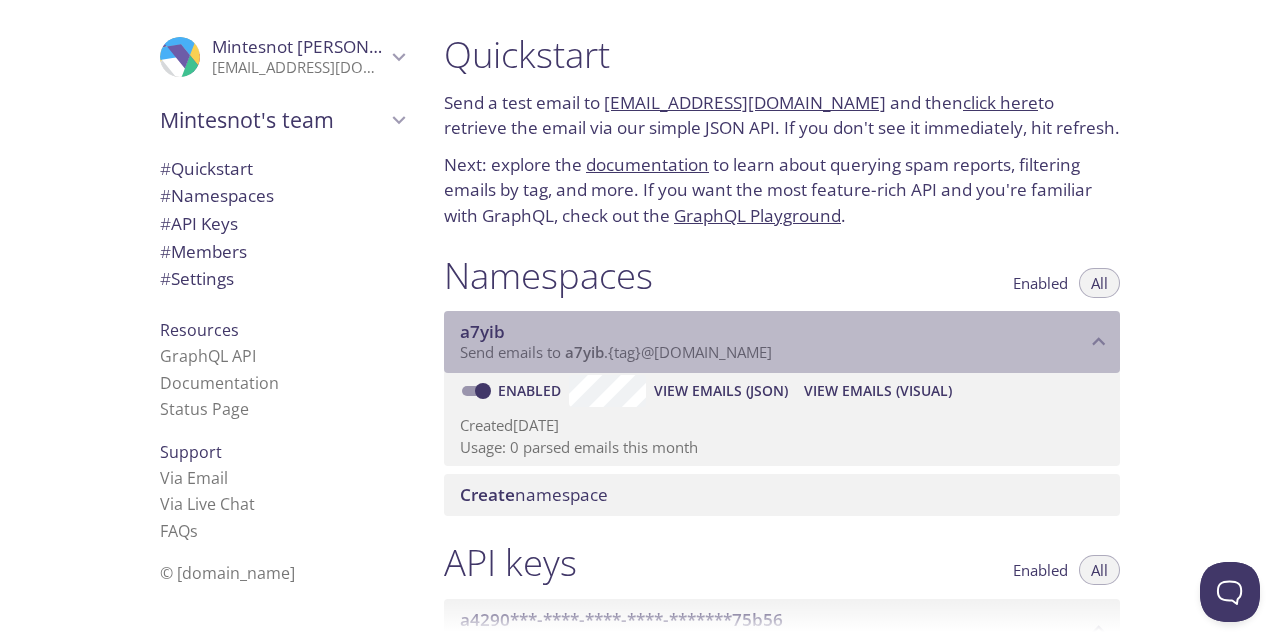 click on "Send emails to   a7yib . {tag} @inbox.testmail.app" at bounding box center (616, 352) 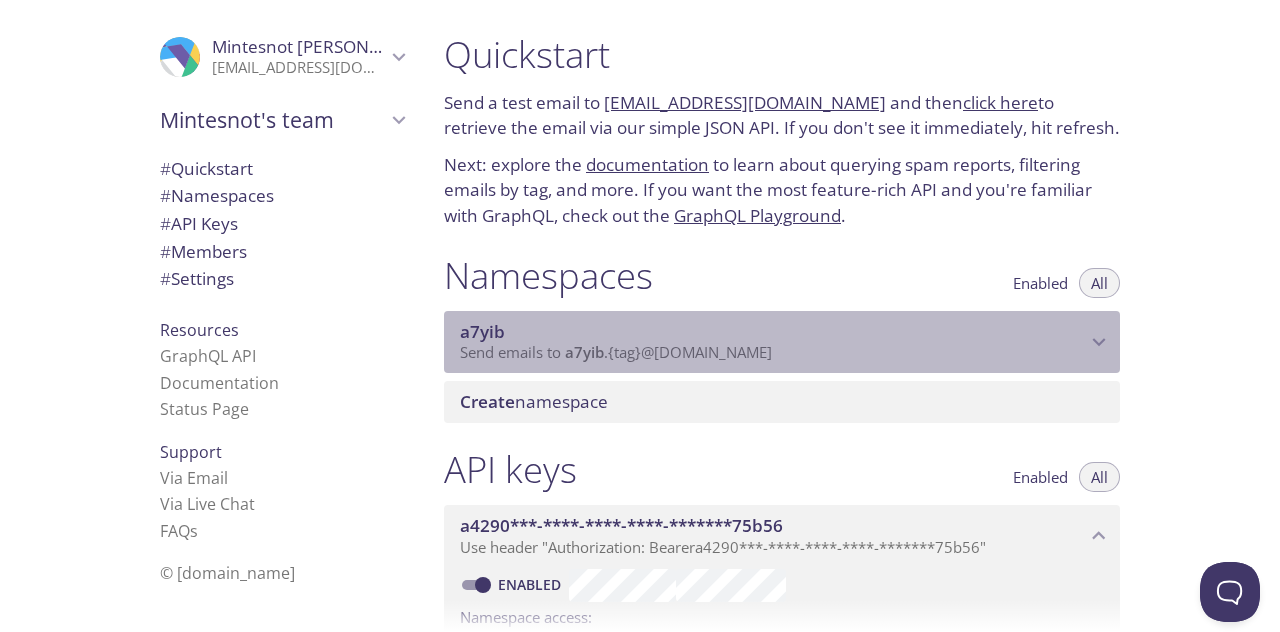 click on "Send emails to   a7yib . {tag} @inbox.testmail.app" at bounding box center [616, 352] 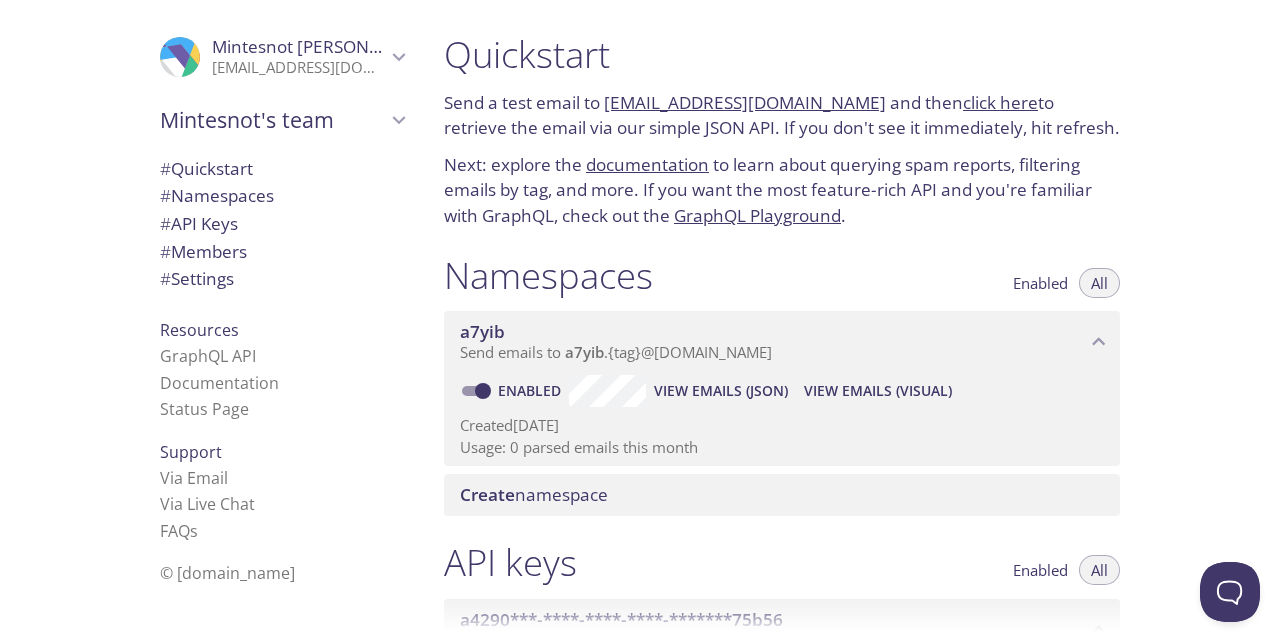 click on "Usage: 0 parsed emails this month" at bounding box center (782, 447) 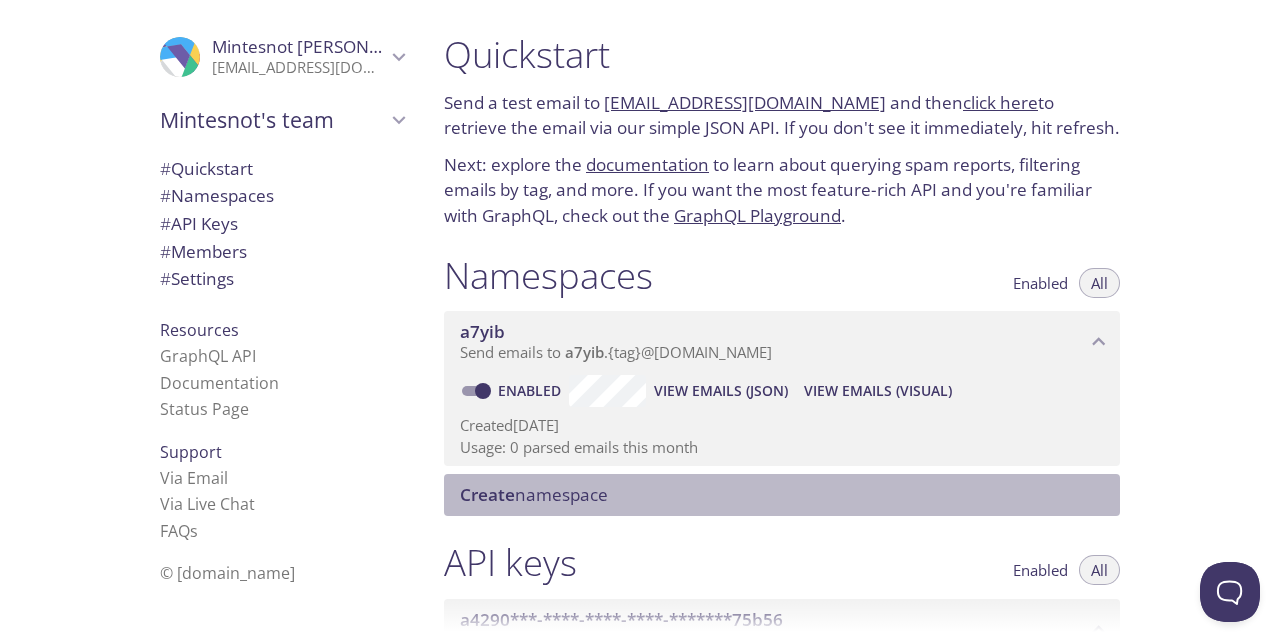 click on "Create  namespace" at bounding box center (782, 495) 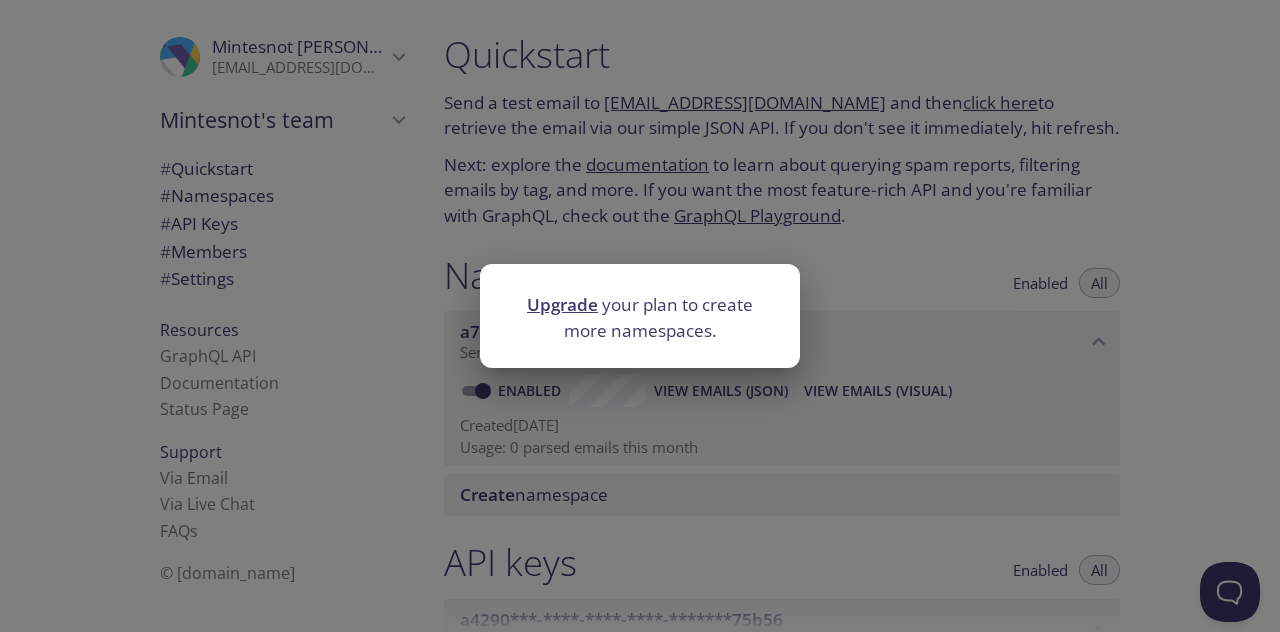 click on "Upgrade   your plan to create more namespaces." at bounding box center [640, 316] 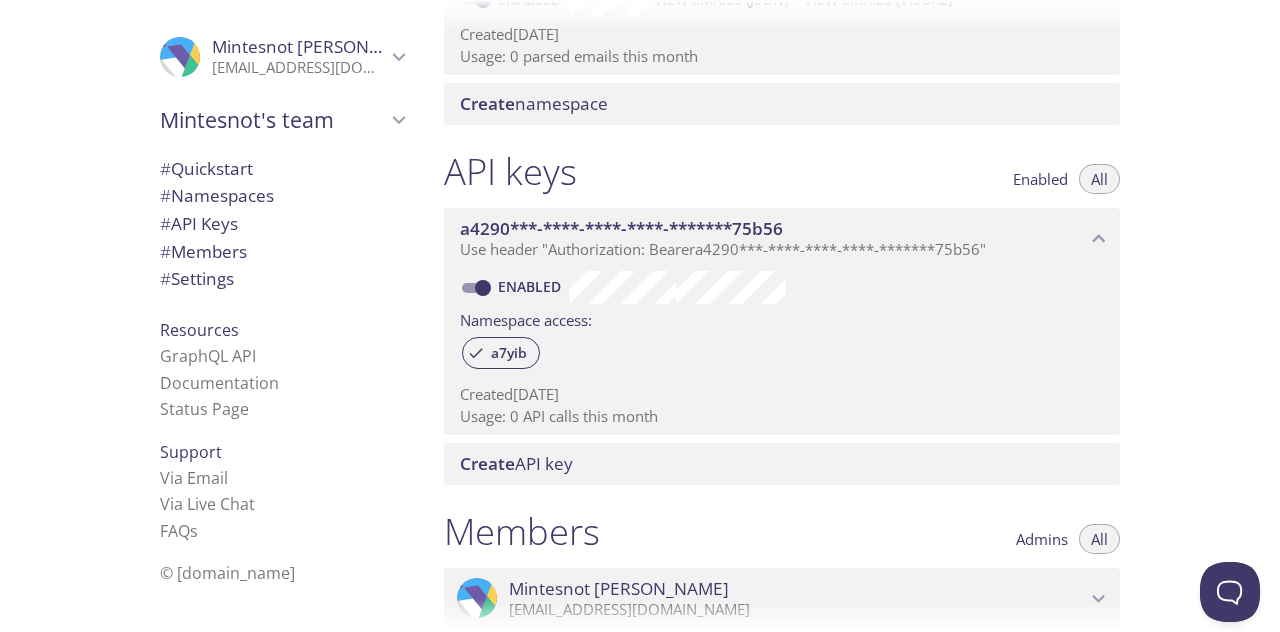 scroll, scrollTop: 404, scrollLeft: 0, axis: vertical 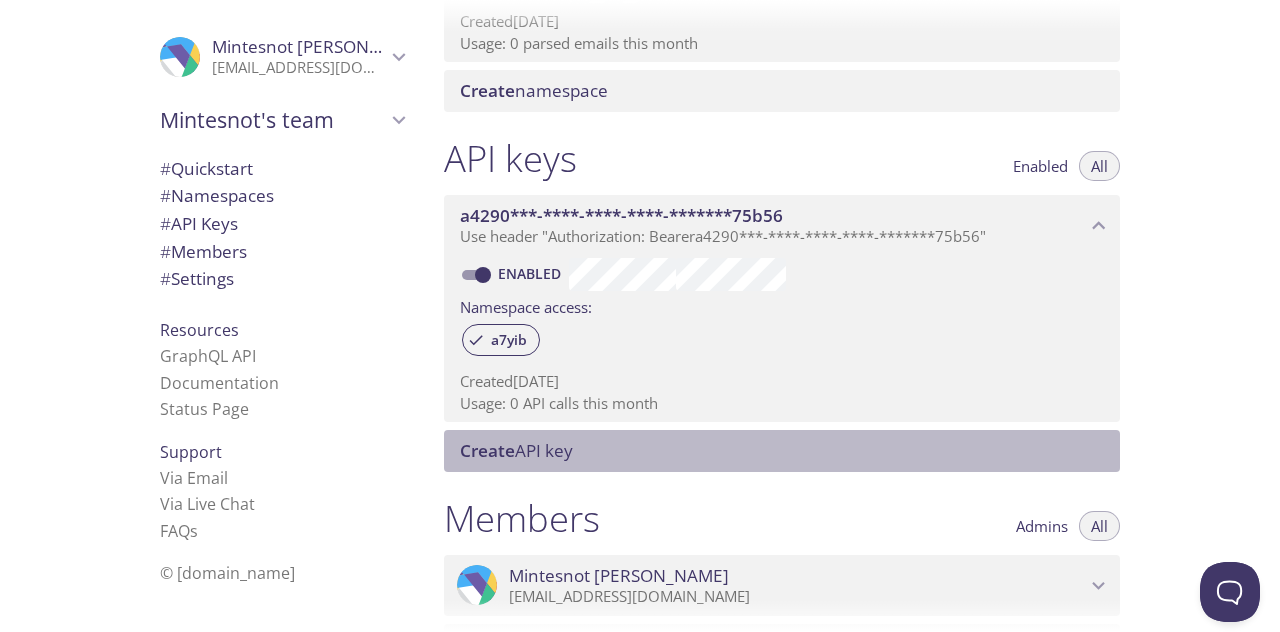 click on "Create  API key" at bounding box center (786, 451) 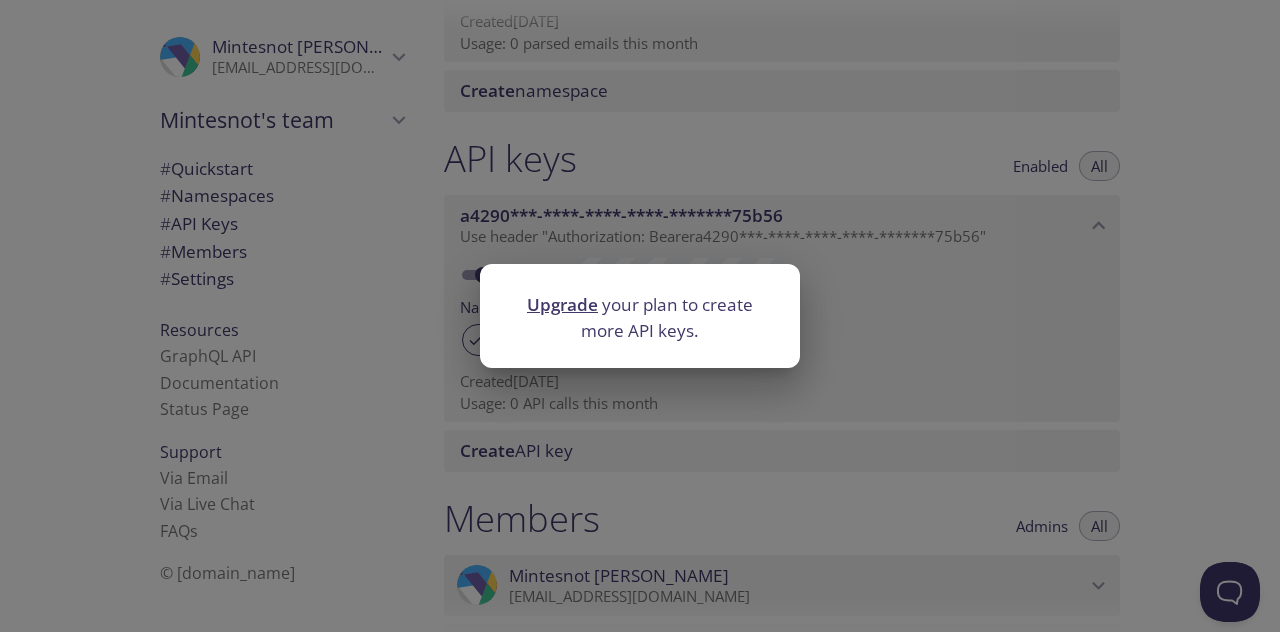 click on "Upgrade   your plan to create more API keys." at bounding box center [640, 316] 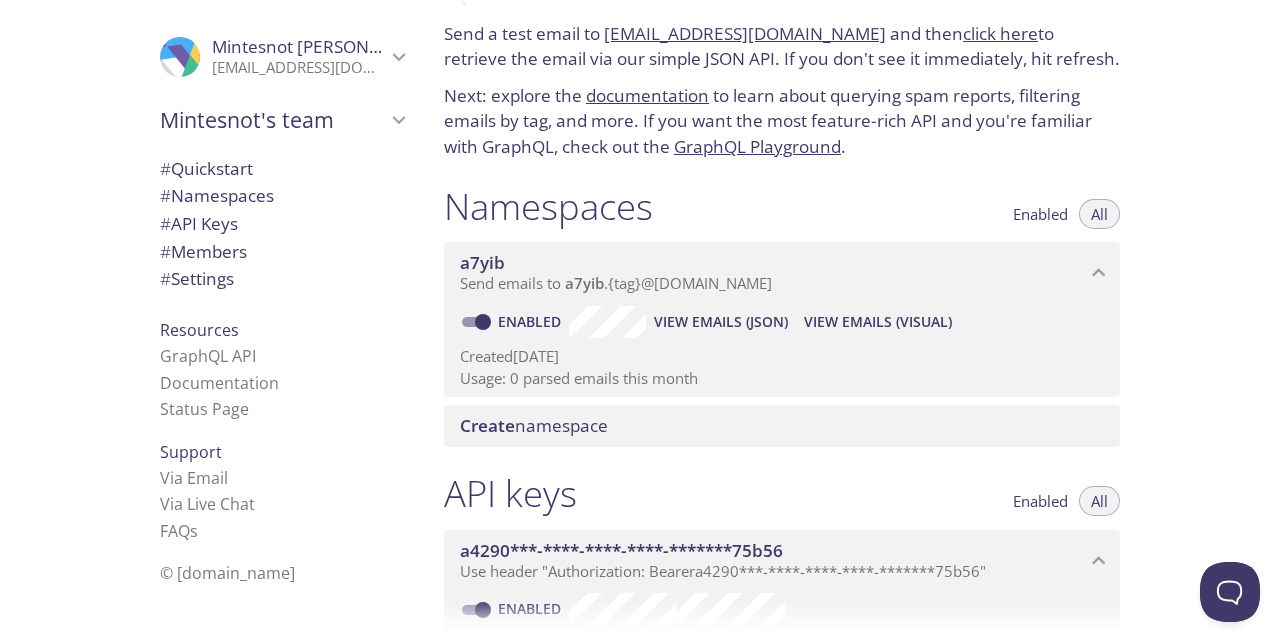 scroll, scrollTop: 0, scrollLeft: 0, axis: both 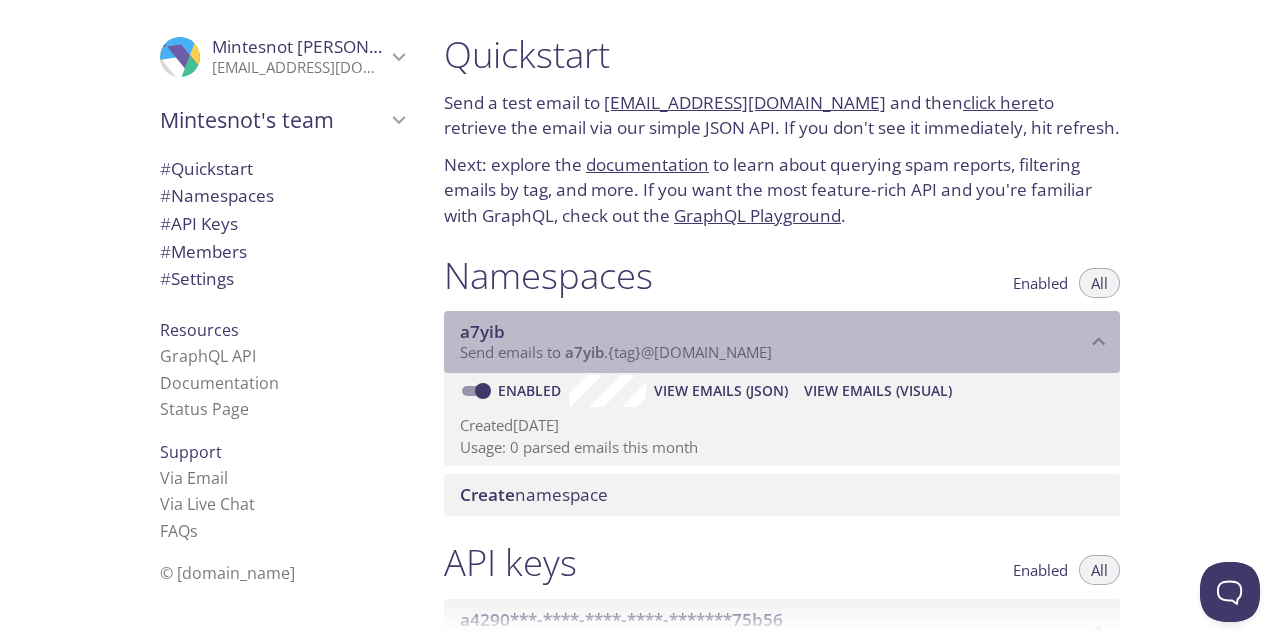 click on "Send emails to   a7yib . {tag} @inbox.testmail.app" at bounding box center [616, 352] 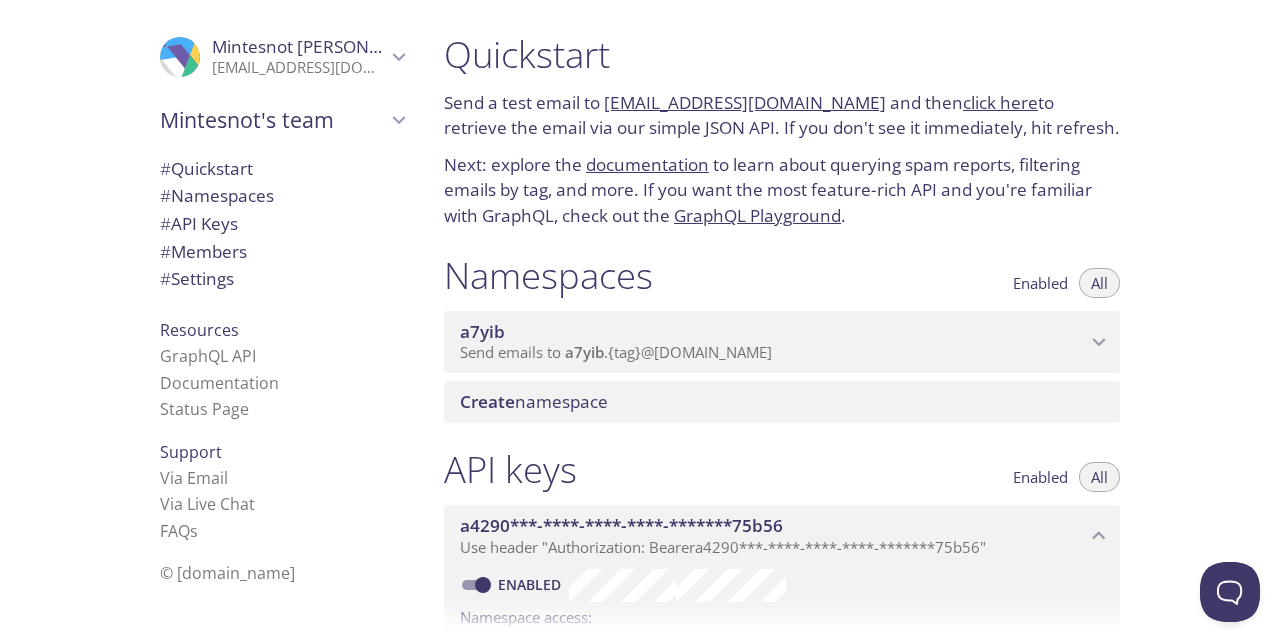 click on "Send emails to   a7yib . {tag} @inbox.testmail.app" at bounding box center (616, 352) 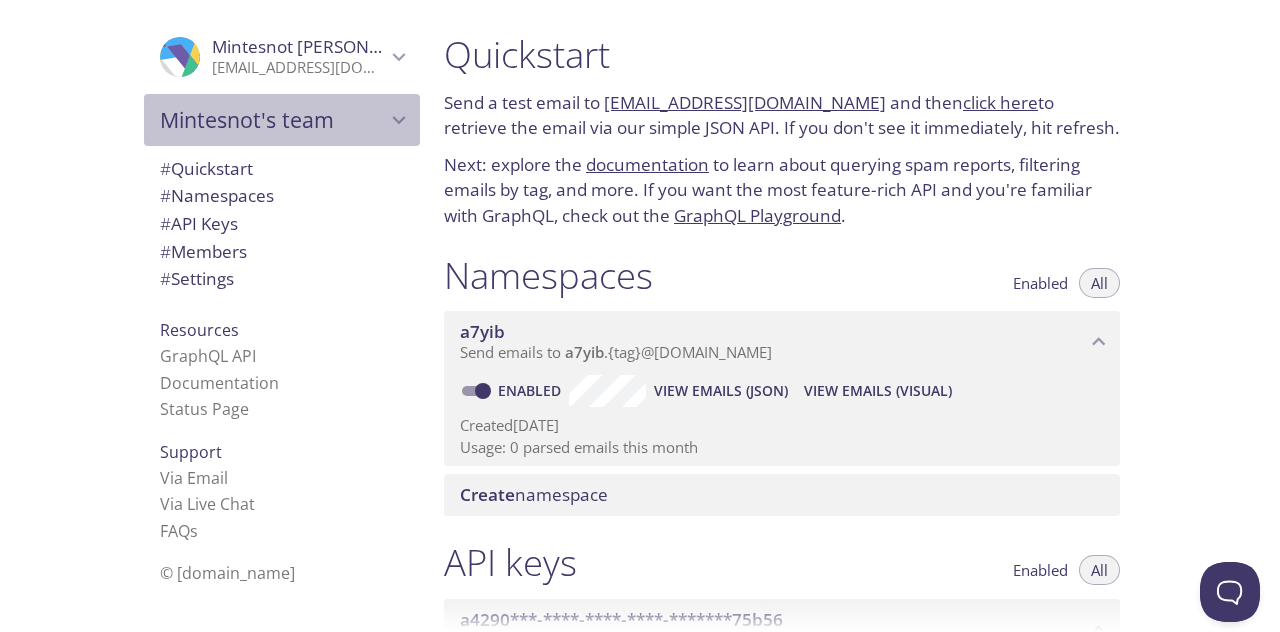 click 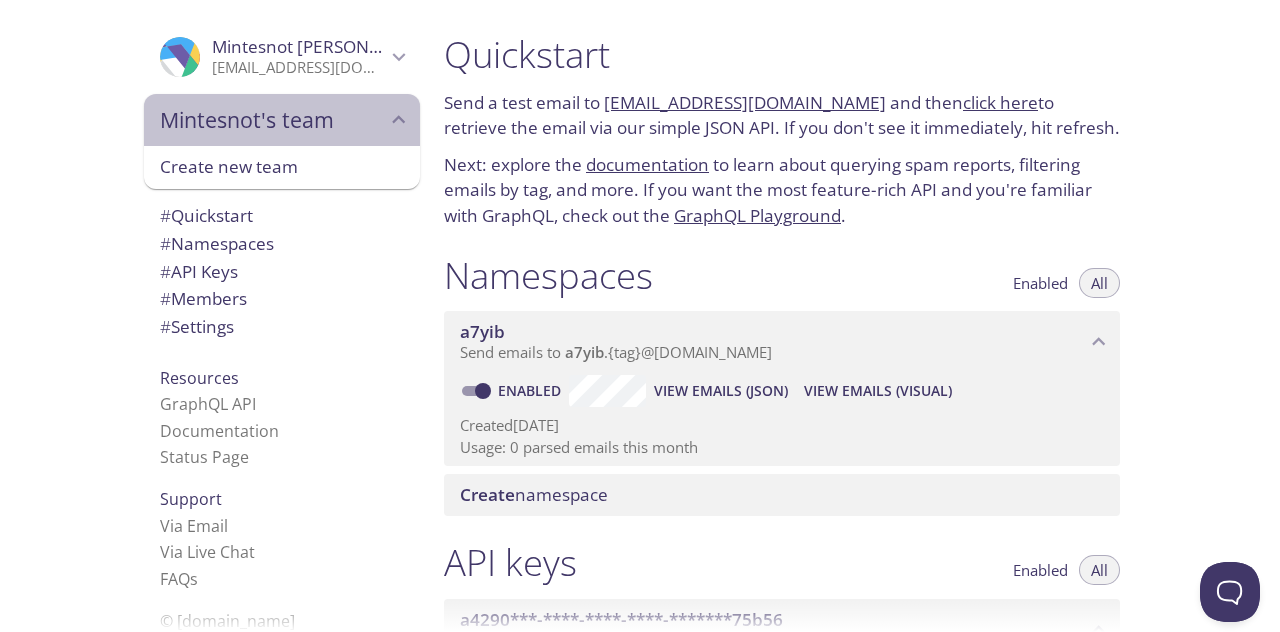 click 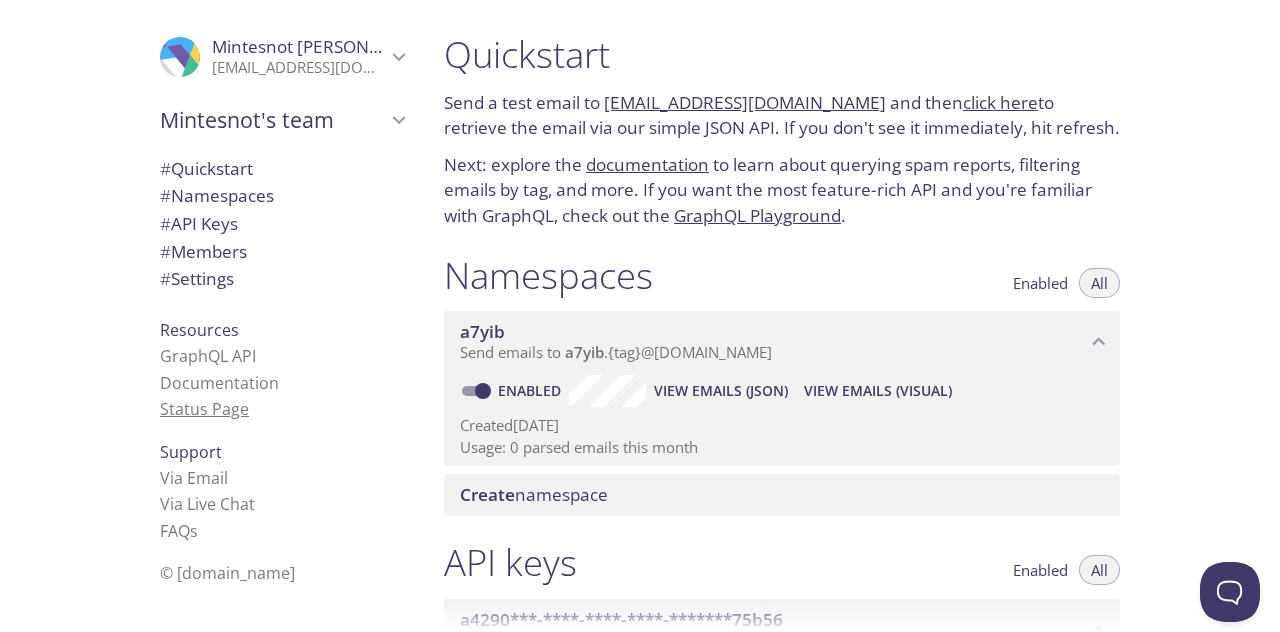 click on "Status Page" at bounding box center [204, 409] 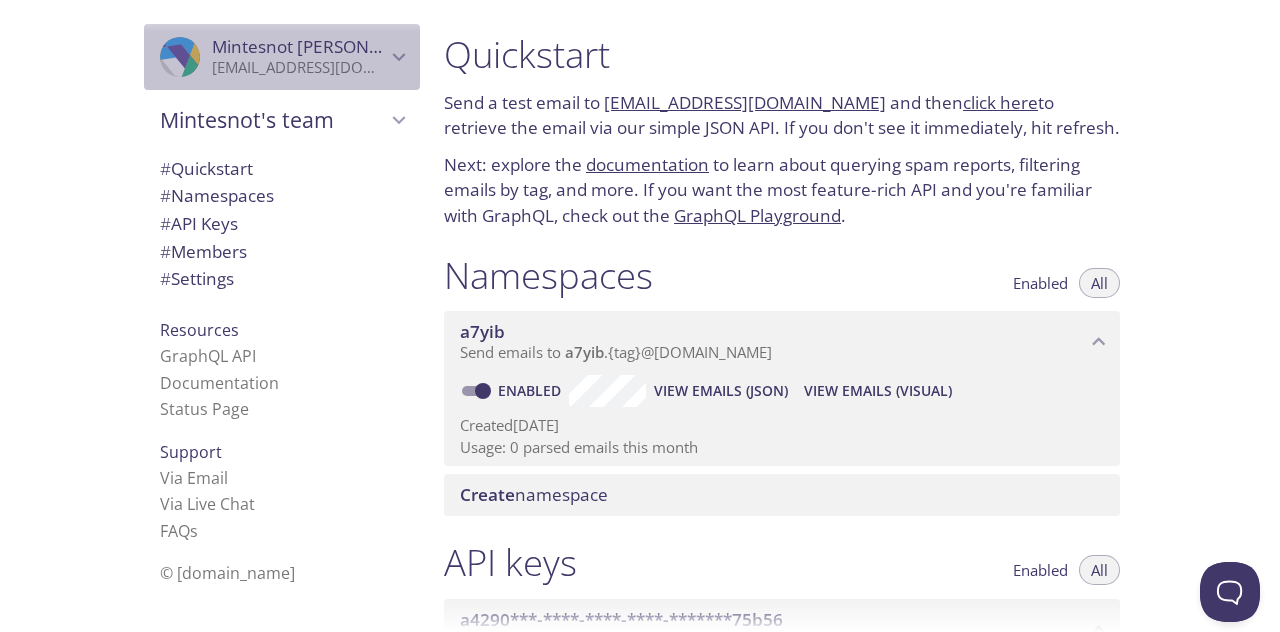 click on "Mintesnot   Teshome" at bounding box center [322, 46] 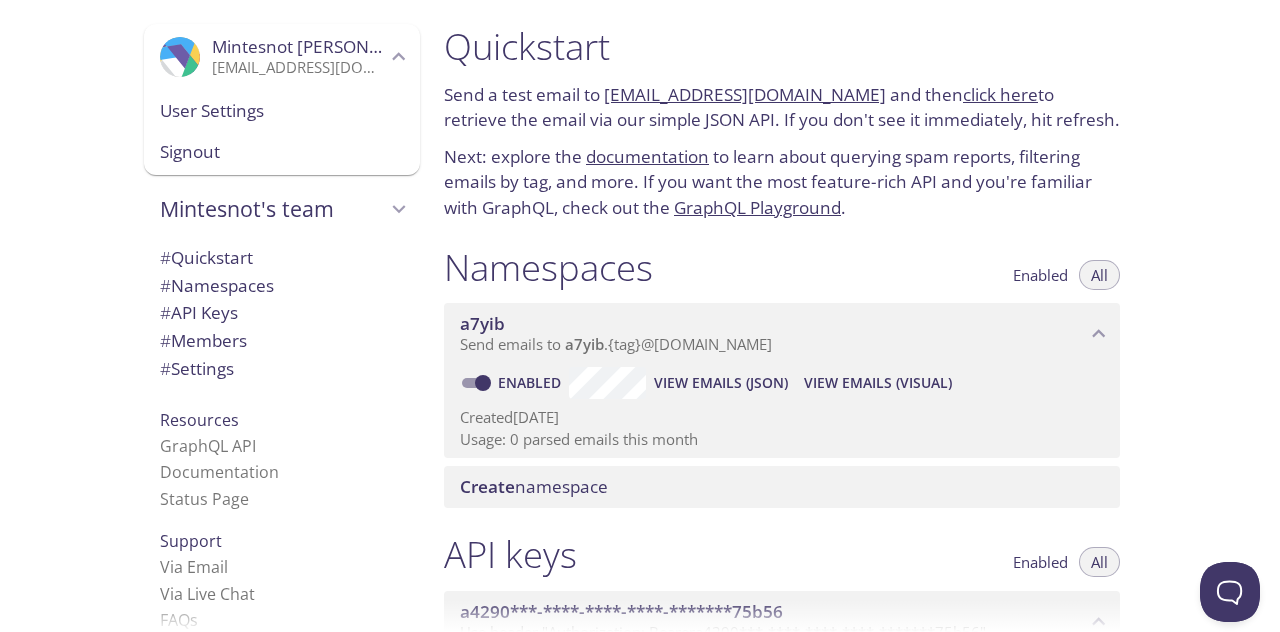 scroll, scrollTop: 0, scrollLeft: 0, axis: both 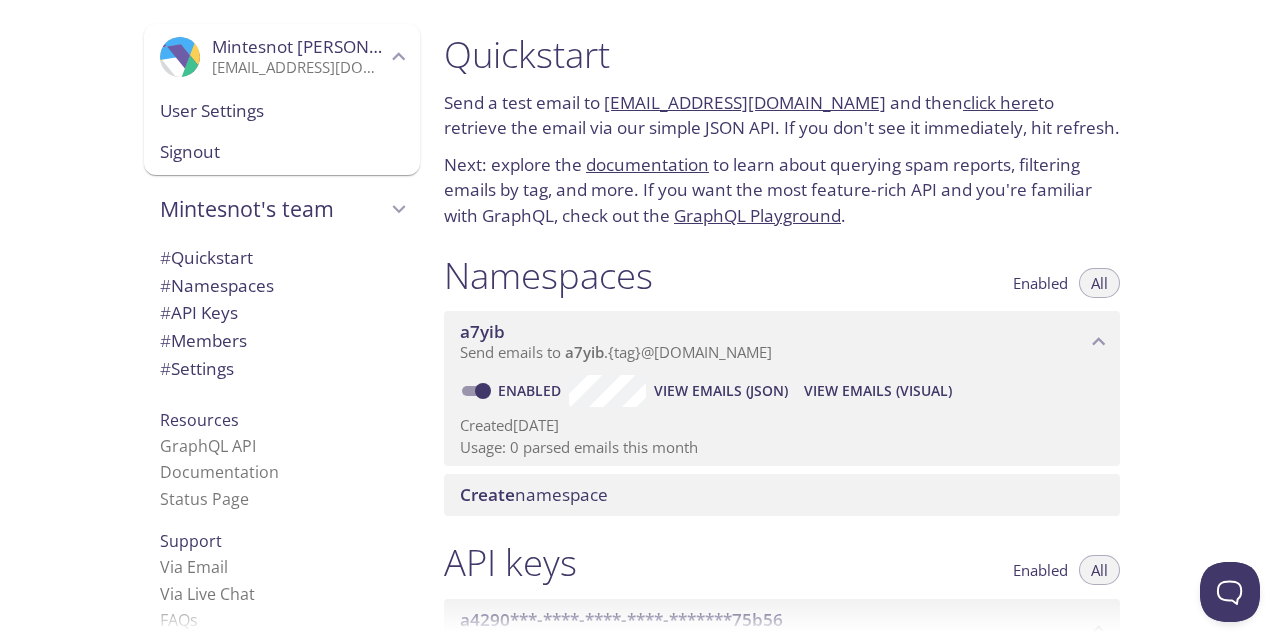 click on "click here" at bounding box center (1000, 102) 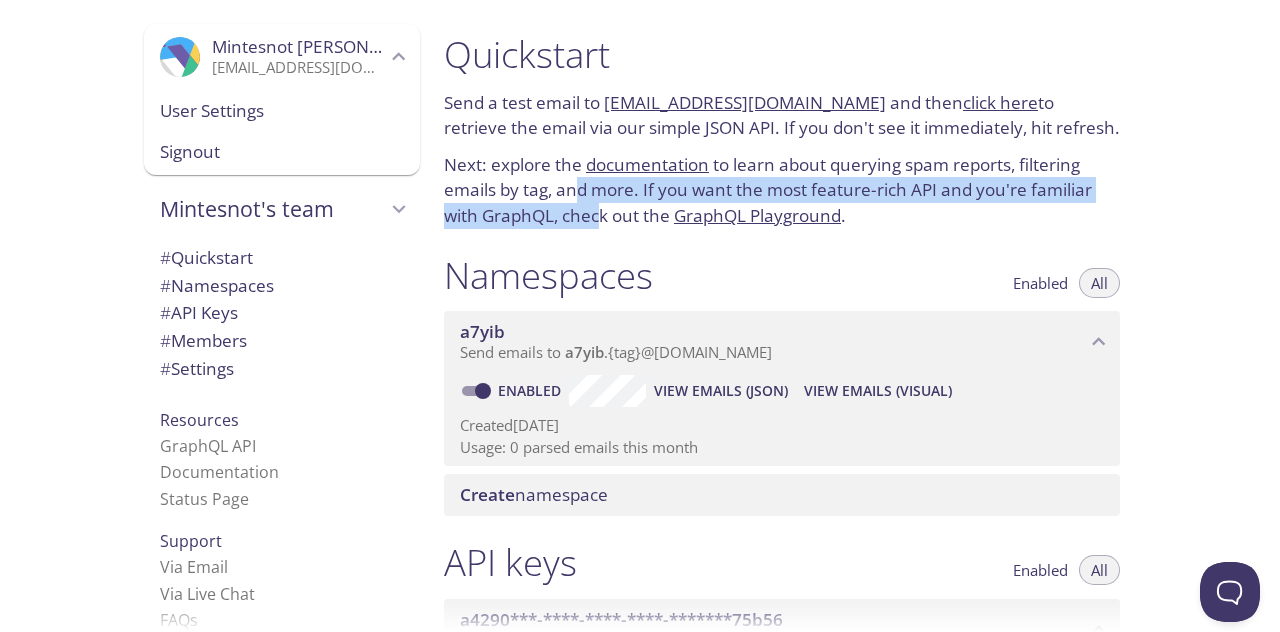 drag, startPoint x: 576, startPoint y: 184, endPoint x: 600, endPoint y: 216, distance: 40 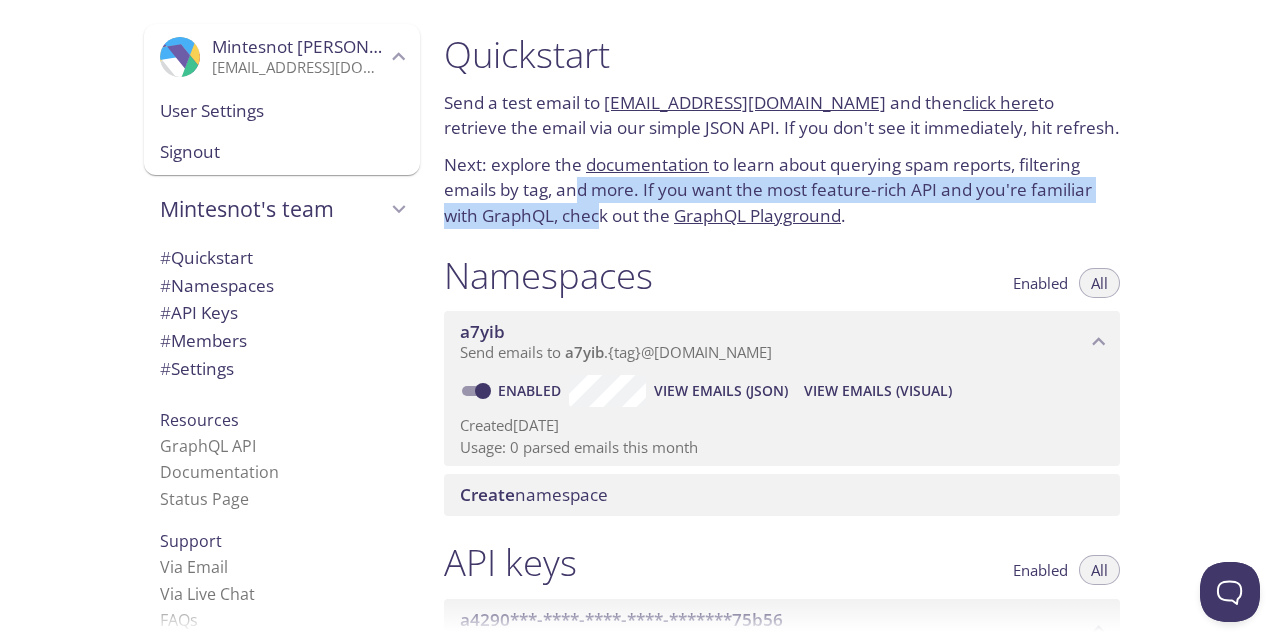 click on "Next: explore the   documentation   to learn about querying spam reports, filtering emails by tag, and more. If you want the most feature-rich API and you're familiar with GraphQL, check out the   GraphQL Playground ." at bounding box center [782, 190] 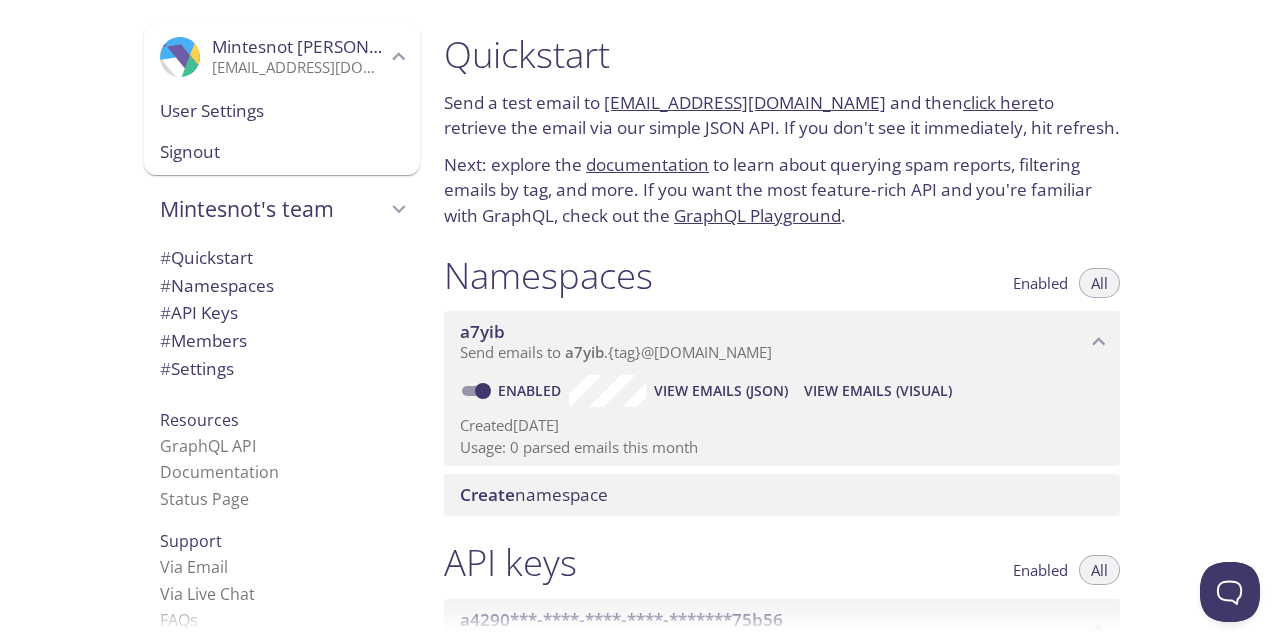 click on "GraphQL Playground" at bounding box center [757, 215] 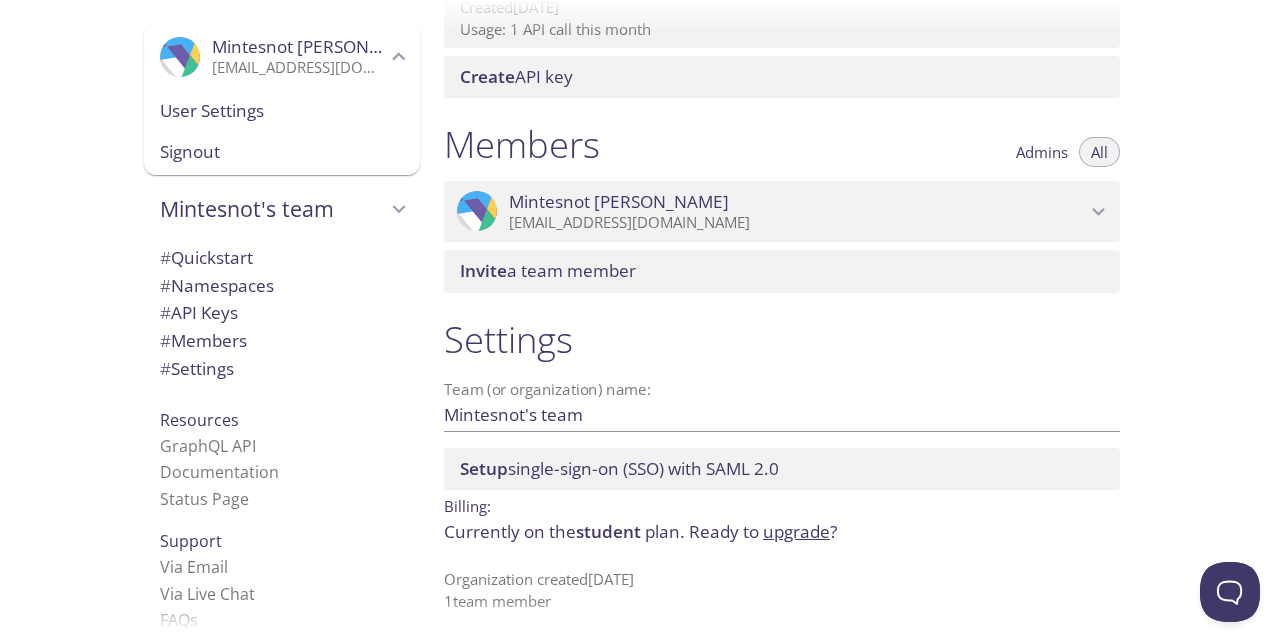 scroll, scrollTop: 790, scrollLeft: 0, axis: vertical 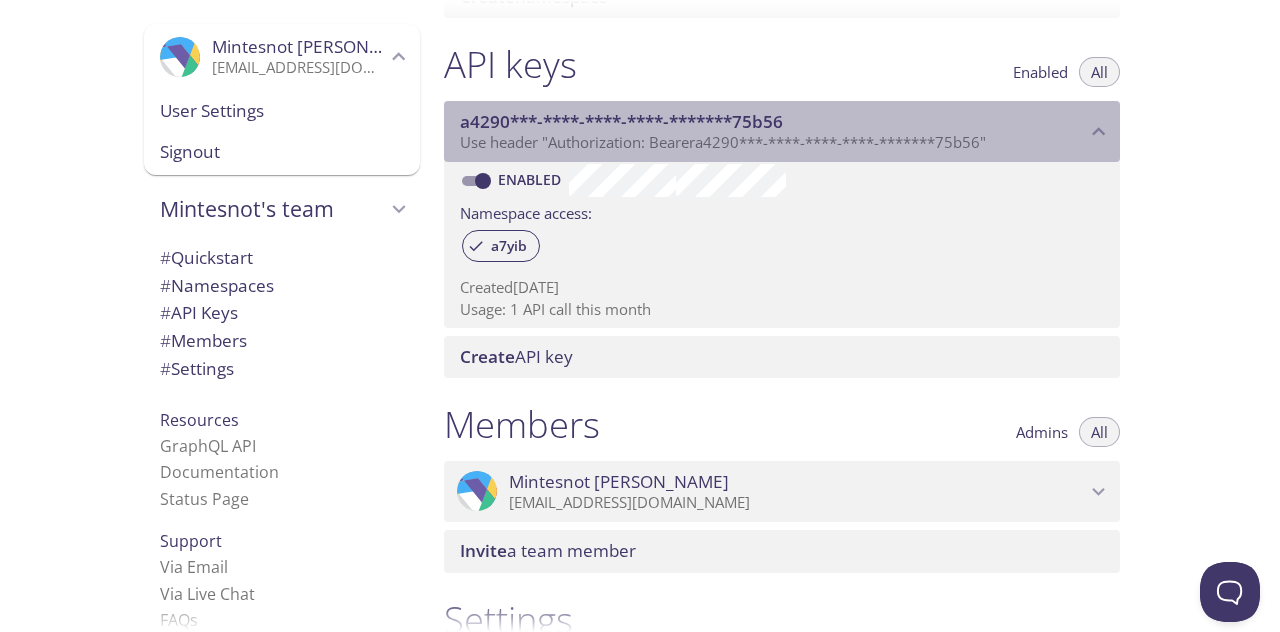 click on "Use header "Authorization: Bearer  a4290***-****-****-****-*******75b56 "" at bounding box center (723, 142) 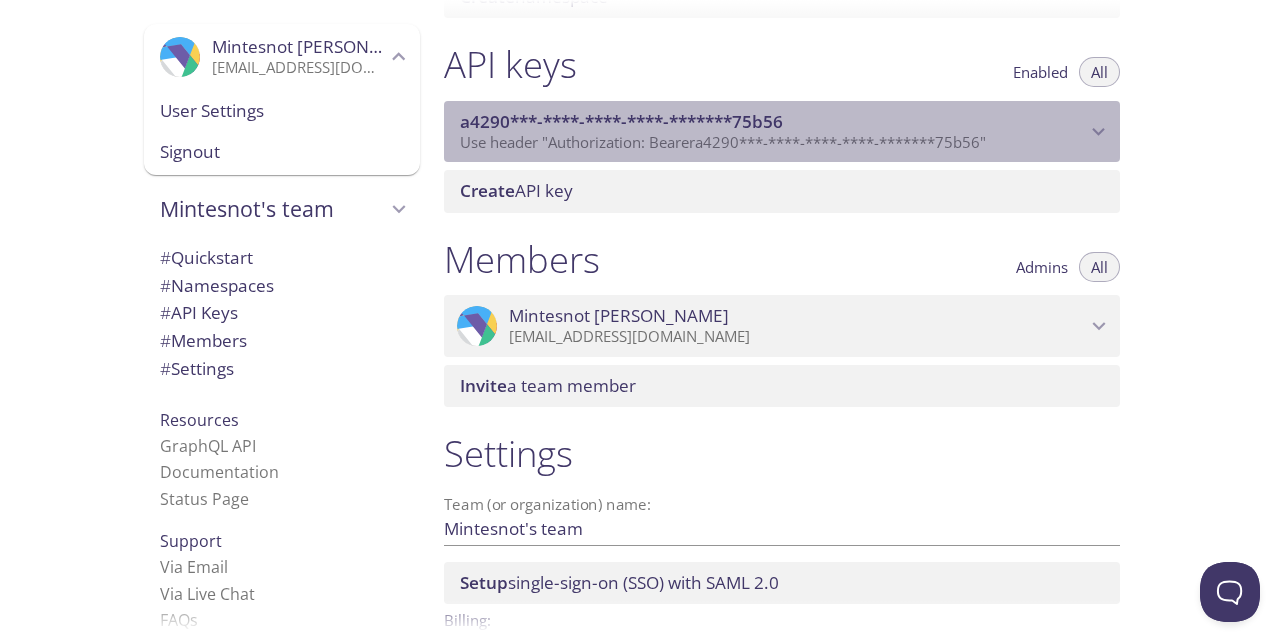click on "Use header "Authorization: Bearer  a4290***-****-****-****-*******75b56 "" at bounding box center [723, 142] 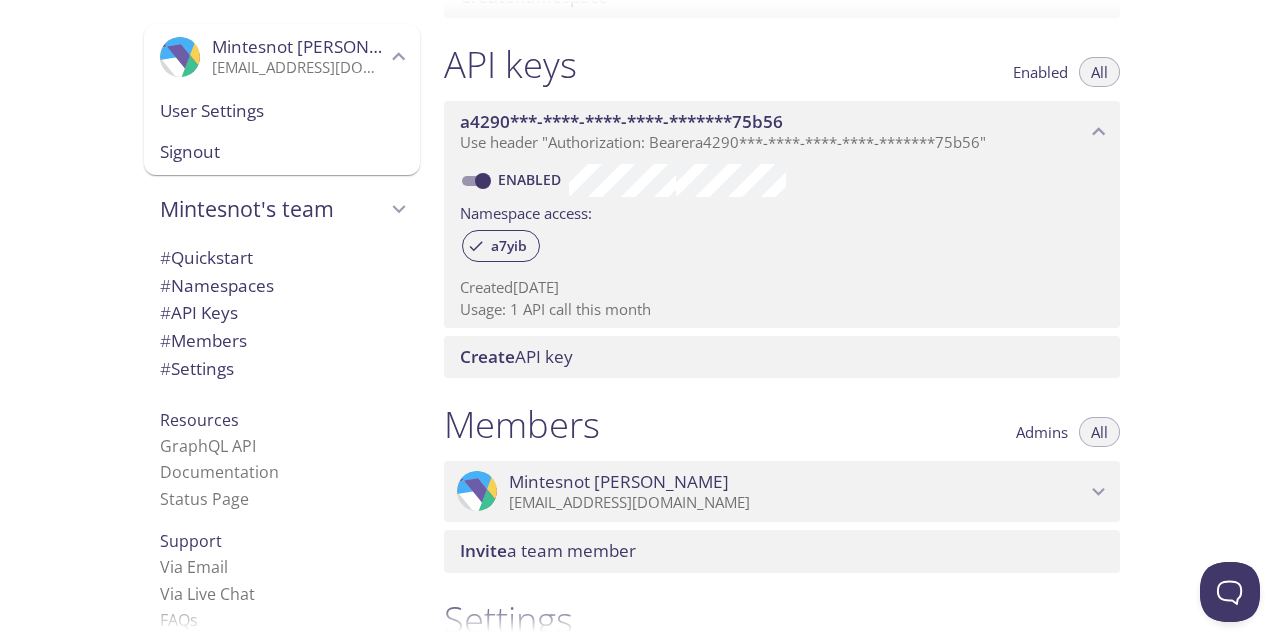 drag, startPoint x: 670, startPoint y: 305, endPoint x: 628, endPoint y: 307, distance: 42.047592 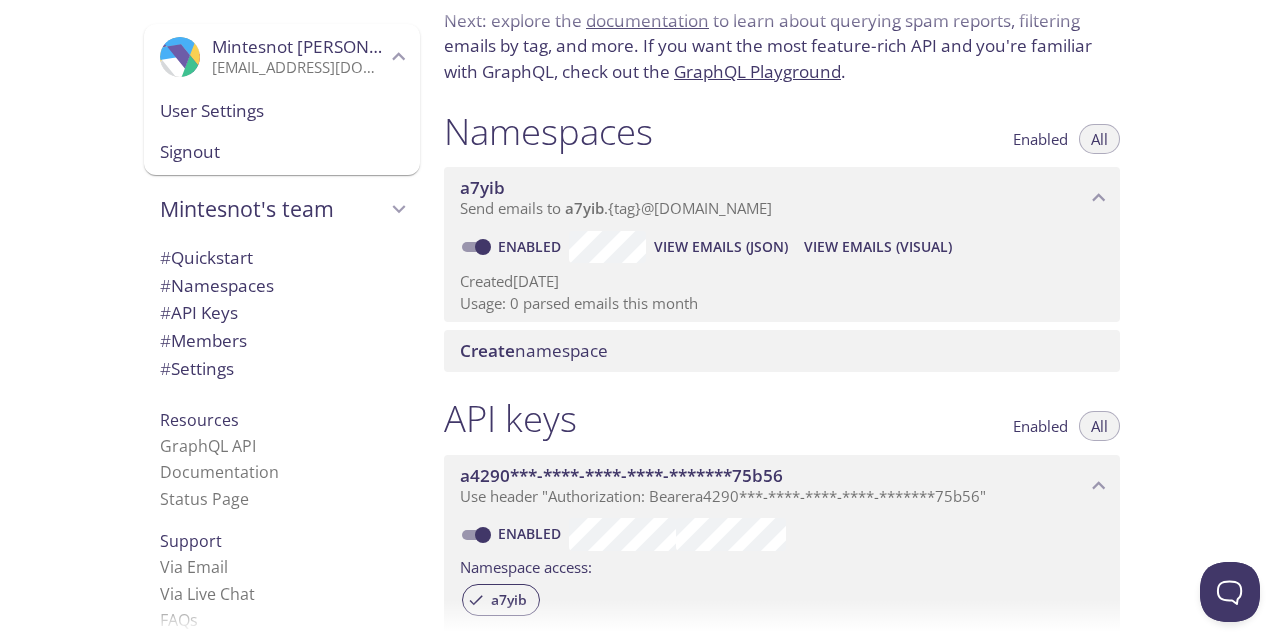 scroll, scrollTop: 143, scrollLeft: 0, axis: vertical 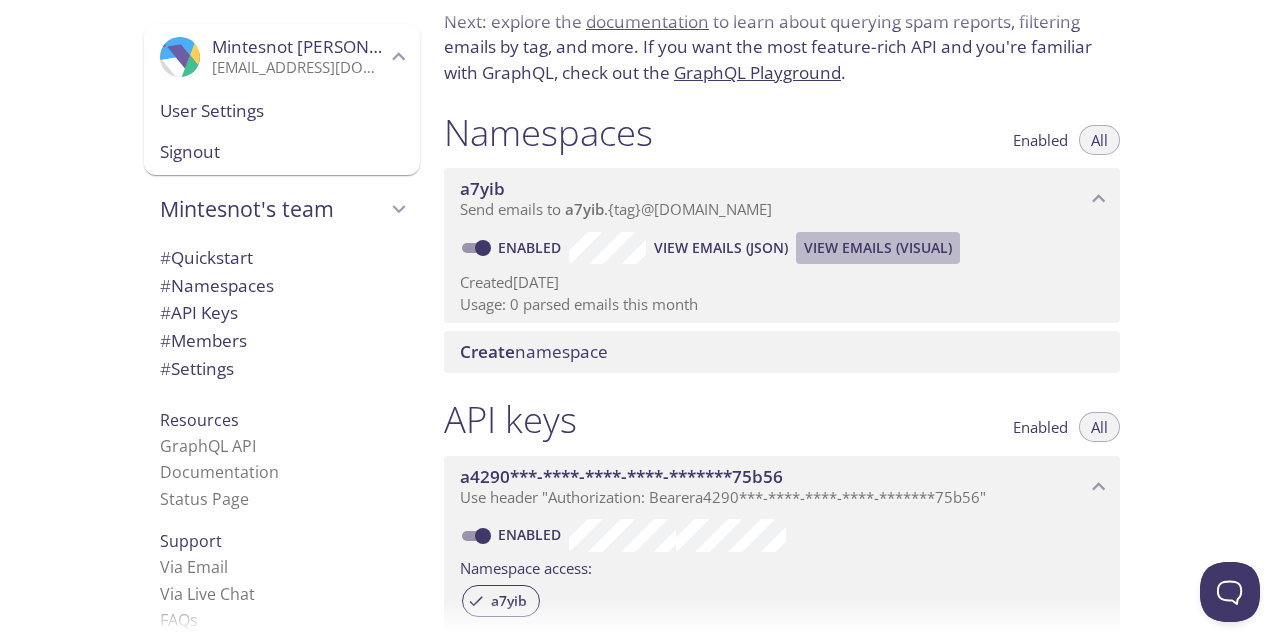 click on "View Emails (Visual)" at bounding box center [878, 248] 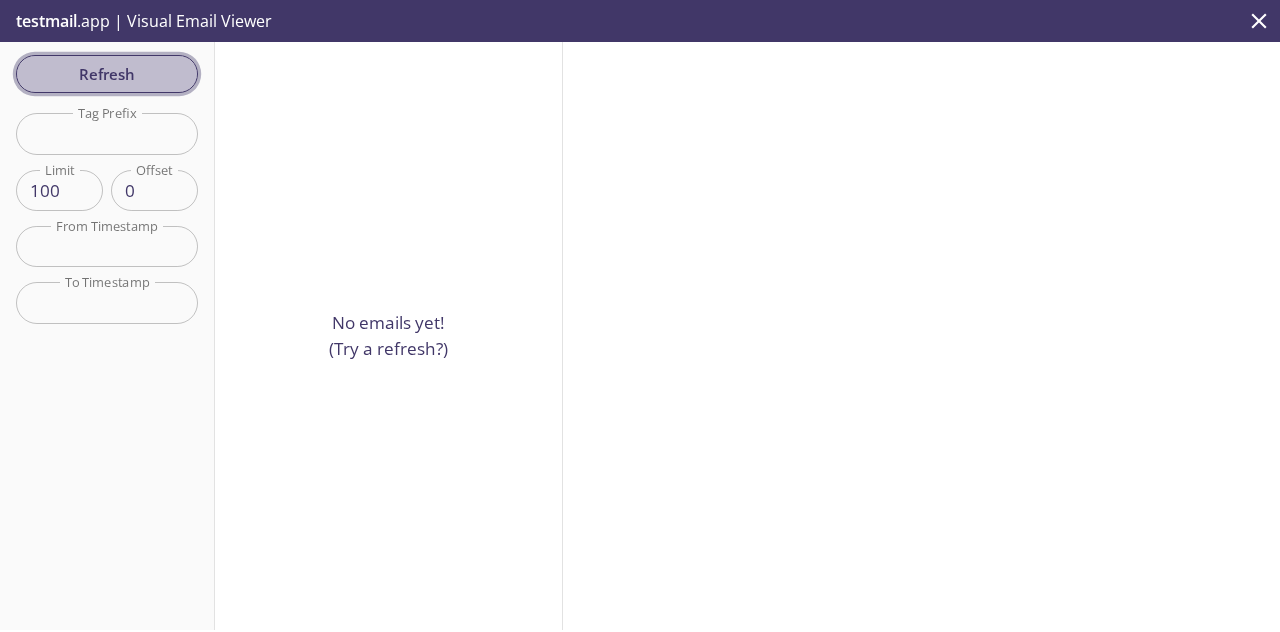 click on "Refresh" at bounding box center (107, 74) 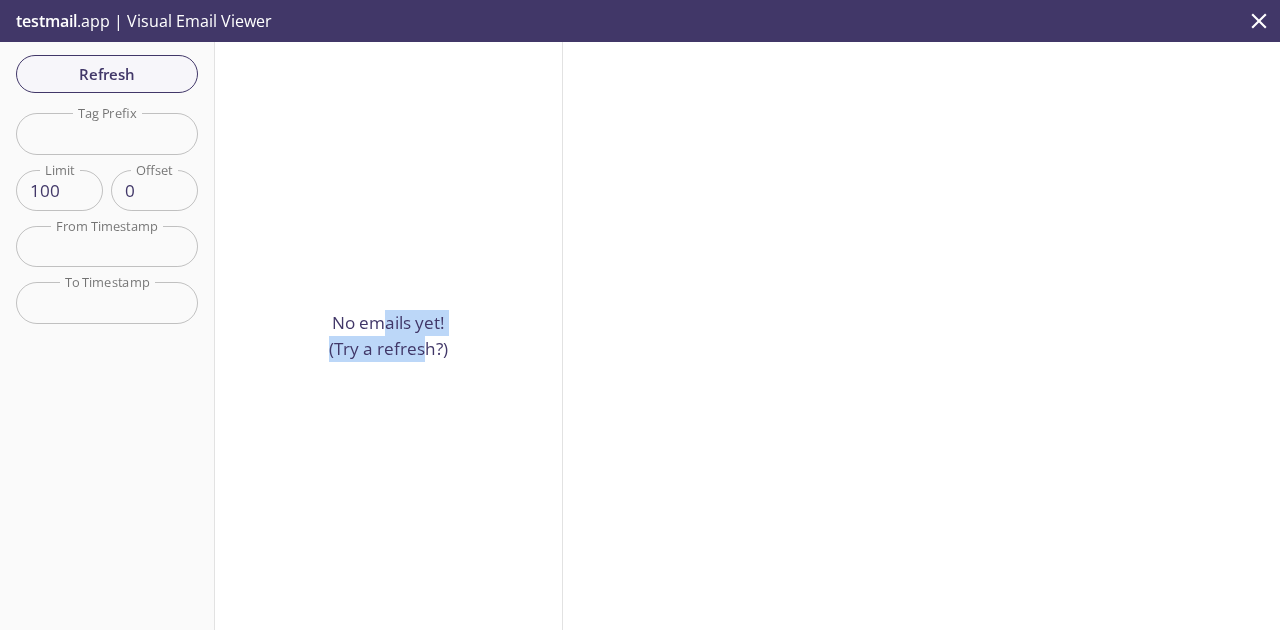 drag, startPoint x: 372, startPoint y: 306, endPoint x: 434, endPoint y: 347, distance: 74.330345 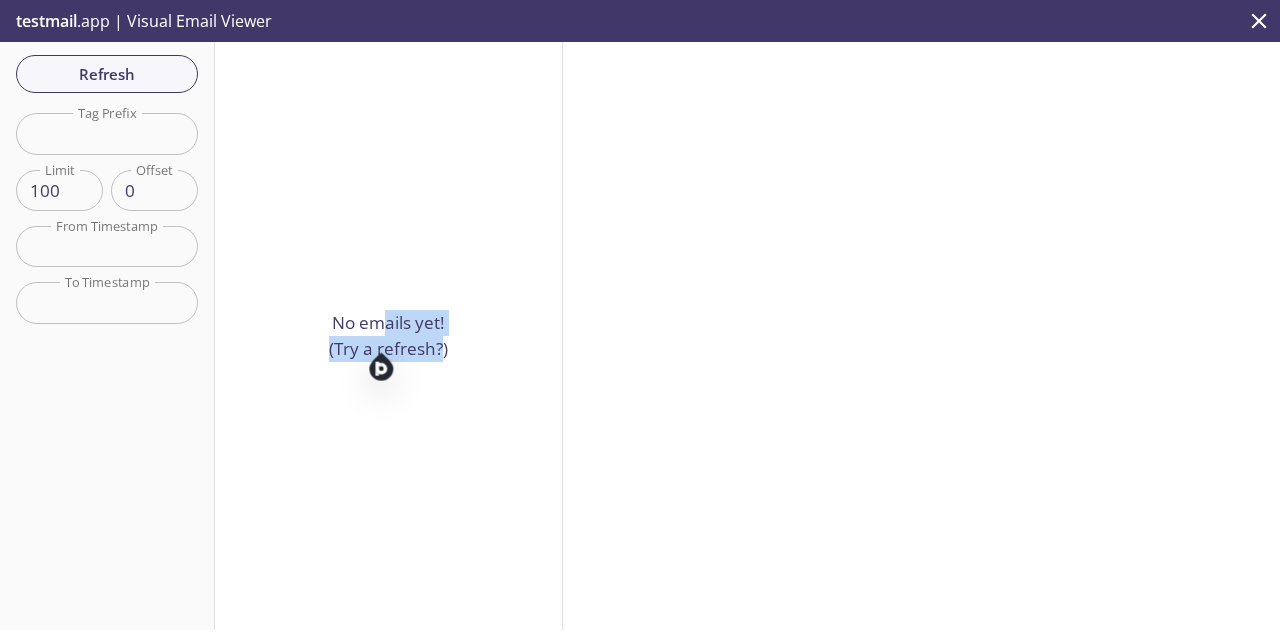 click on "No emails yet! (Try a refresh?)" at bounding box center (388, 335) 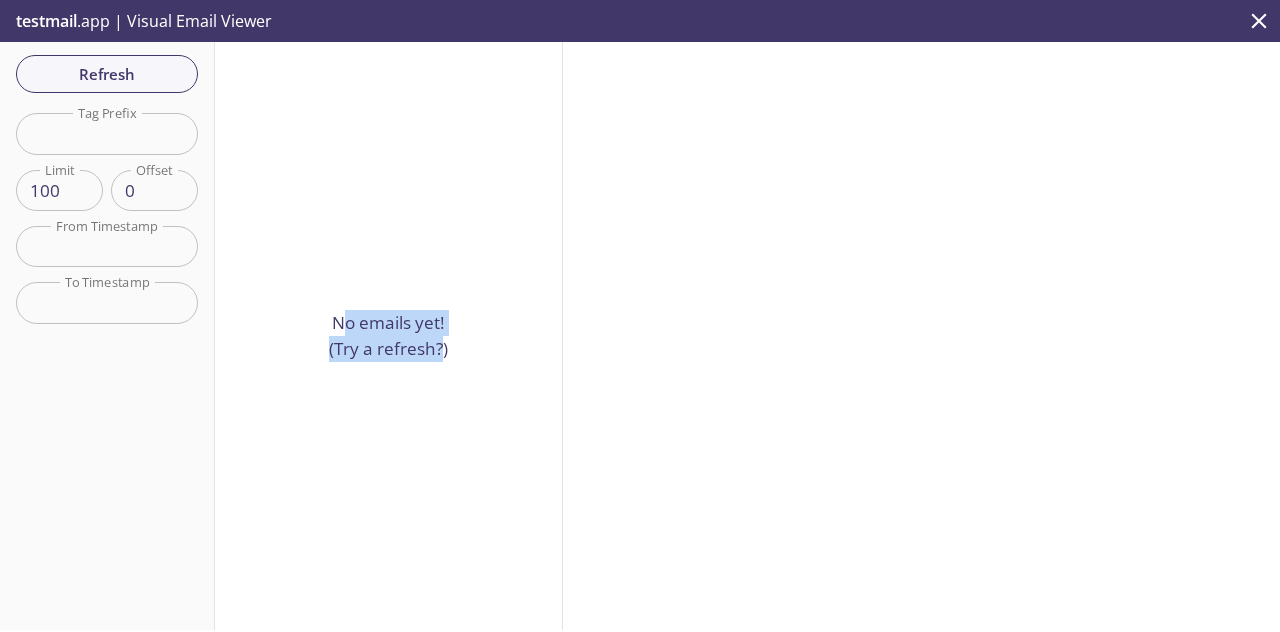 drag, startPoint x: 335, startPoint y: 275, endPoint x: 439, endPoint y: 339, distance: 122.1147 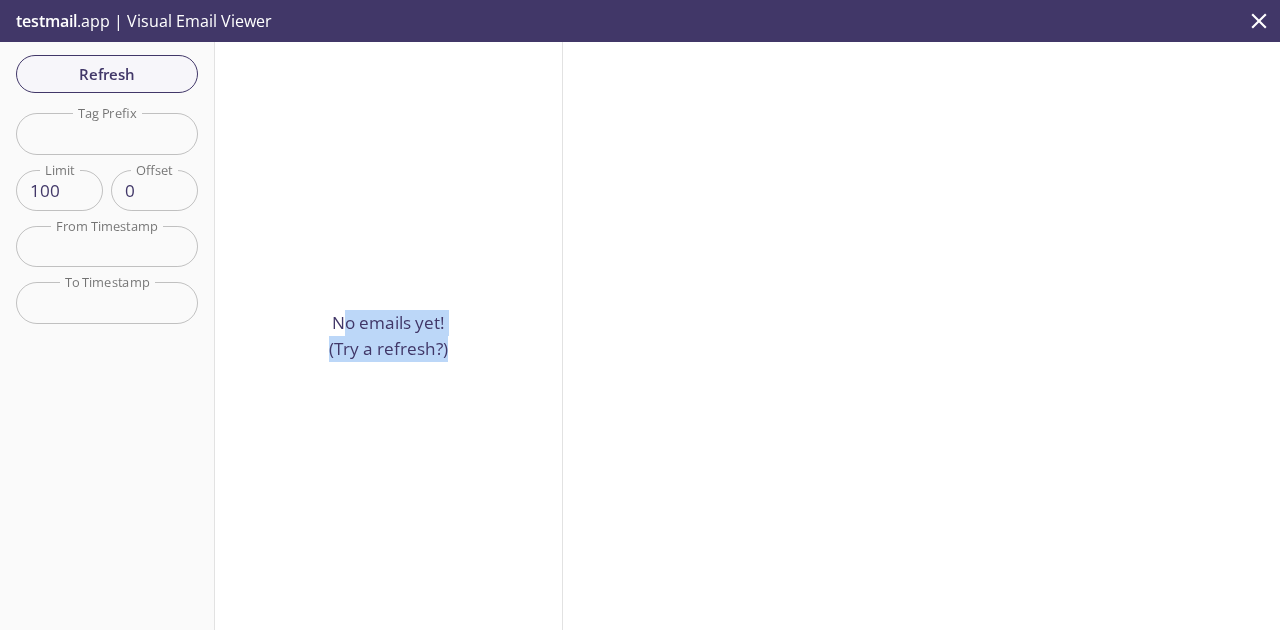 click on "No emails yet! (Try a refresh?)" at bounding box center (388, 335) 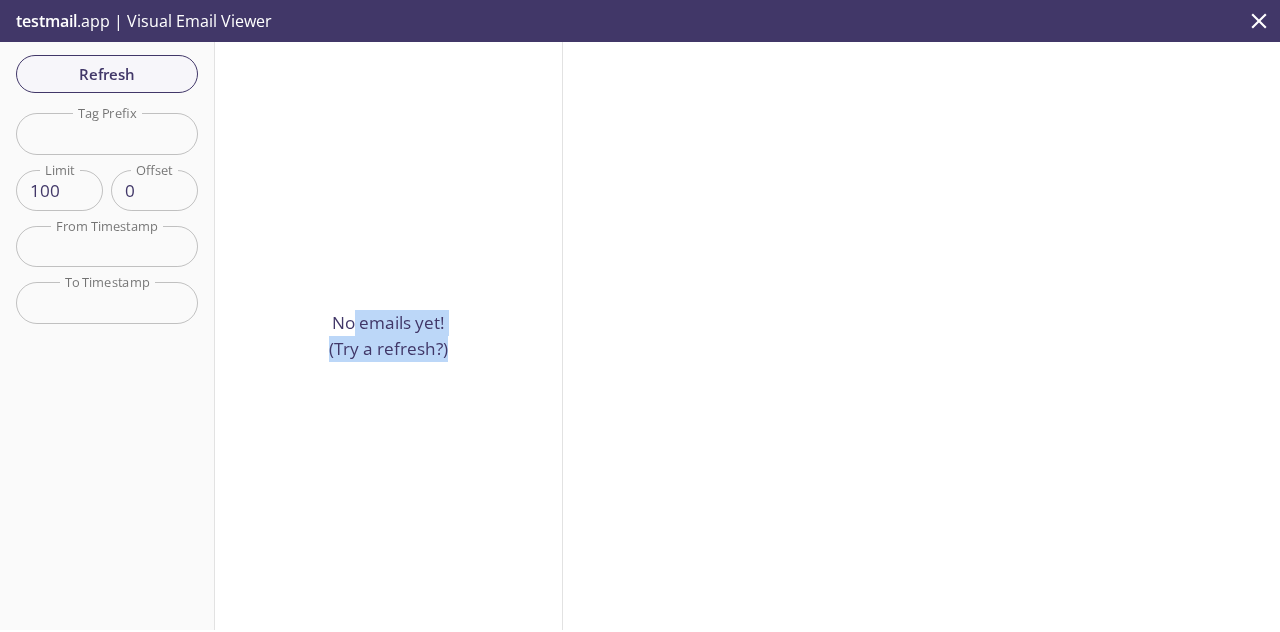 drag, startPoint x: 439, startPoint y: 339, endPoint x: 341, endPoint y: 282, distance: 113.37107 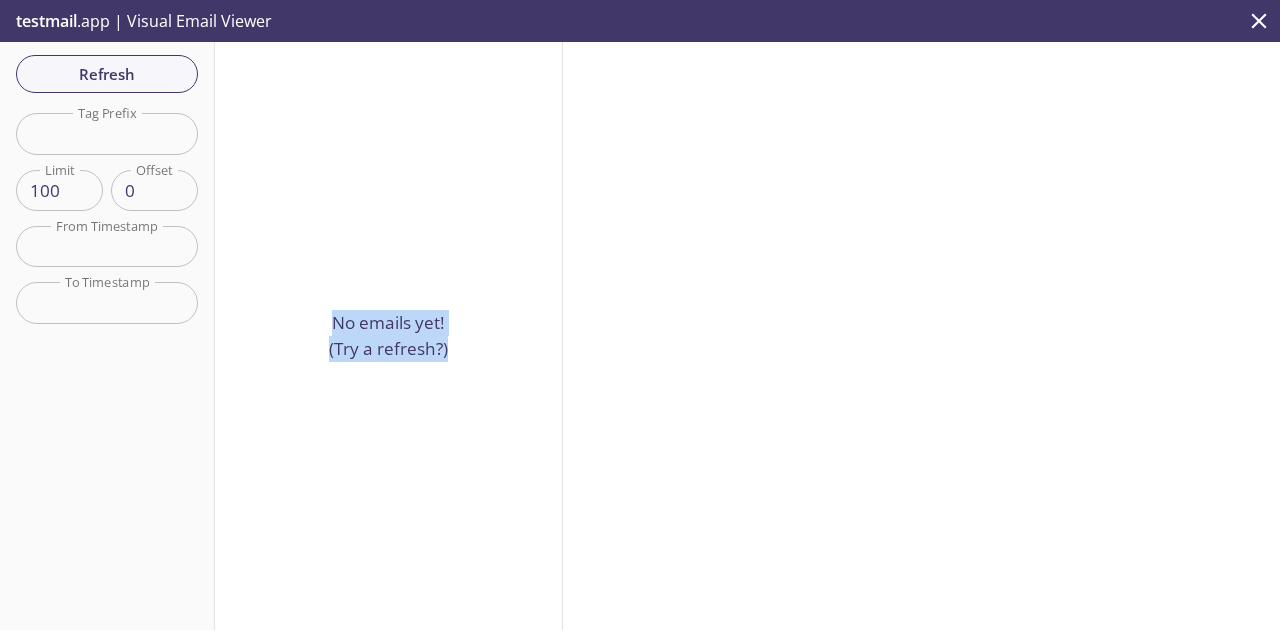 click on "No emails yet! (Try a refresh?)" at bounding box center (389, 336) 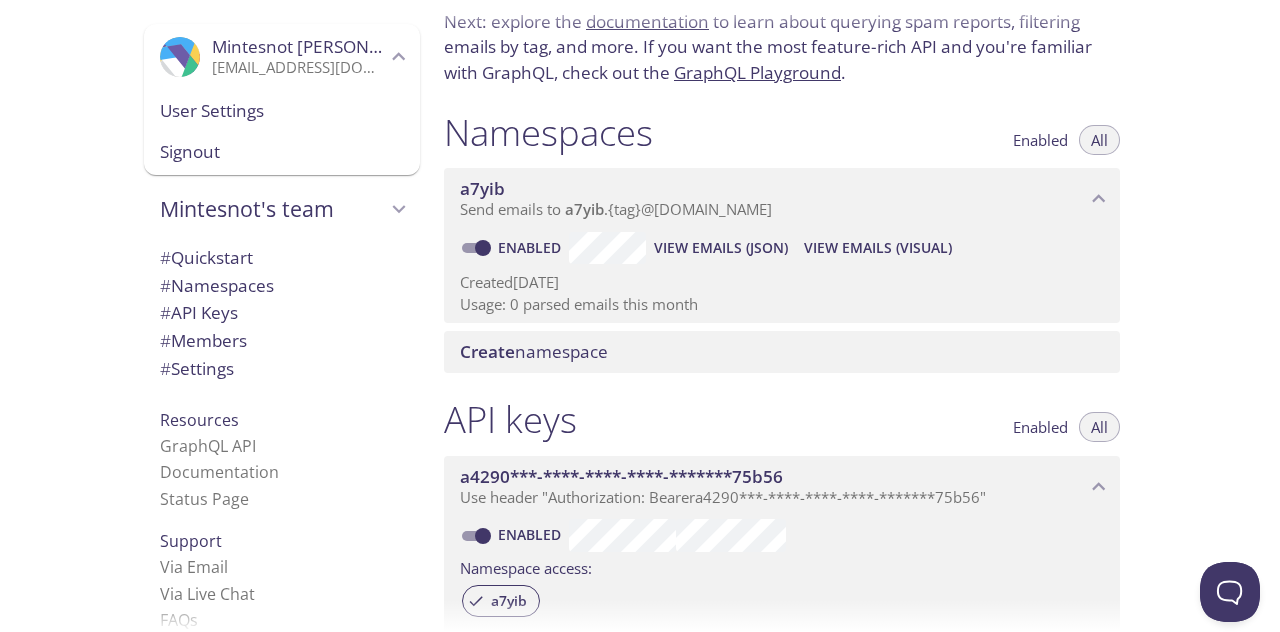 scroll, scrollTop: 111, scrollLeft: 0, axis: vertical 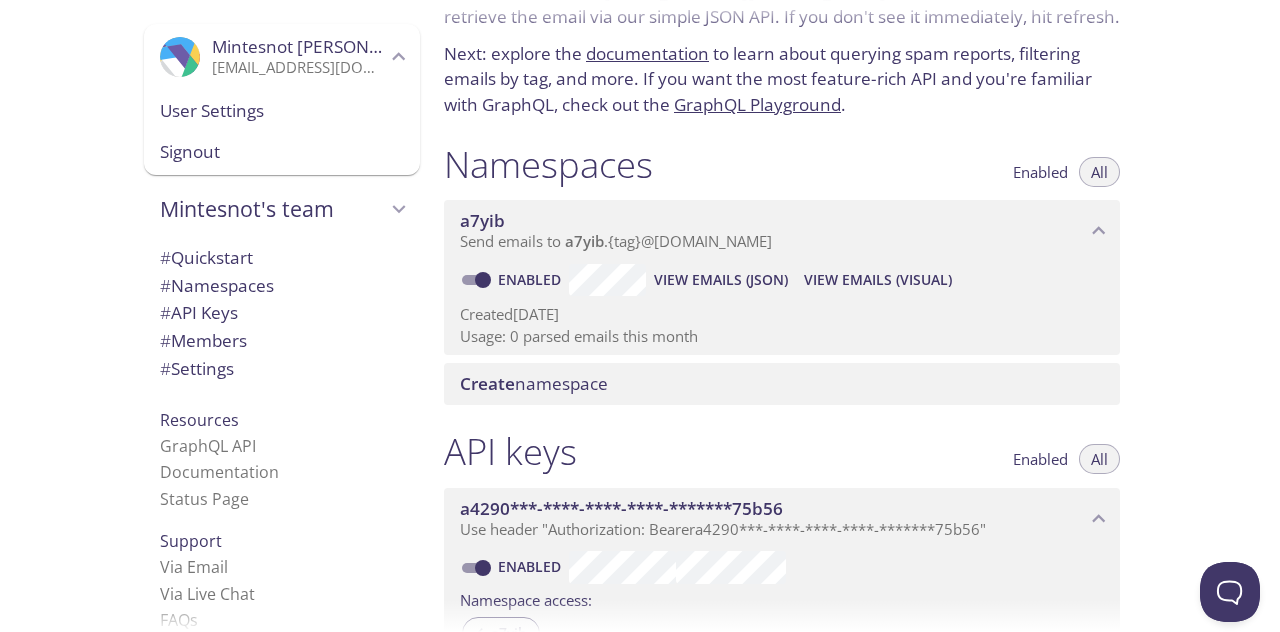 click on "API keys Enabled All a4290***-****-****-****-*******75b56 Use header "Authorization: Bearer  a4290***-****-****-****-*******75b56 " Enabled Namespace access: a7yib Created  12 Jul 2025 Usage: 1 API call this month Create  API key" at bounding box center (782, 597) 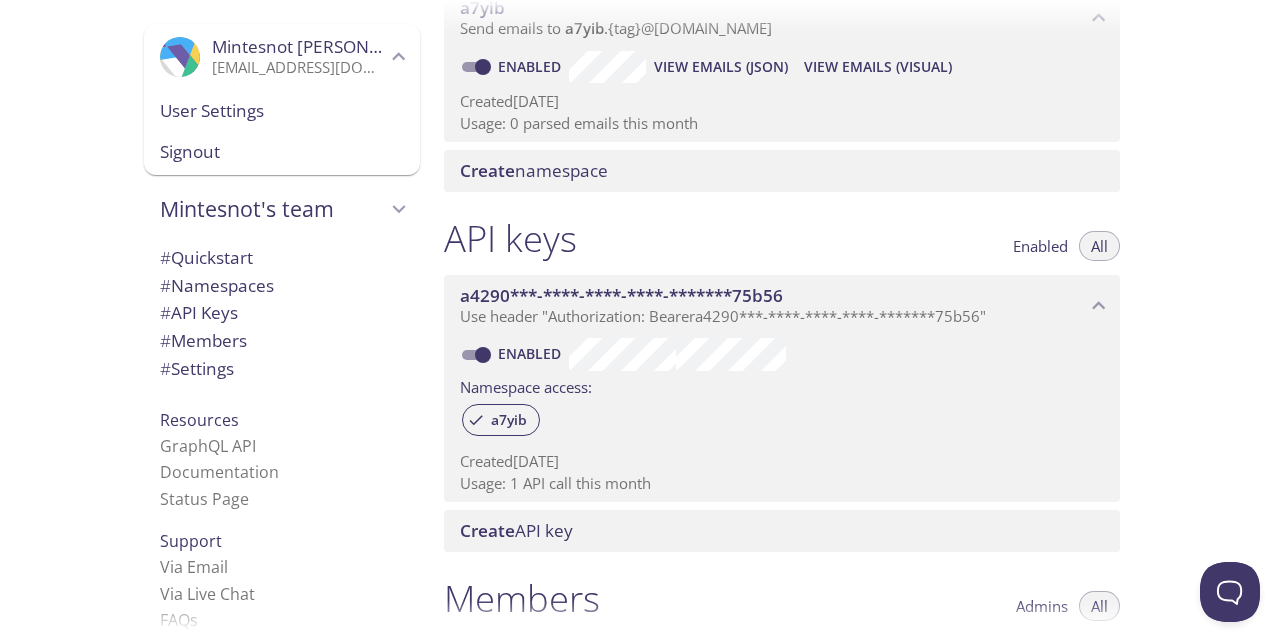 scroll, scrollTop: 325, scrollLeft: 0, axis: vertical 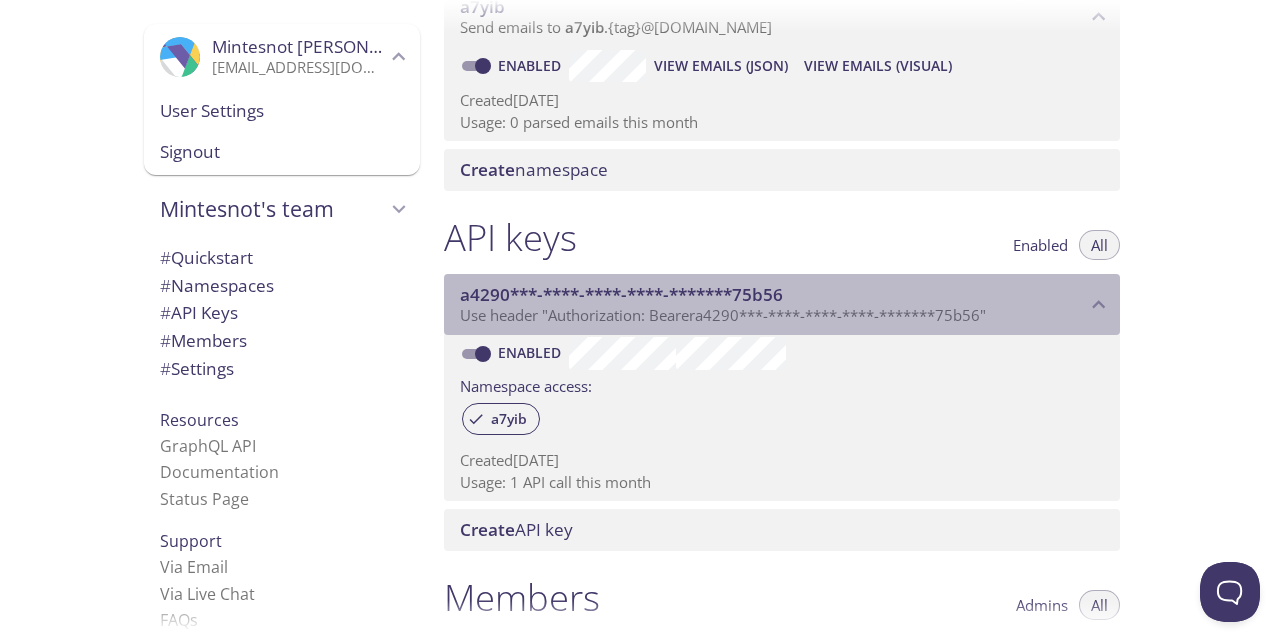 click on "Use header "Authorization: Bearer  a4290***-****-****-****-*******75b56 "" at bounding box center (723, 315) 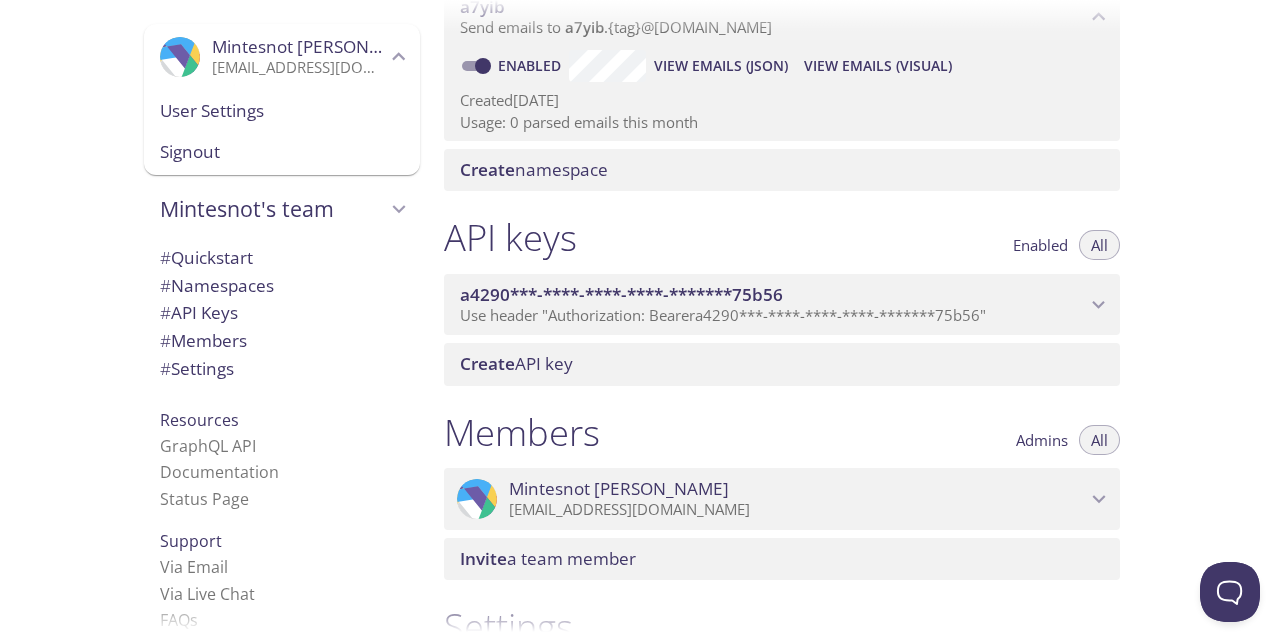 click on "Use header "Authorization: Bearer  a4290***-****-****-****-*******75b56 "" at bounding box center (723, 315) 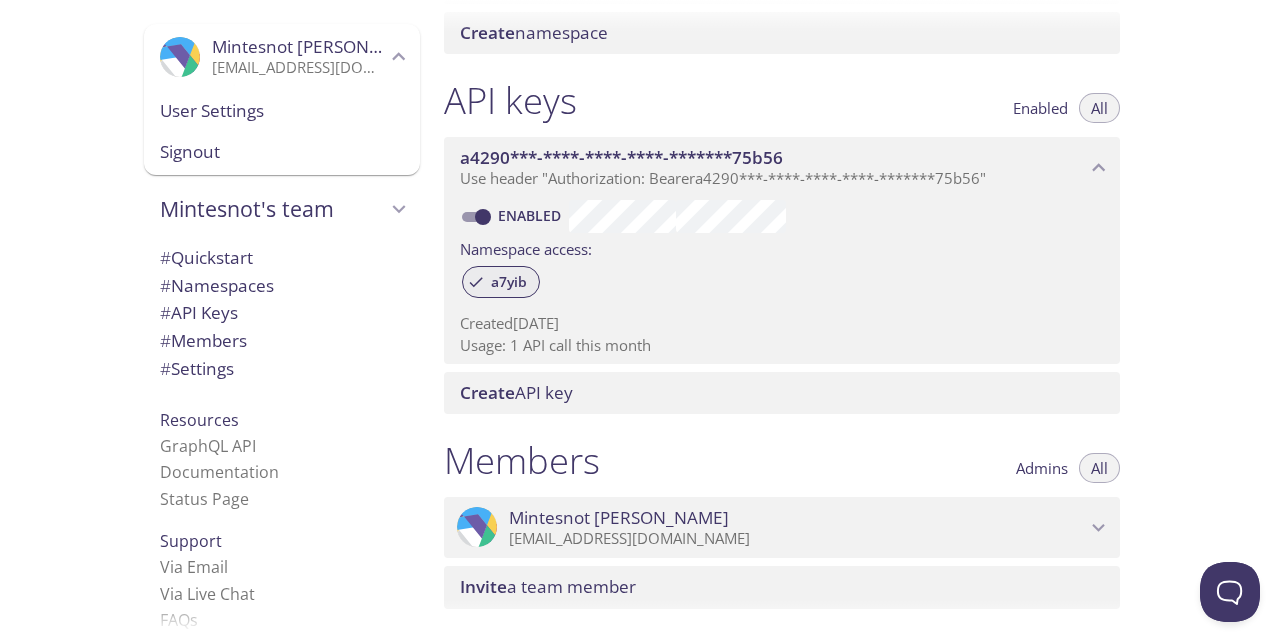 scroll, scrollTop: 465, scrollLeft: 0, axis: vertical 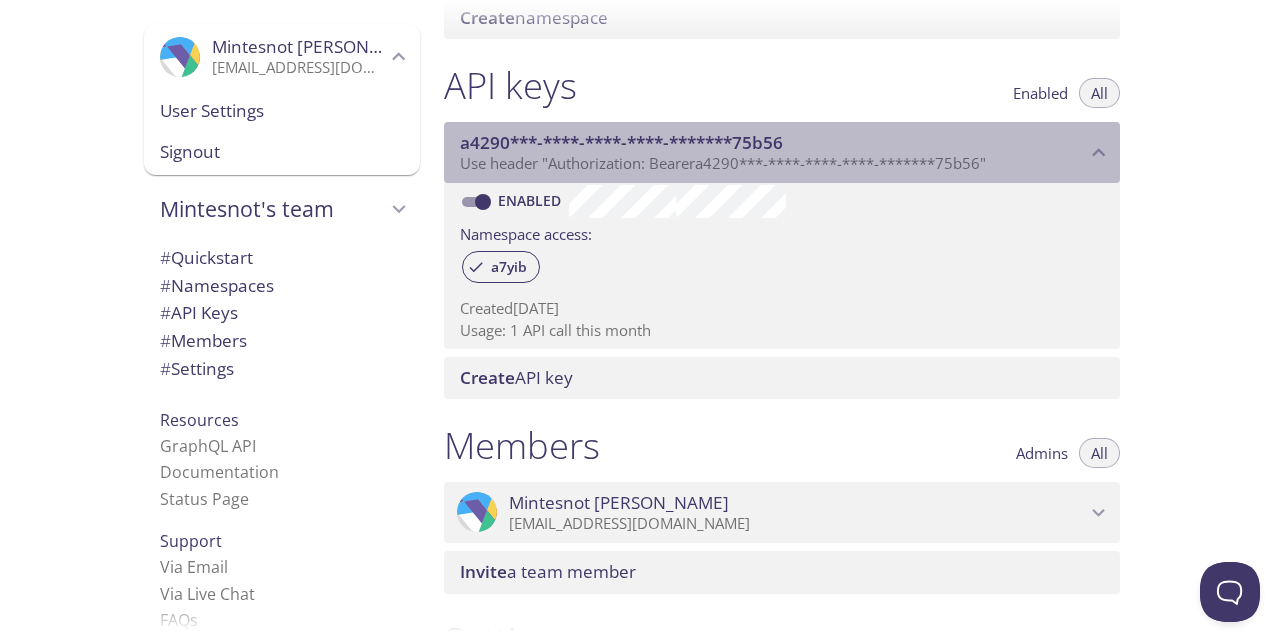 click on "a4290***-****-****-****-*******75b56" at bounding box center [621, 142] 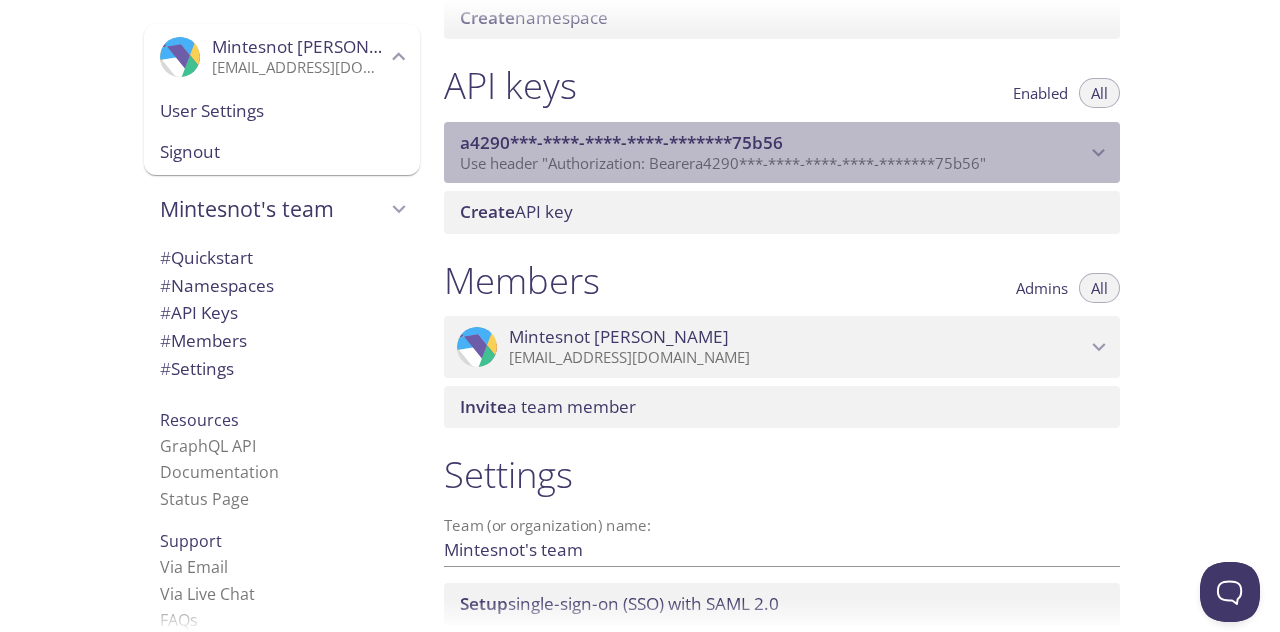 click on "a4290***-****-****-****-*******75b56" at bounding box center [621, 142] 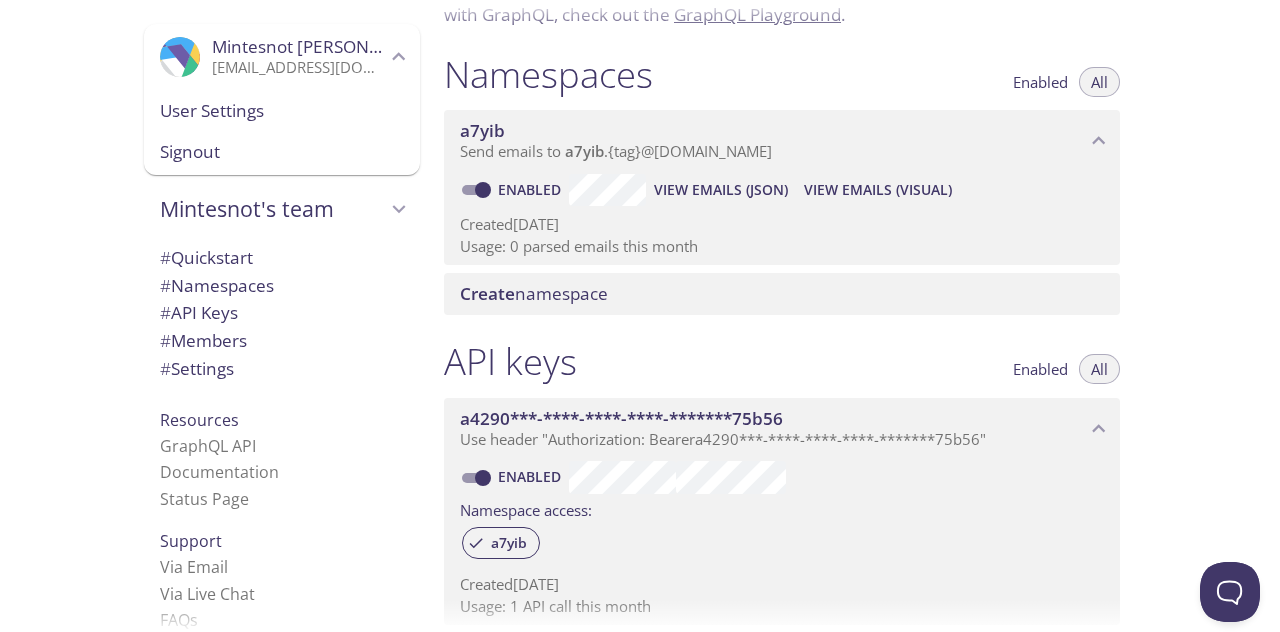 scroll, scrollTop: 175, scrollLeft: 0, axis: vertical 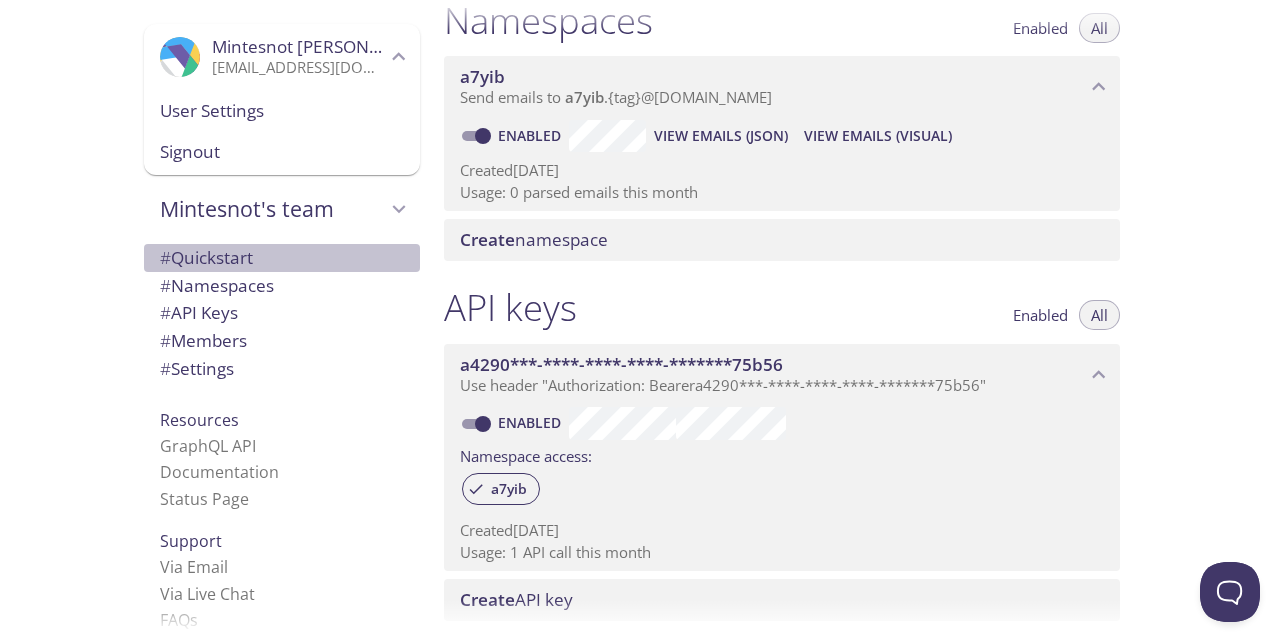 click on "#  Quickstart" at bounding box center (206, 257) 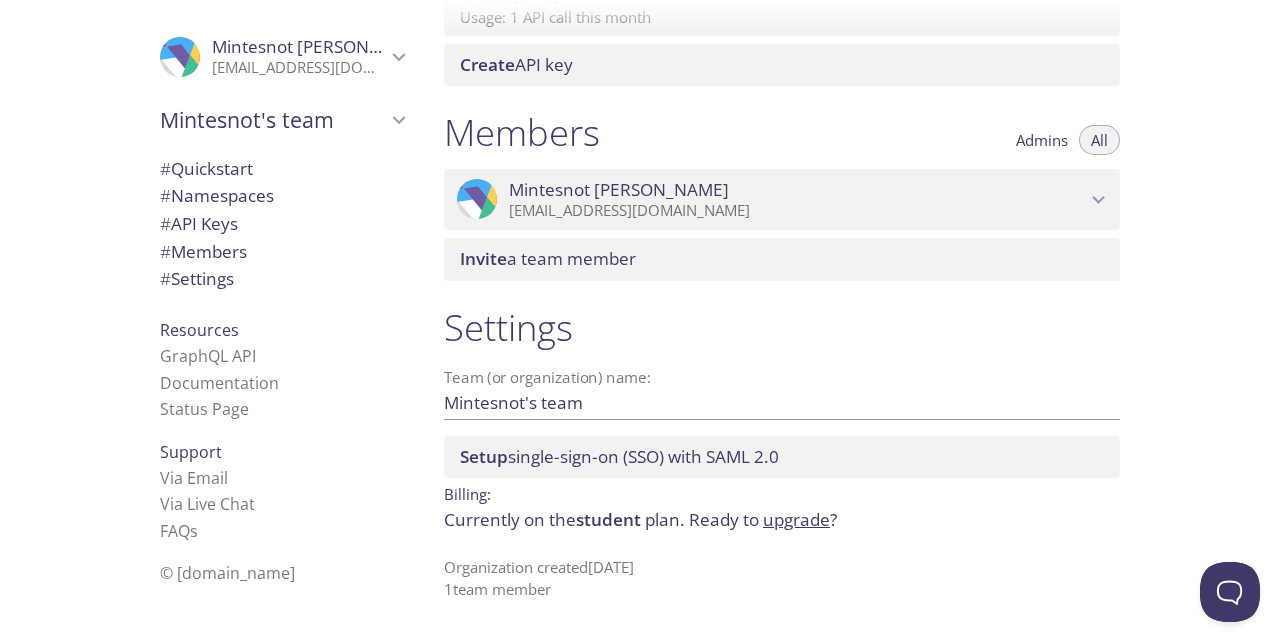 scroll, scrollTop: 790, scrollLeft: 0, axis: vertical 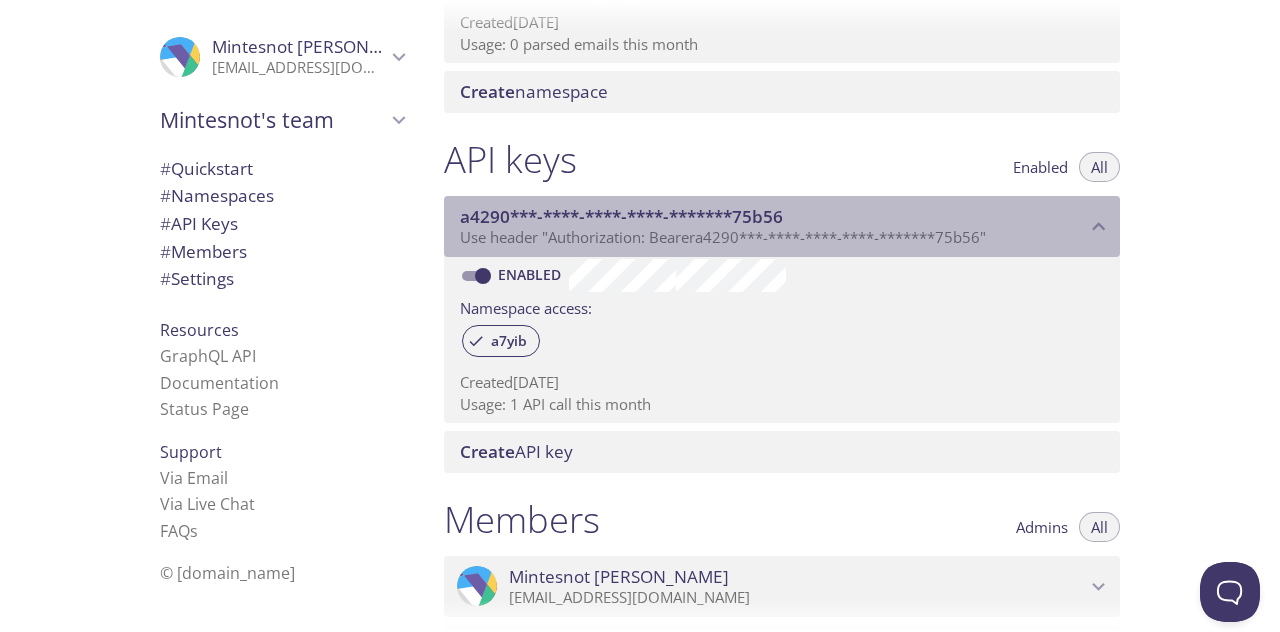 click on "Use header "Authorization: Bearer  a4290***-****-****-****-*******75b56 "" at bounding box center (723, 237) 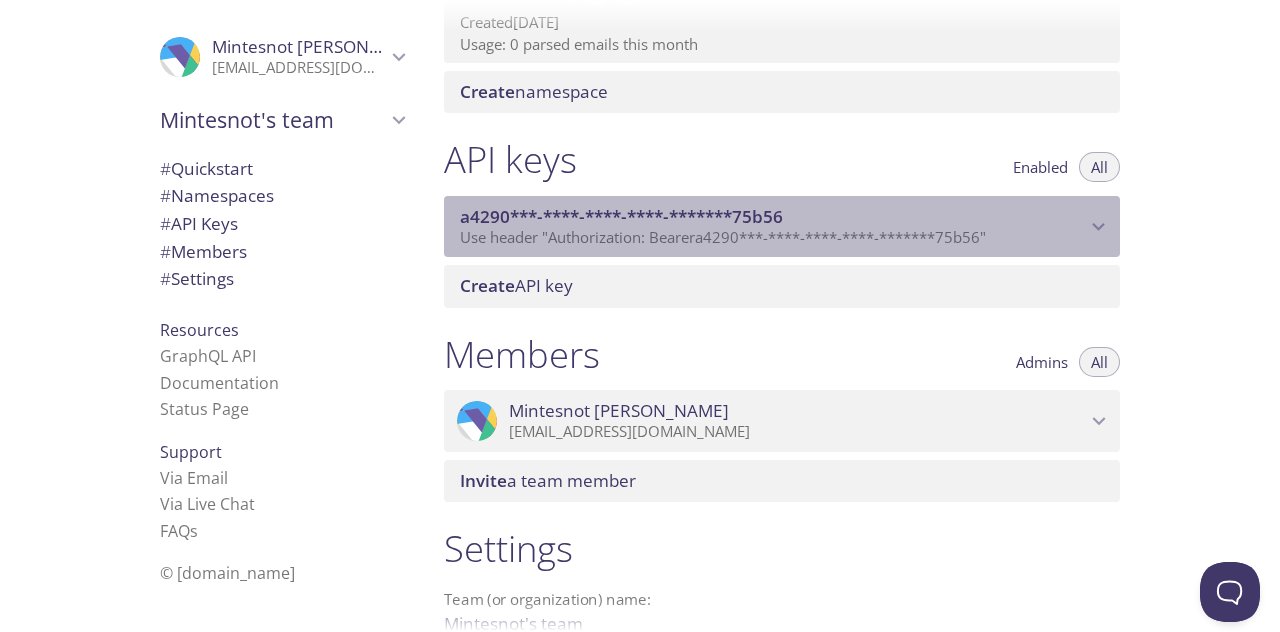 click on "Use header "Authorization: Bearer  a4290***-****-****-****-*******75b56 "" at bounding box center [723, 237] 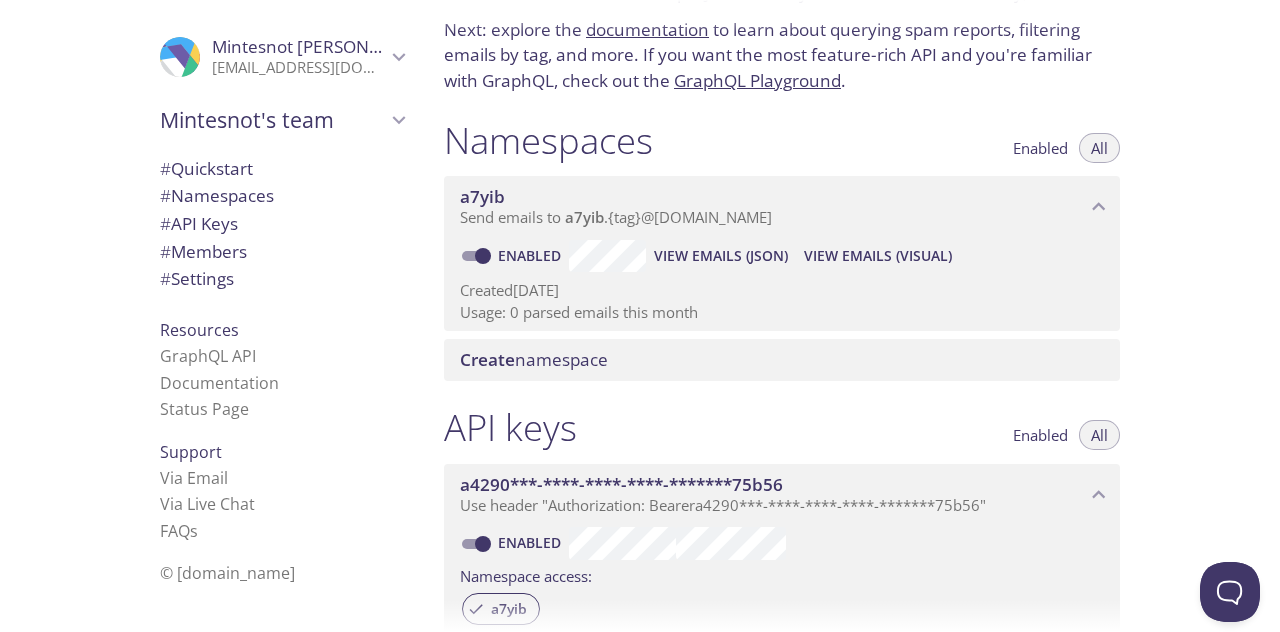 scroll, scrollTop: 57, scrollLeft: 0, axis: vertical 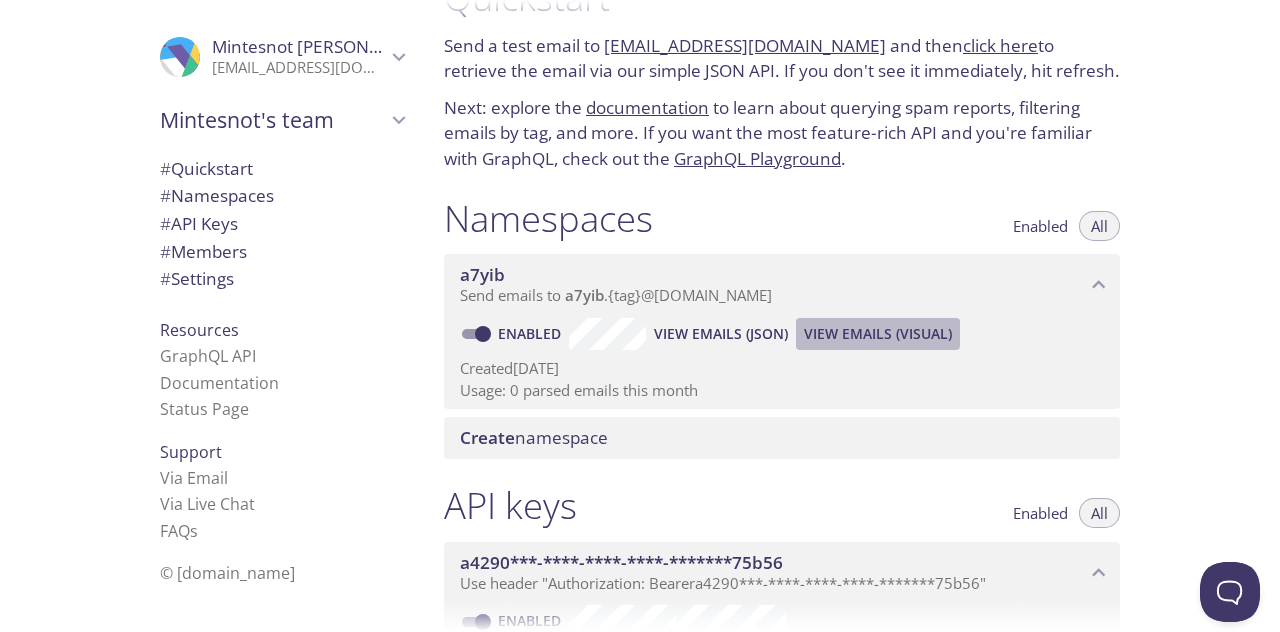 click on "View Emails (Visual)" at bounding box center [878, 334] 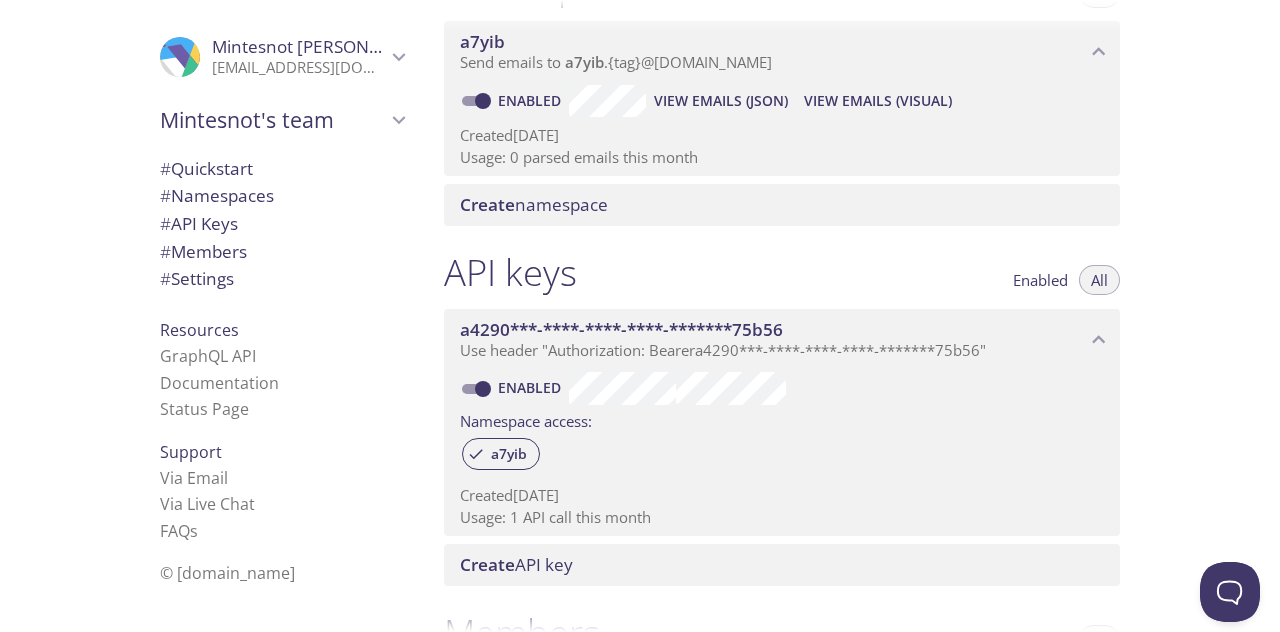 scroll, scrollTop: 368, scrollLeft: 0, axis: vertical 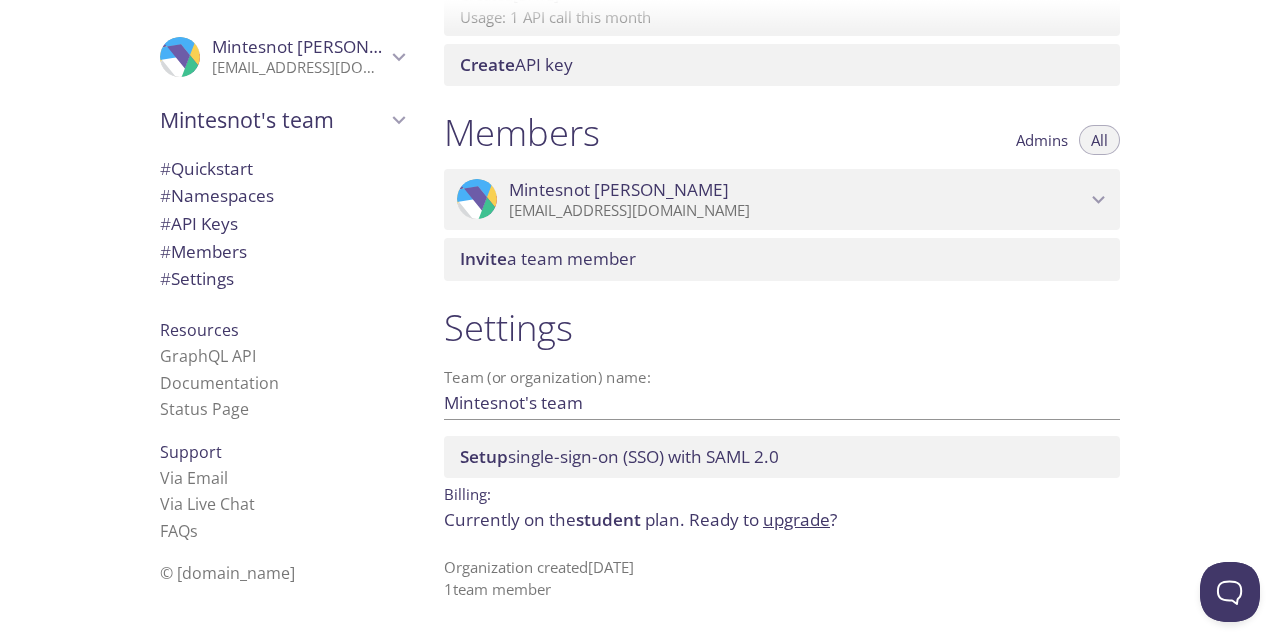 drag, startPoint x: 442, startPoint y: 51, endPoint x: 682, endPoint y: 340, distance: 375.66074 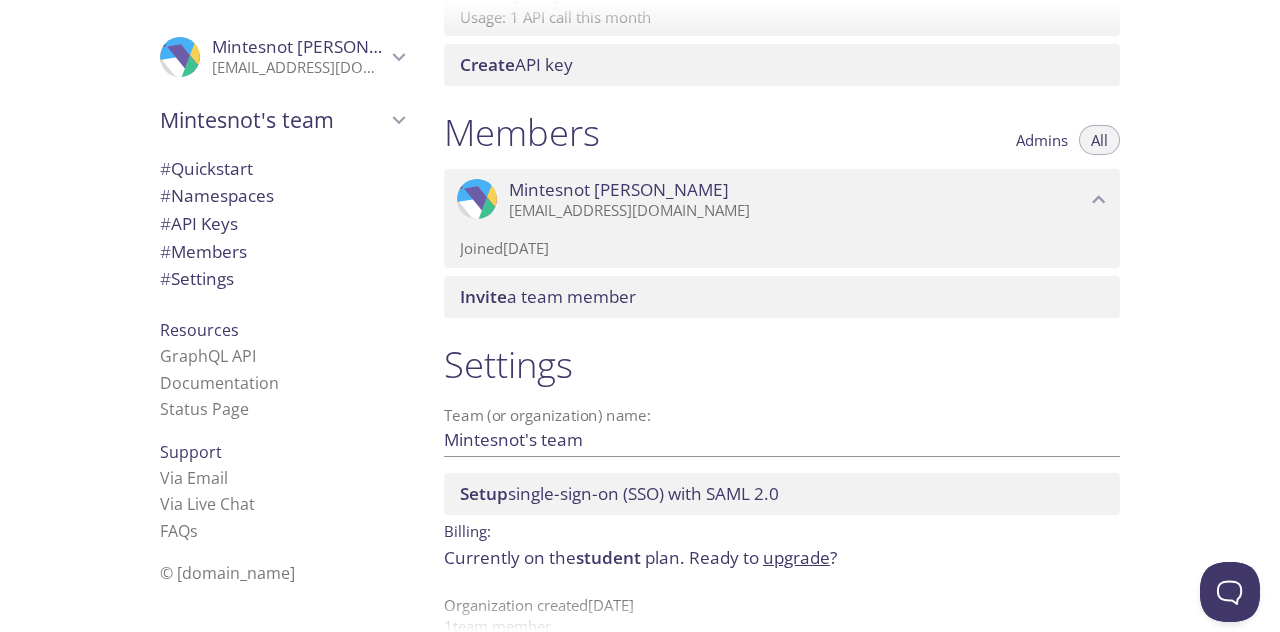 click on "mintesnotteshome0@gmail.com" at bounding box center (797, 211) 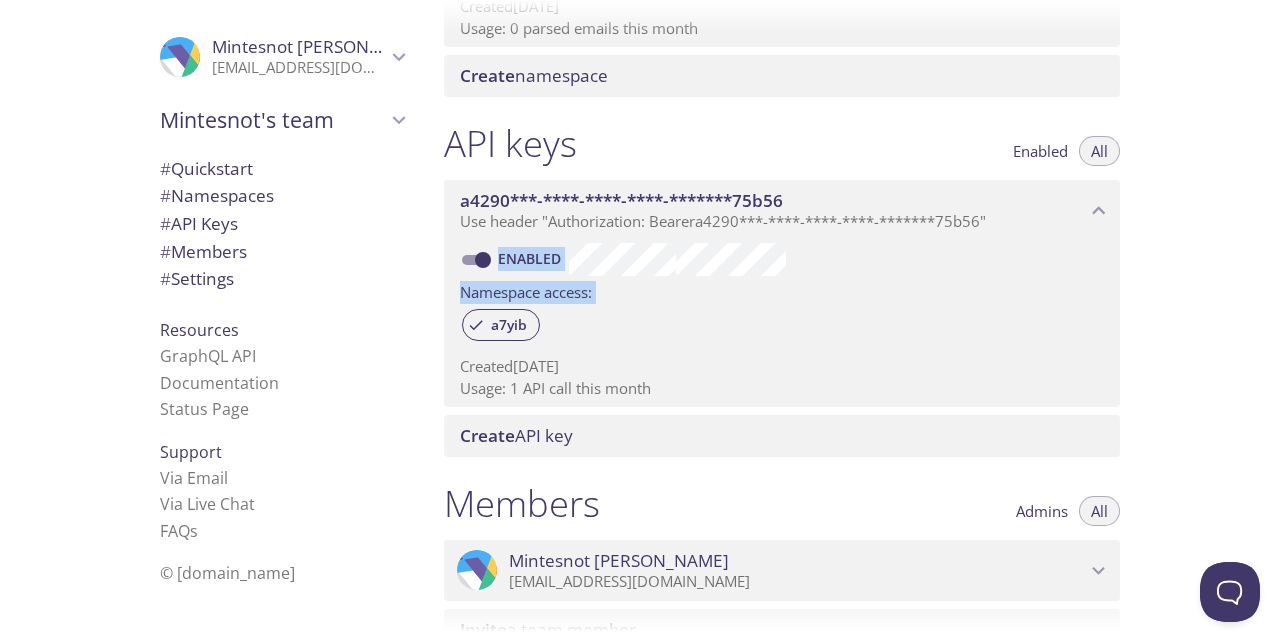 scroll, scrollTop: 418, scrollLeft: 0, axis: vertical 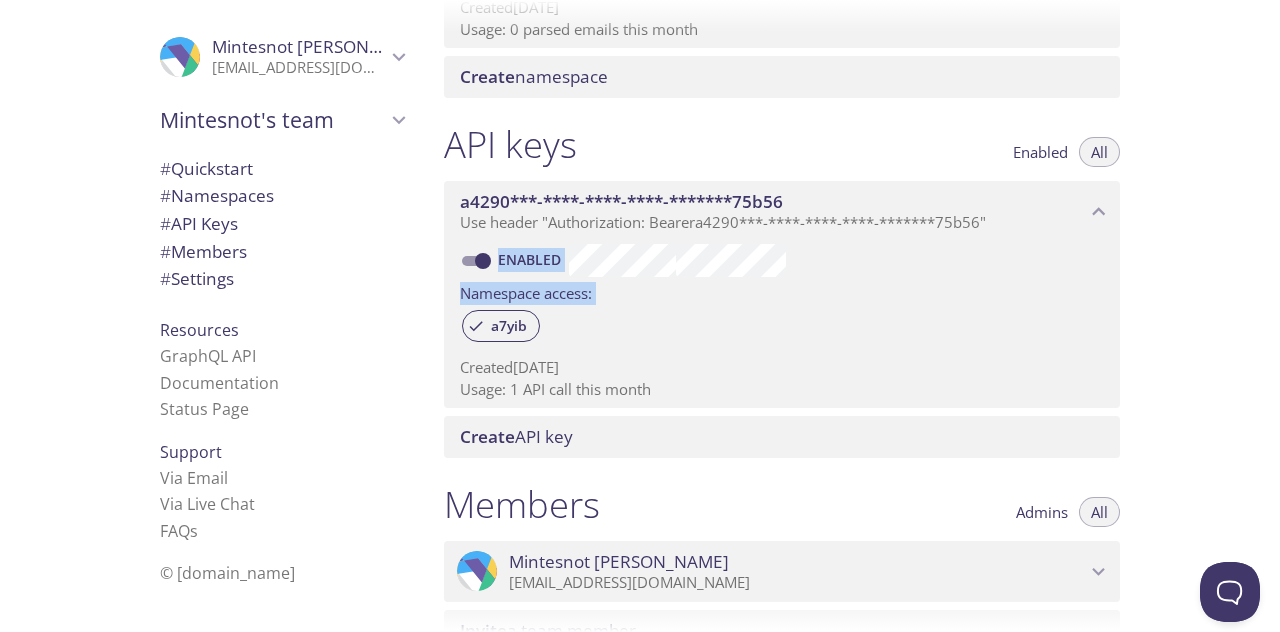 click on "a4290***-****-****-****-*******75b56" at bounding box center [621, 201] 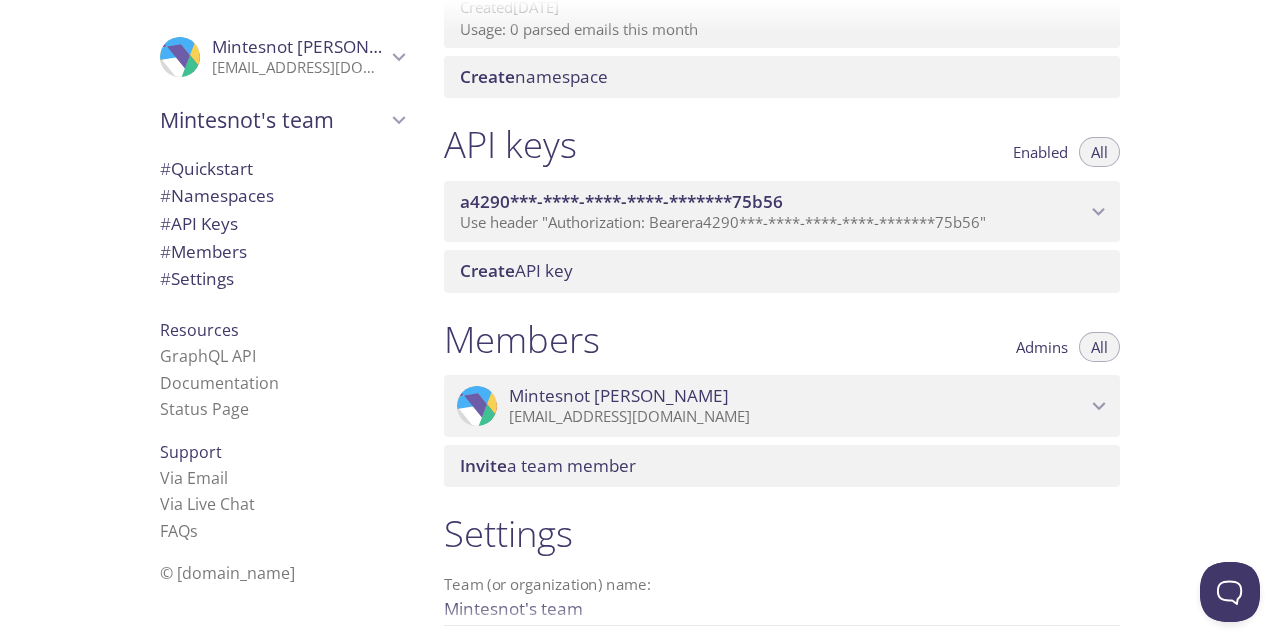 click on "a4290***-****-****-****-*******75b56" at bounding box center [621, 201] 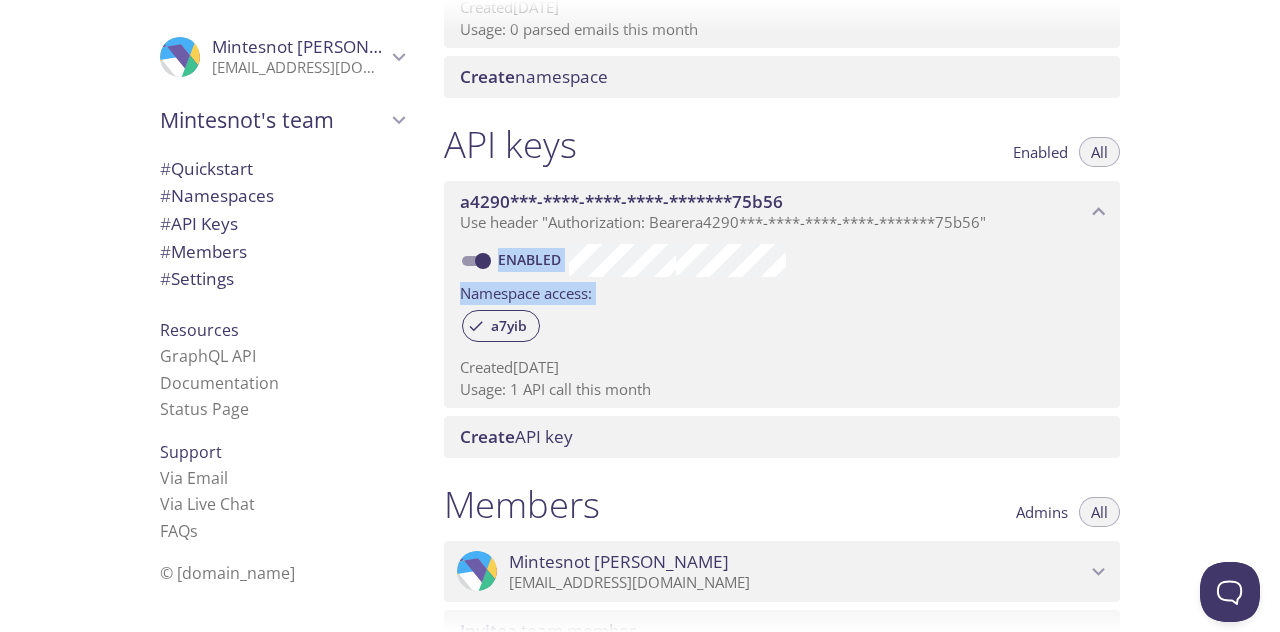 click on "Namespace access:" at bounding box center [782, 291] 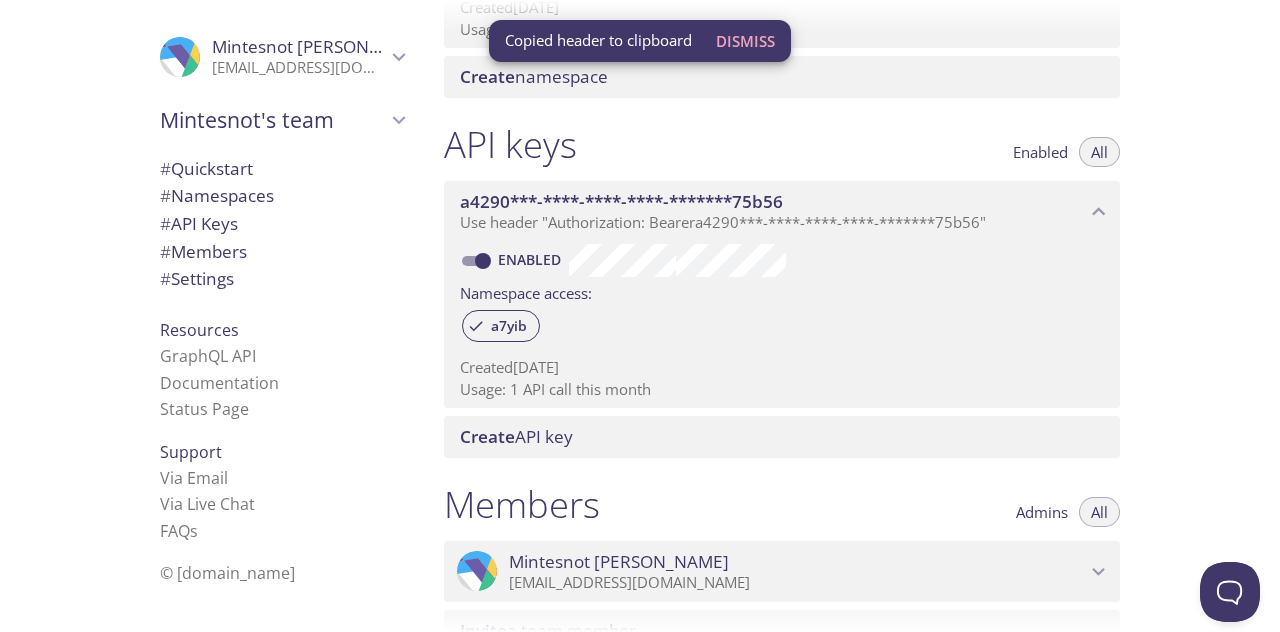 click on "a7yib" at bounding box center [782, 327] 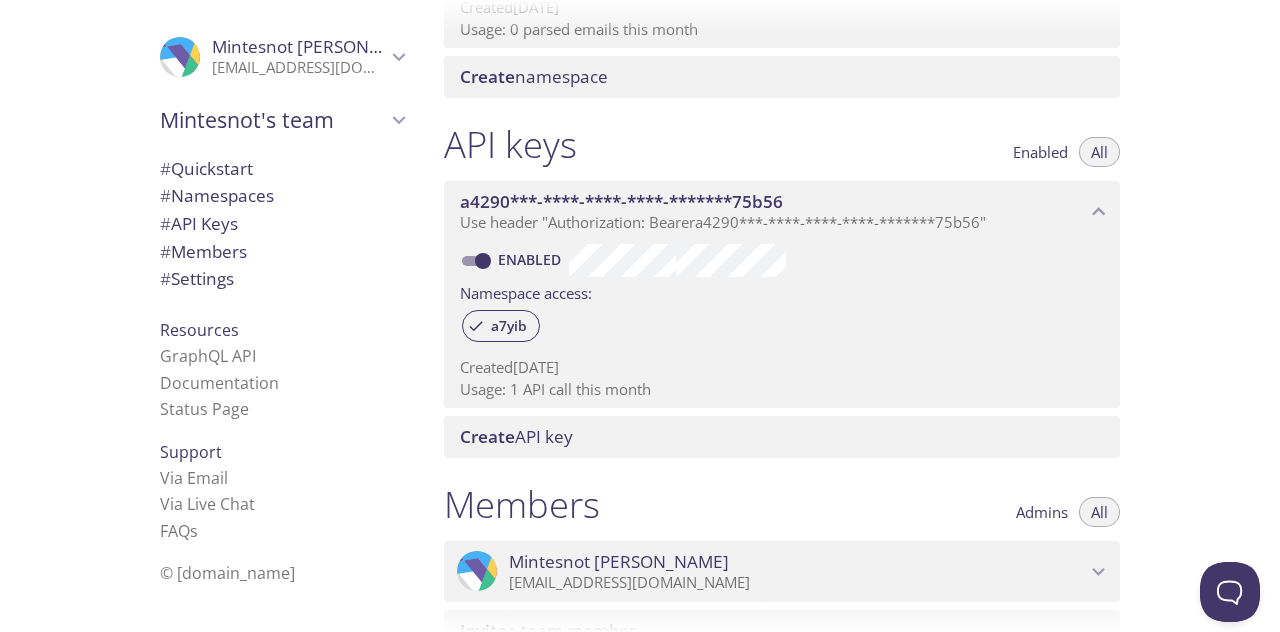 drag, startPoint x: 439, startPoint y: 135, endPoint x: 580, endPoint y: 143, distance: 141.22676 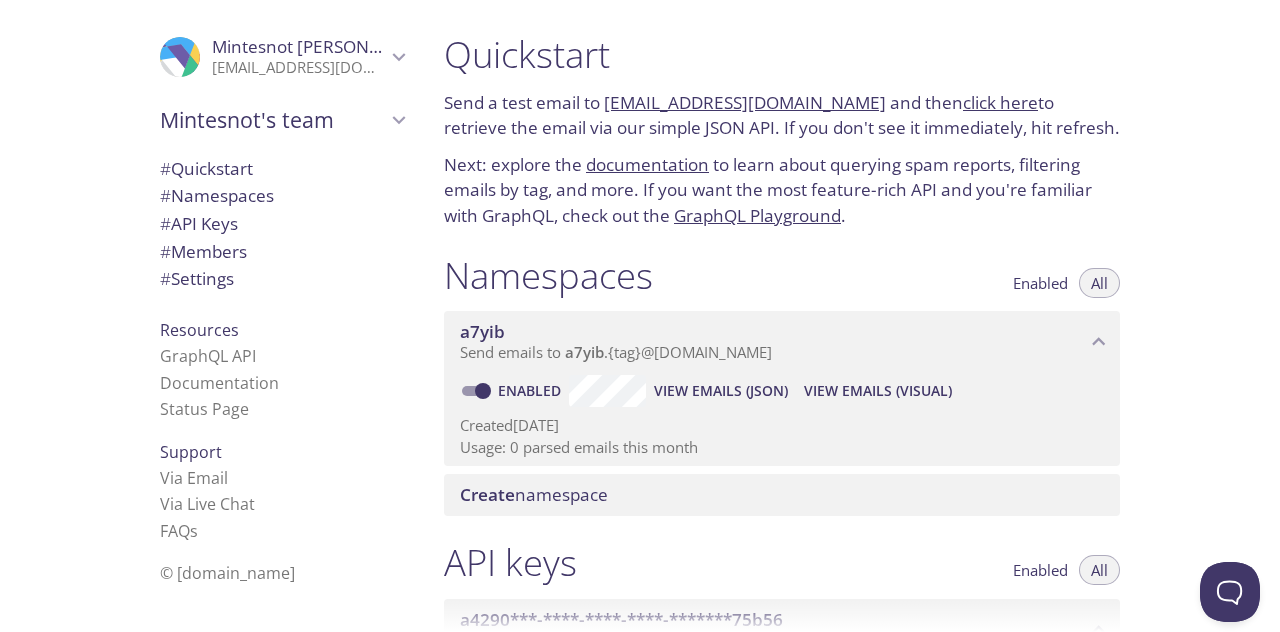 drag, startPoint x: 604, startPoint y: 102, endPoint x: 842, endPoint y: 101, distance: 238.0021 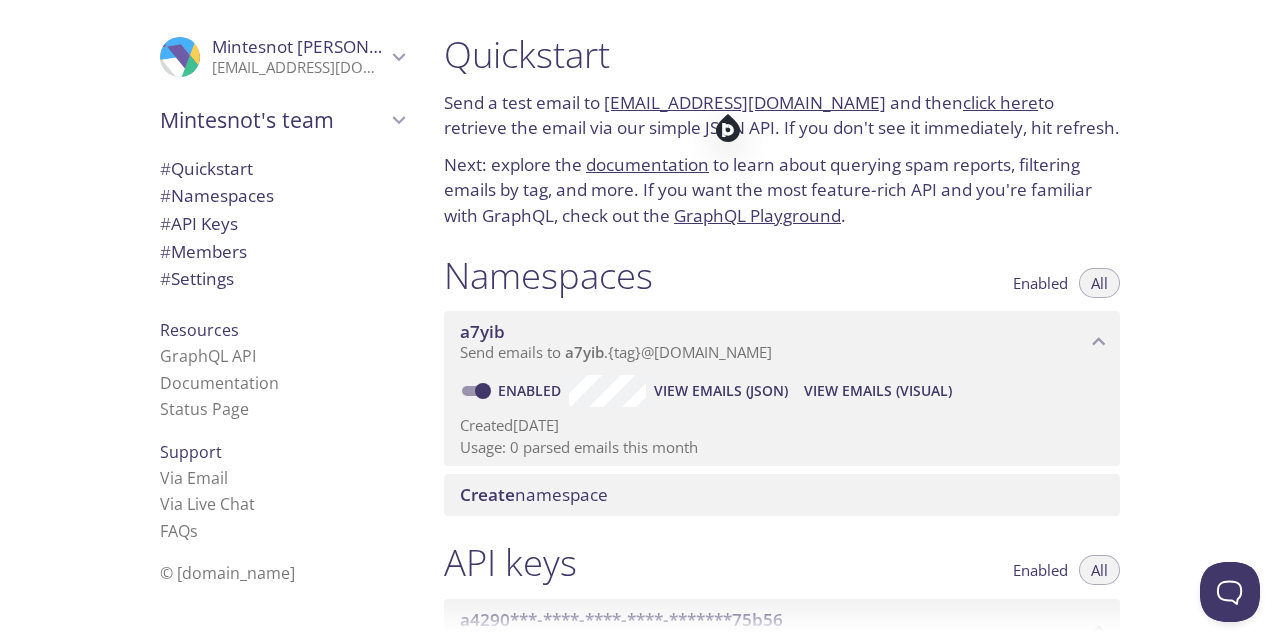 copy on "a7yib.test@inbox.testmail.app" 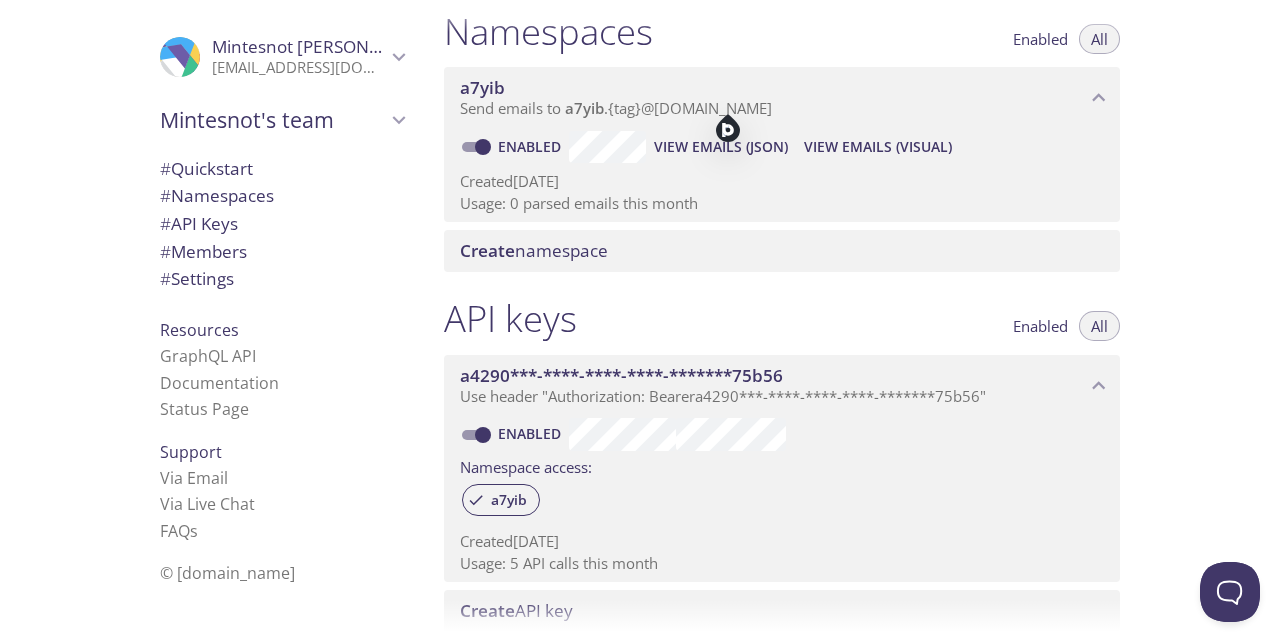 scroll, scrollTop: 250, scrollLeft: 0, axis: vertical 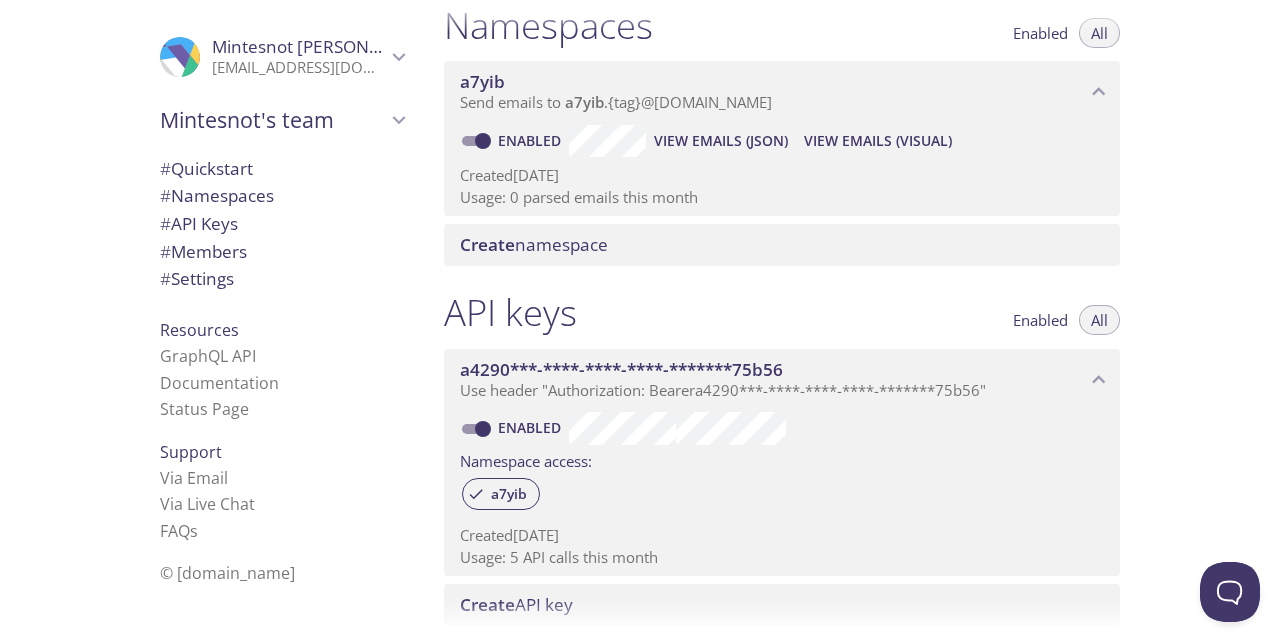 copy on "a7yib.test@inbox.testmail.app" 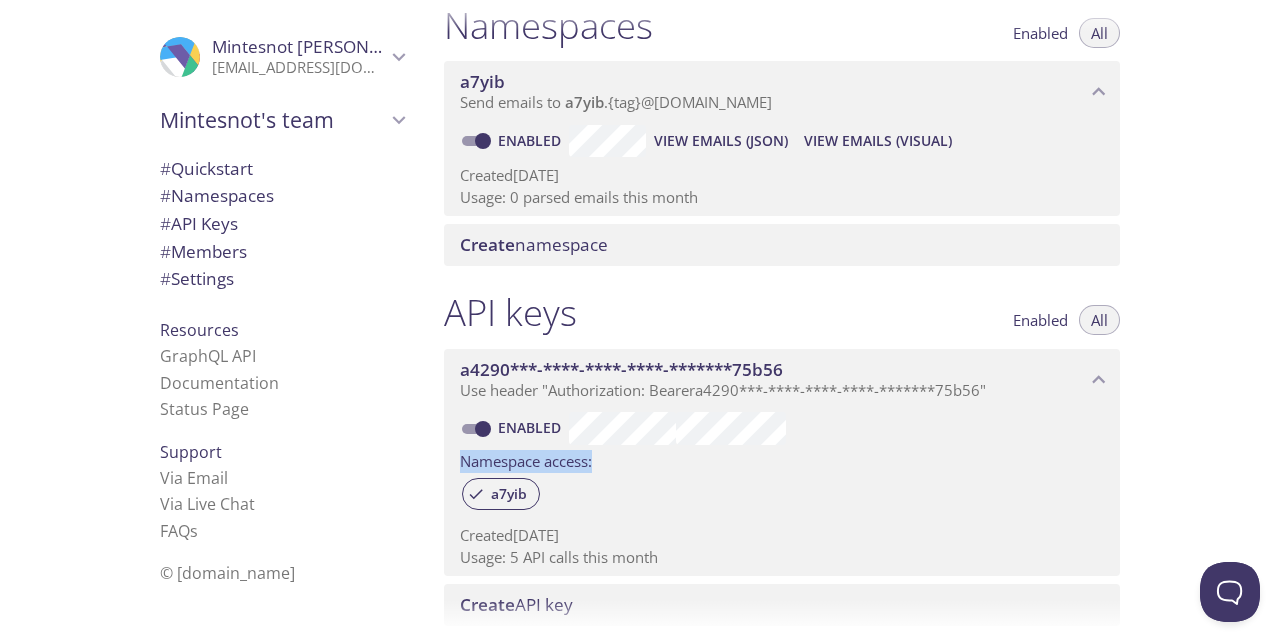 drag, startPoint x: 462, startPoint y: 461, endPoint x: 598, endPoint y: 462, distance: 136.00368 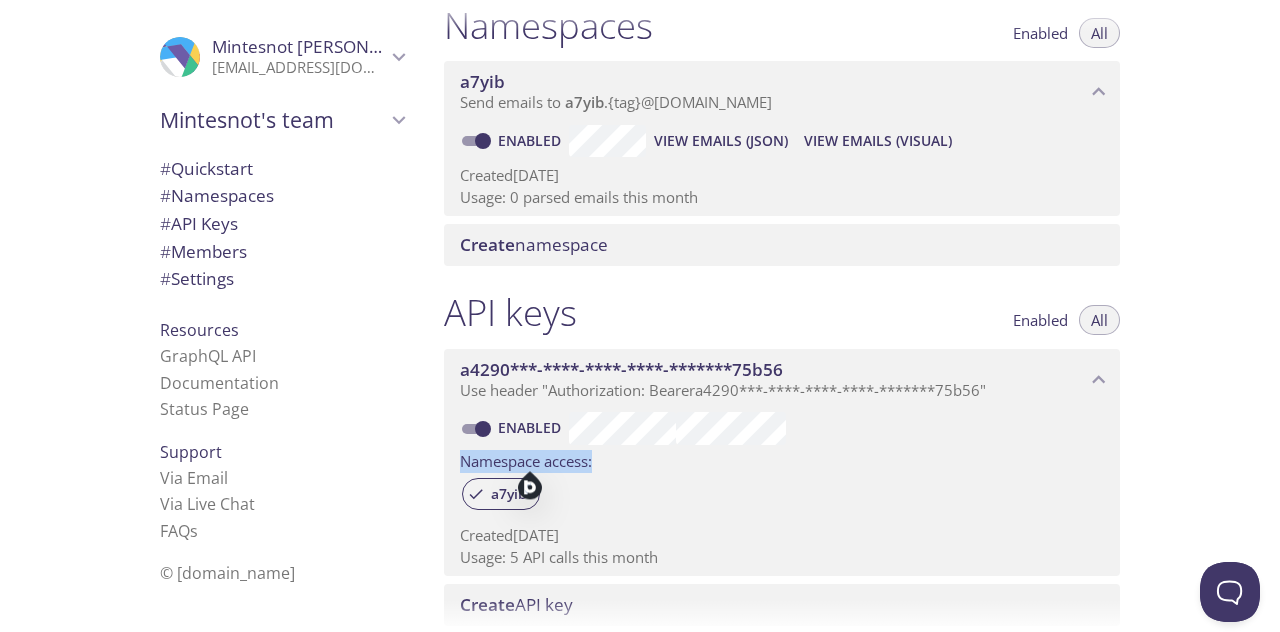 copy on "Namespace access:" 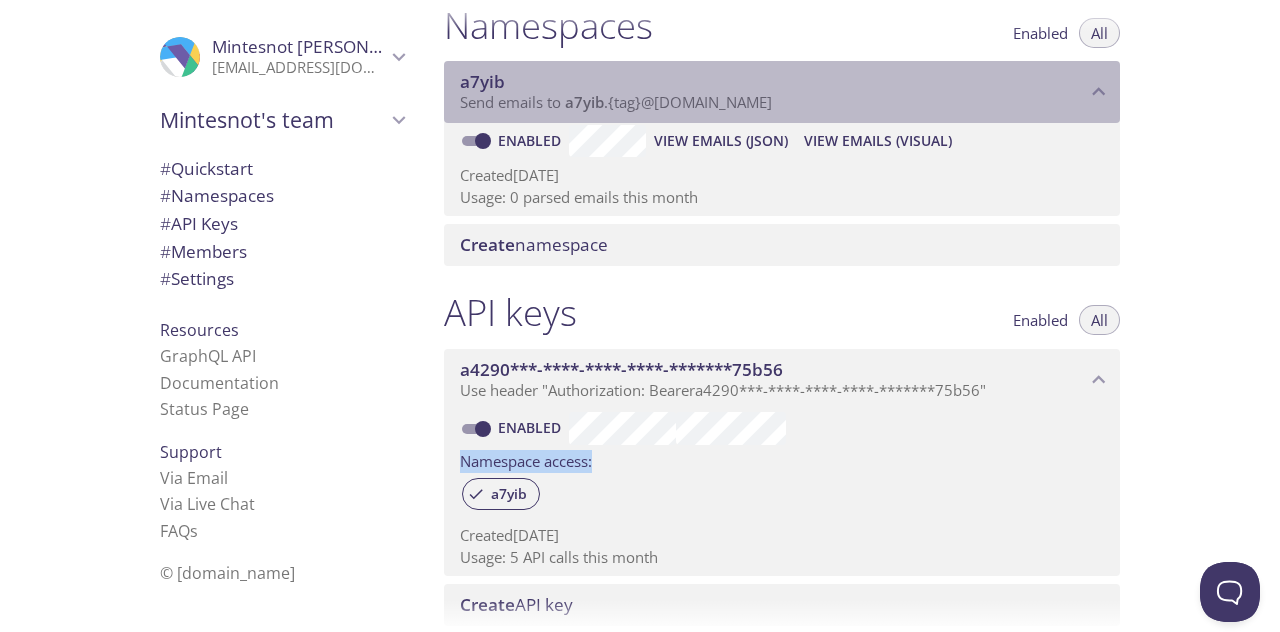 drag, startPoint x: 604, startPoint y: 105, endPoint x: 630, endPoint y: 105, distance: 26 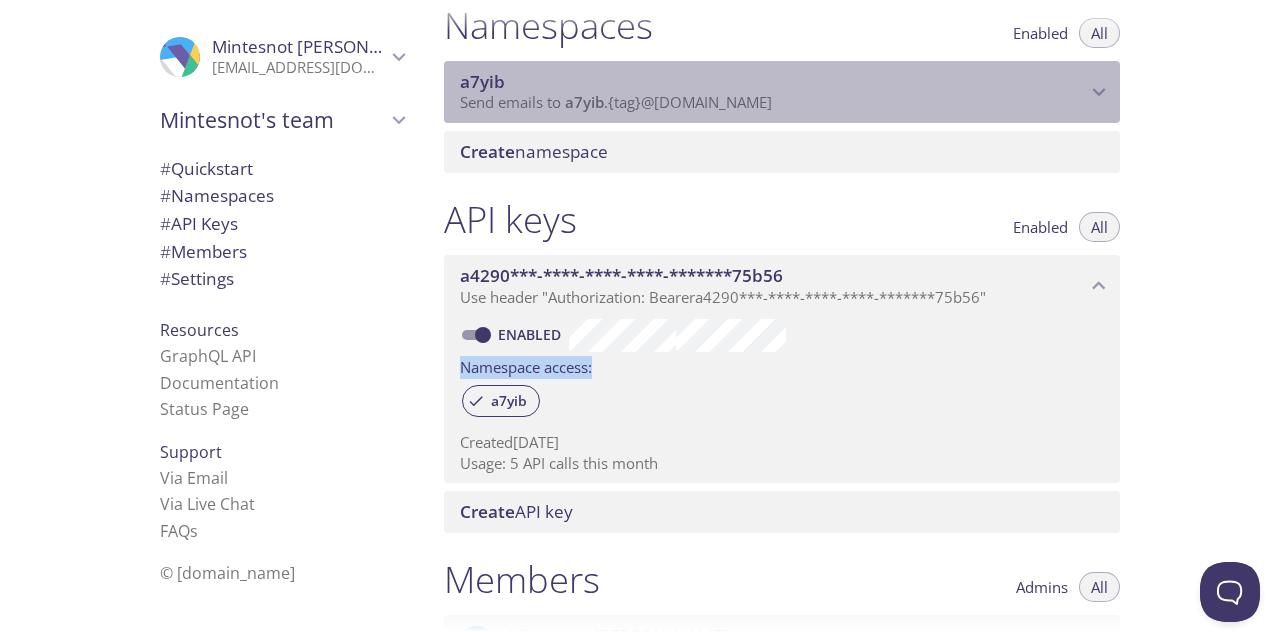 click on "Send emails to   a7yib . {tag} @inbox.testmail.app" at bounding box center [616, 102] 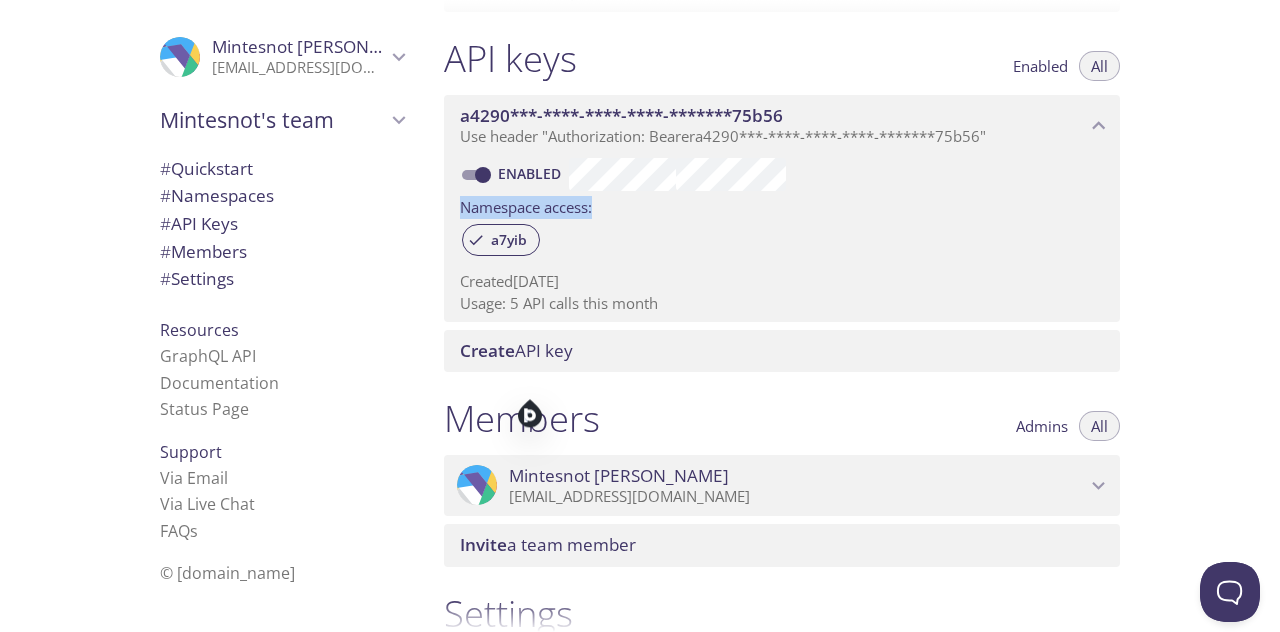 scroll, scrollTop: 510, scrollLeft: 0, axis: vertical 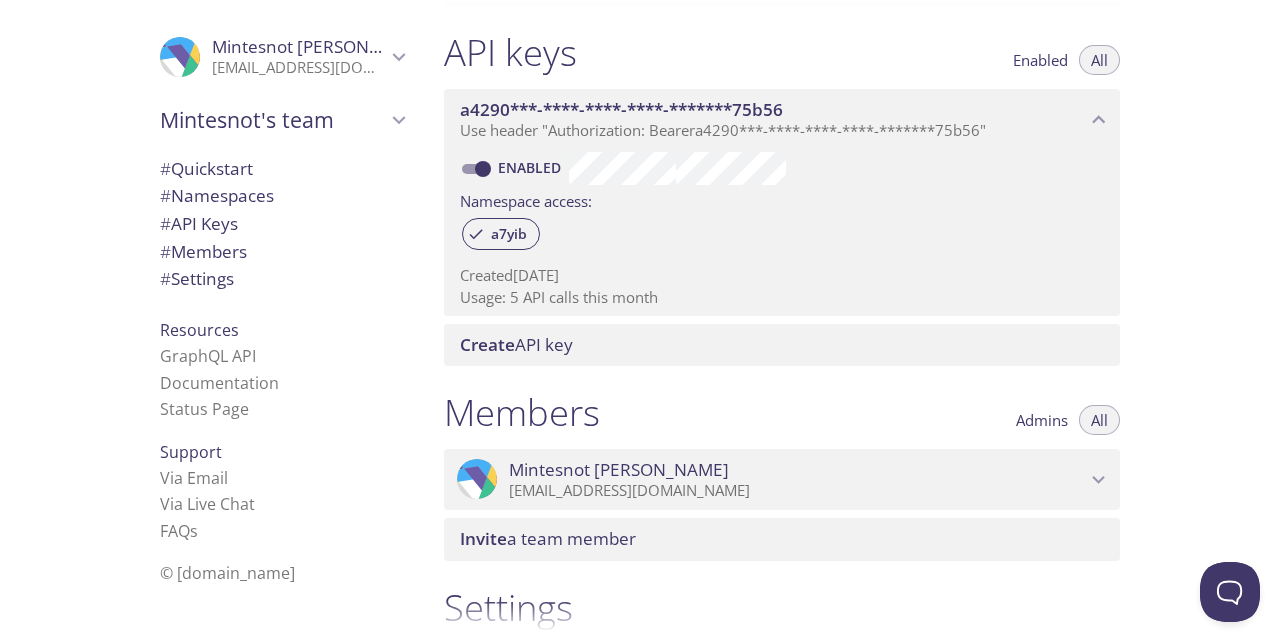click on "a7yib" at bounding box center [782, 235] 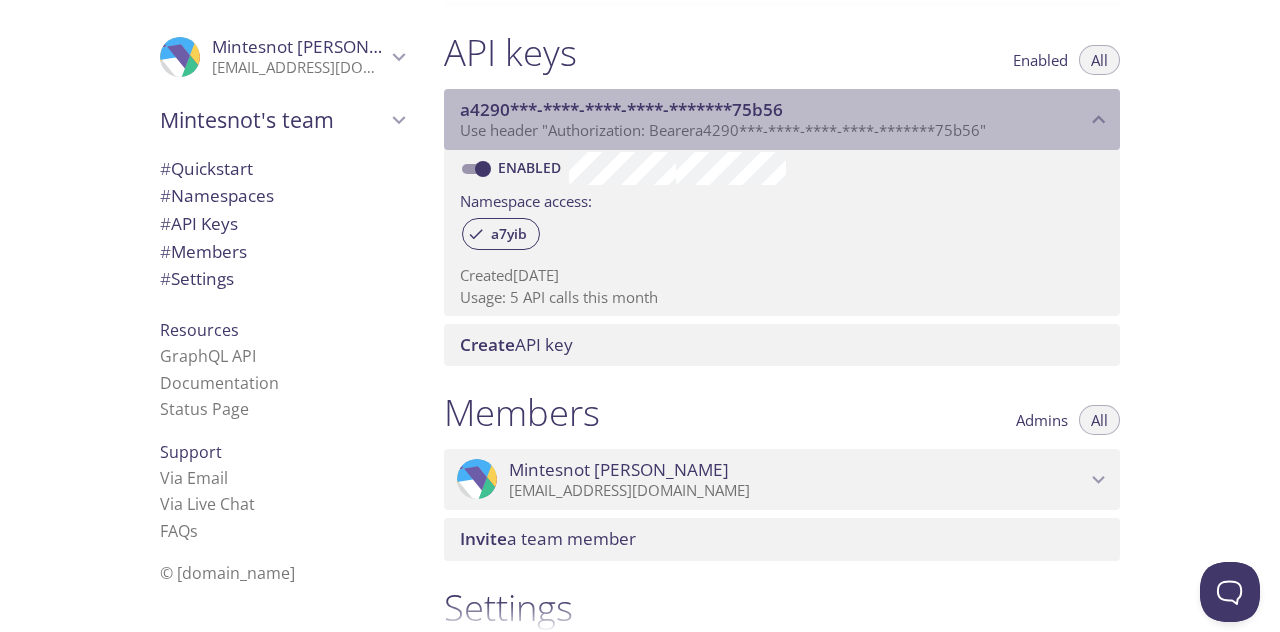 click on "Use header "Authorization: Bearer  a4290***-****-****-****-*******75b56 "" at bounding box center [723, 130] 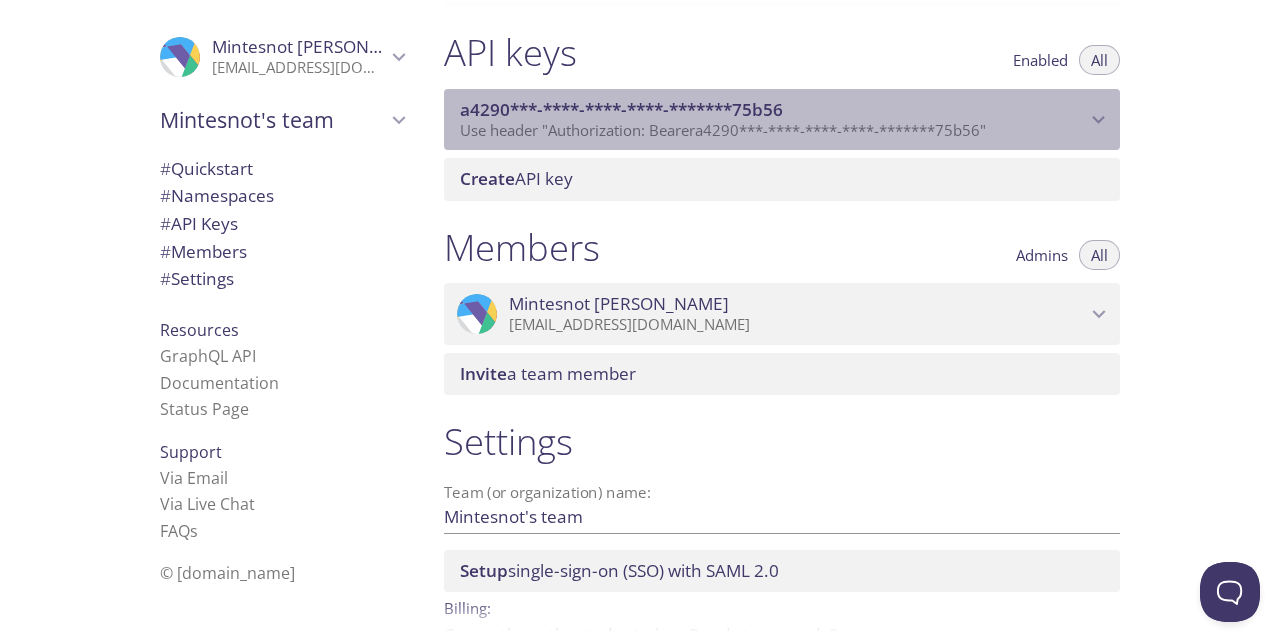click on "Use header "Authorization: Bearer  a4290***-****-****-****-*******75b56 "" at bounding box center [723, 130] 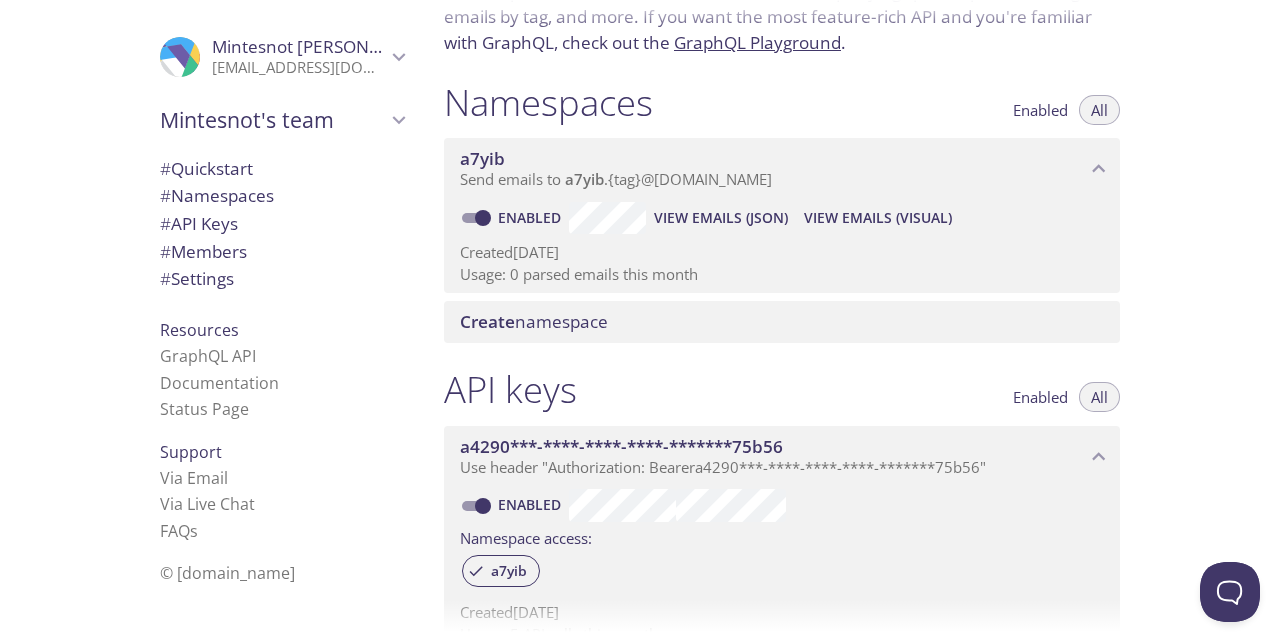 scroll, scrollTop: 0, scrollLeft: 0, axis: both 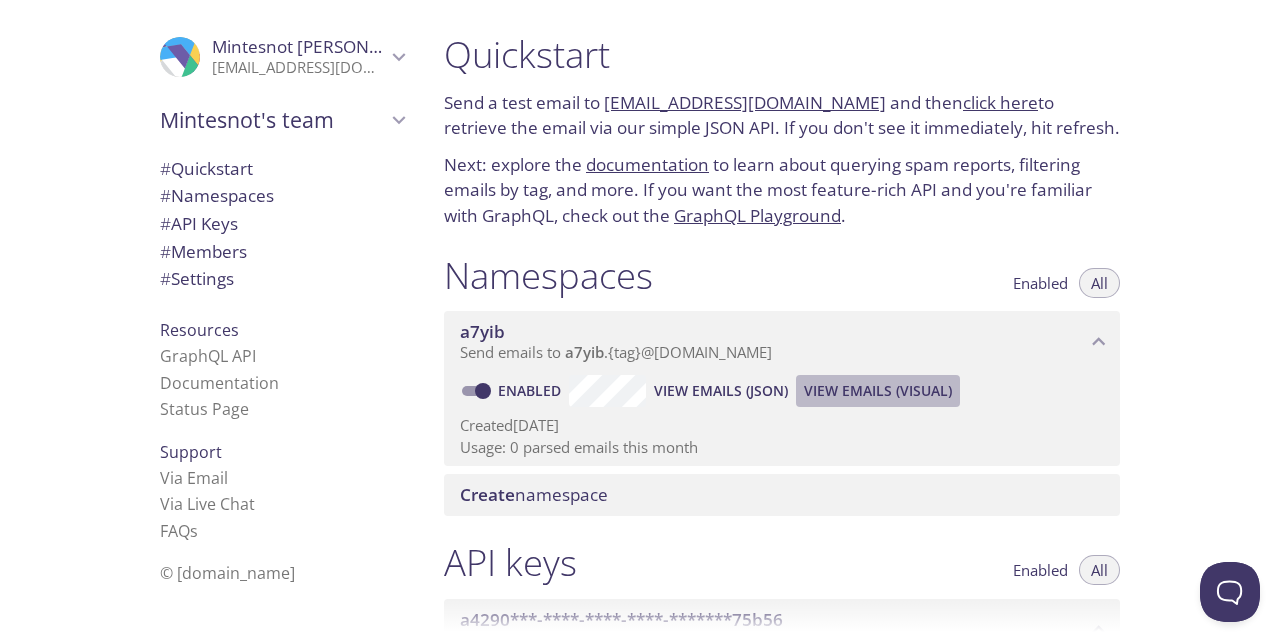click on "View Emails (Visual)" at bounding box center [878, 391] 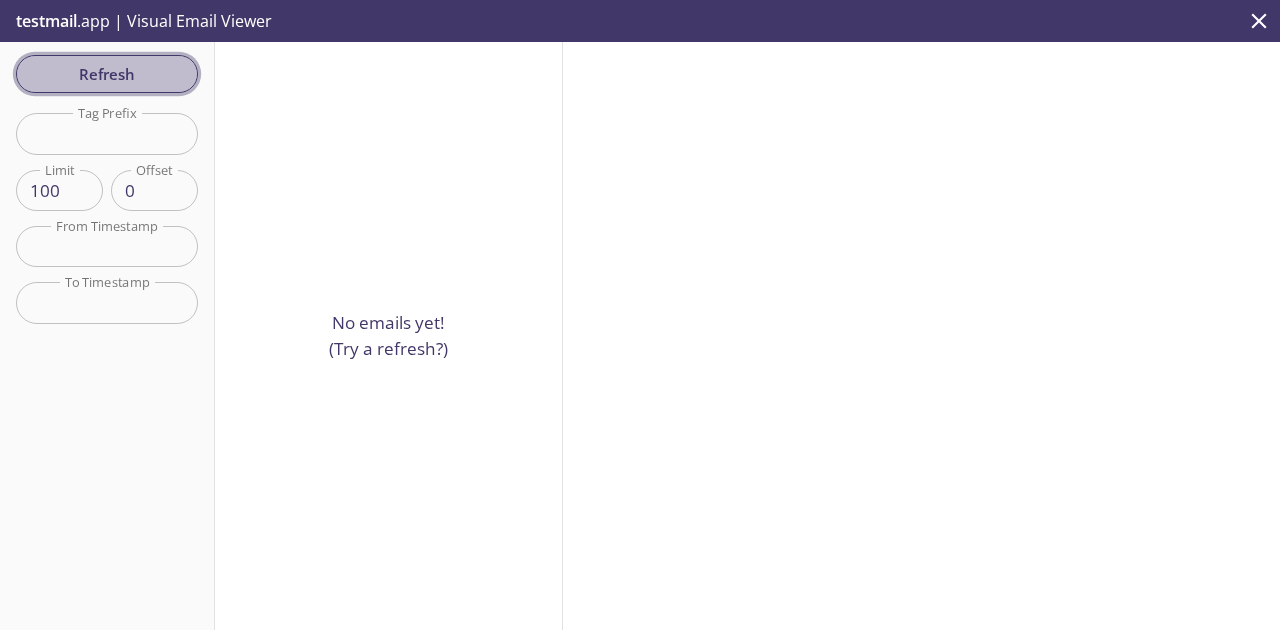 click on "Refresh" at bounding box center [107, 74] 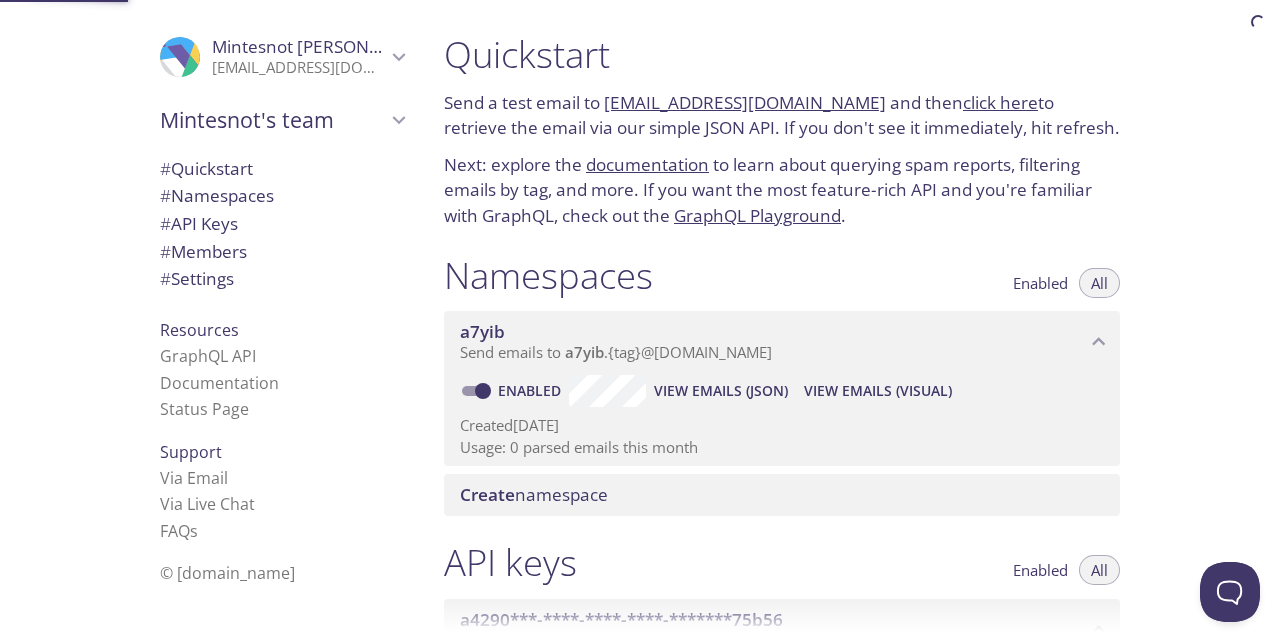 scroll, scrollTop: 32, scrollLeft: 0, axis: vertical 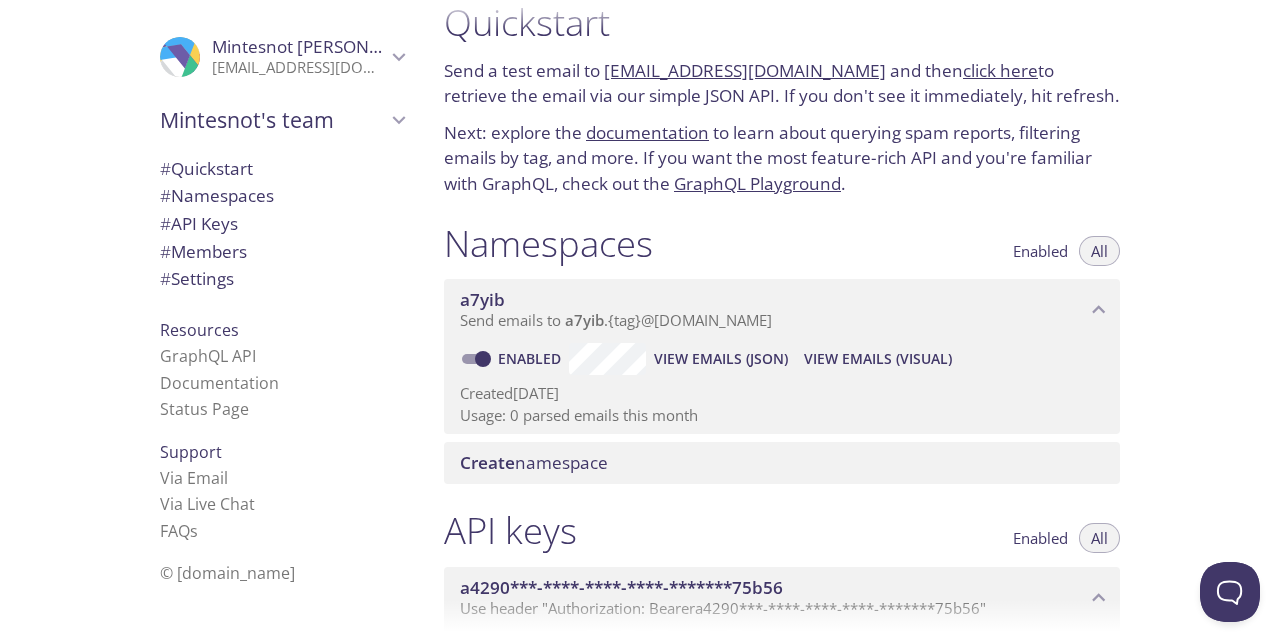 drag, startPoint x: 577, startPoint y: 513, endPoint x: 577, endPoint y: 526, distance: 13 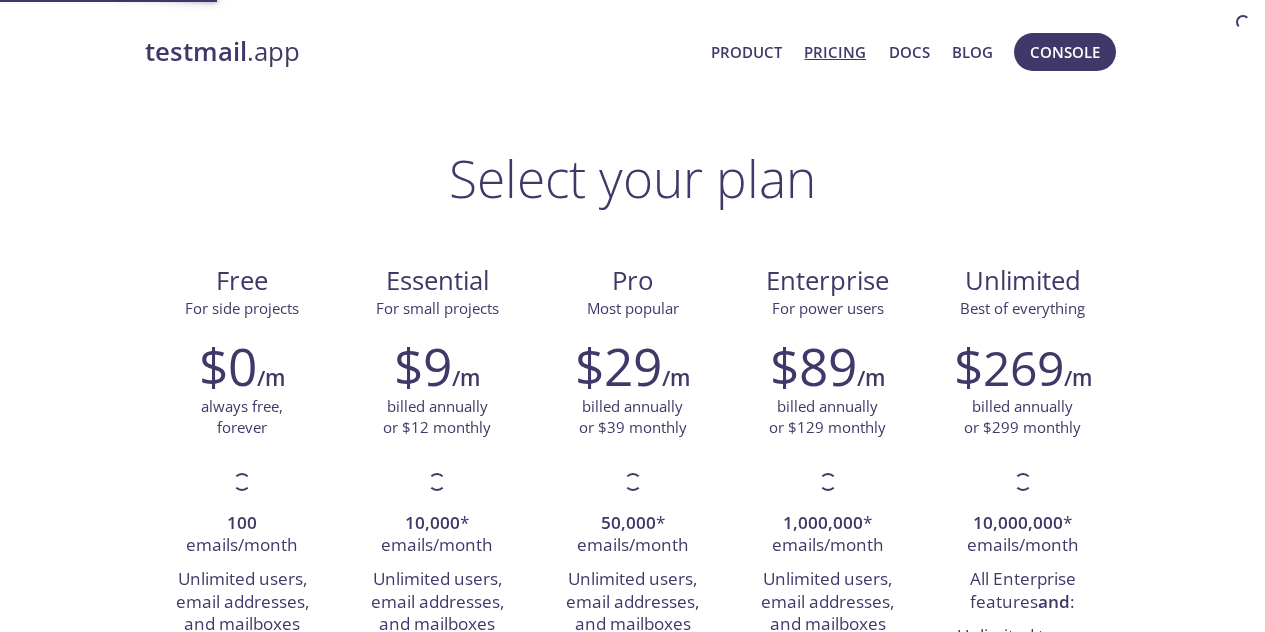 scroll, scrollTop: 0, scrollLeft: 0, axis: both 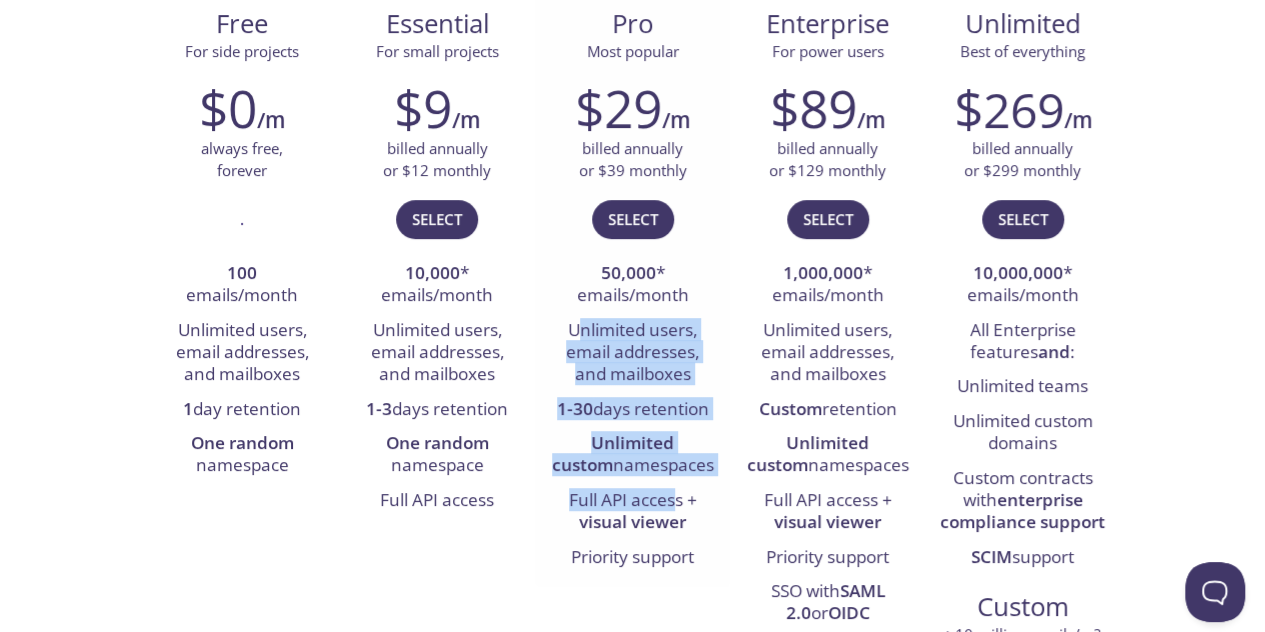 drag, startPoint x: 574, startPoint y: 331, endPoint x: 670, endPoint y: 499, distance: 193.49419 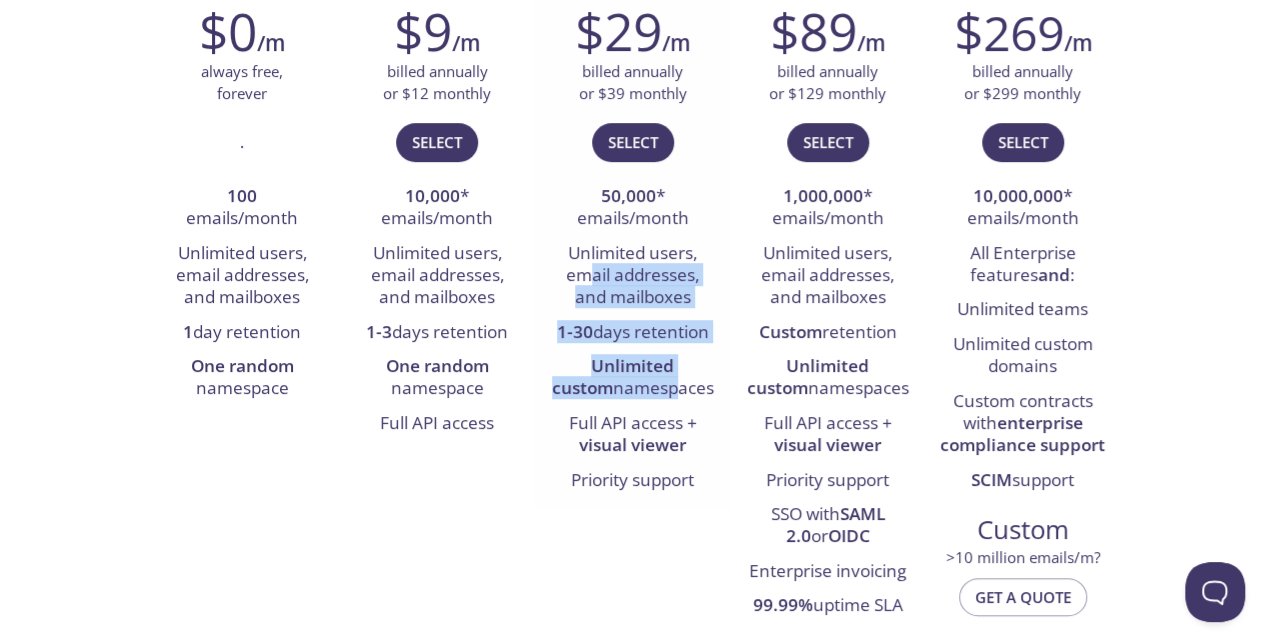 drag, startPoint x: 585, startPoint y: 265, endPoint x: 656, endPoint y: 443, distance: 191.63768 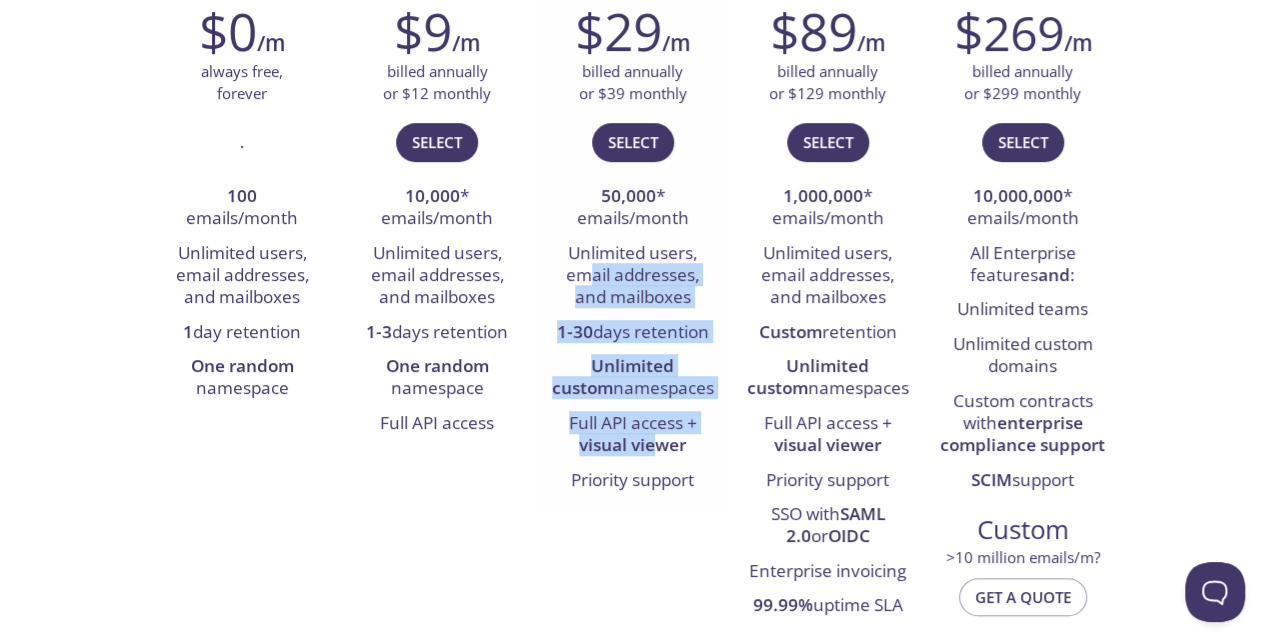 click on "visual viewer" at bounding box center [632, 444] 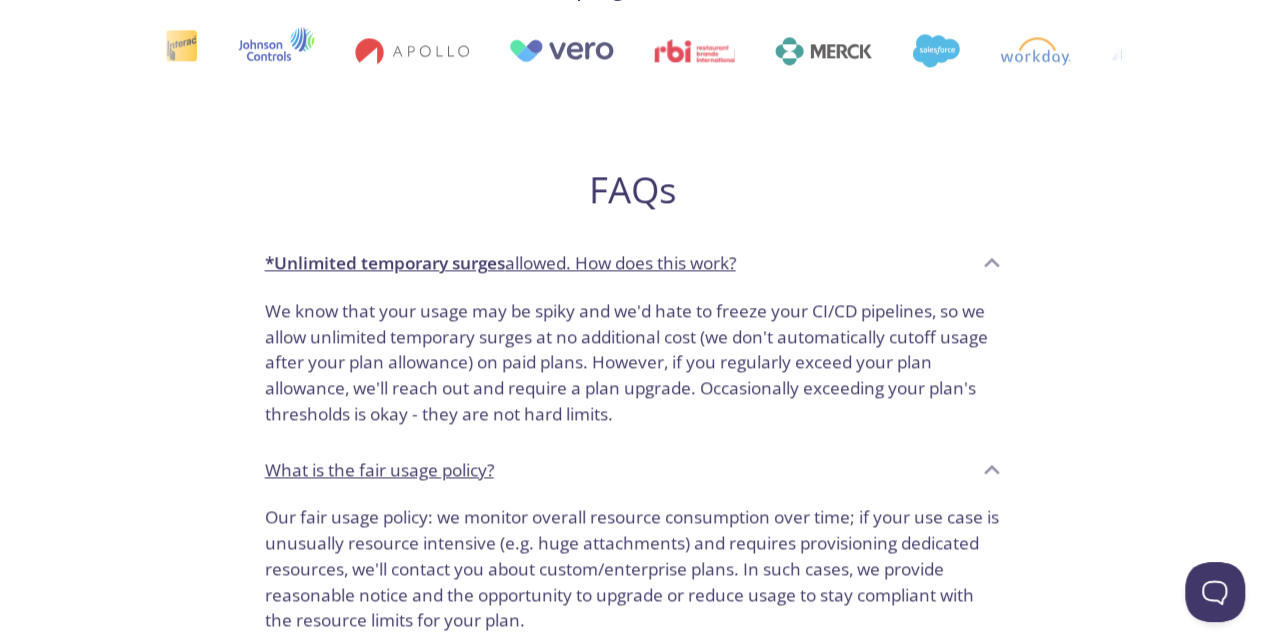 scroll, scrollTop: 1195, scrollLeft: 0, axis: vertical 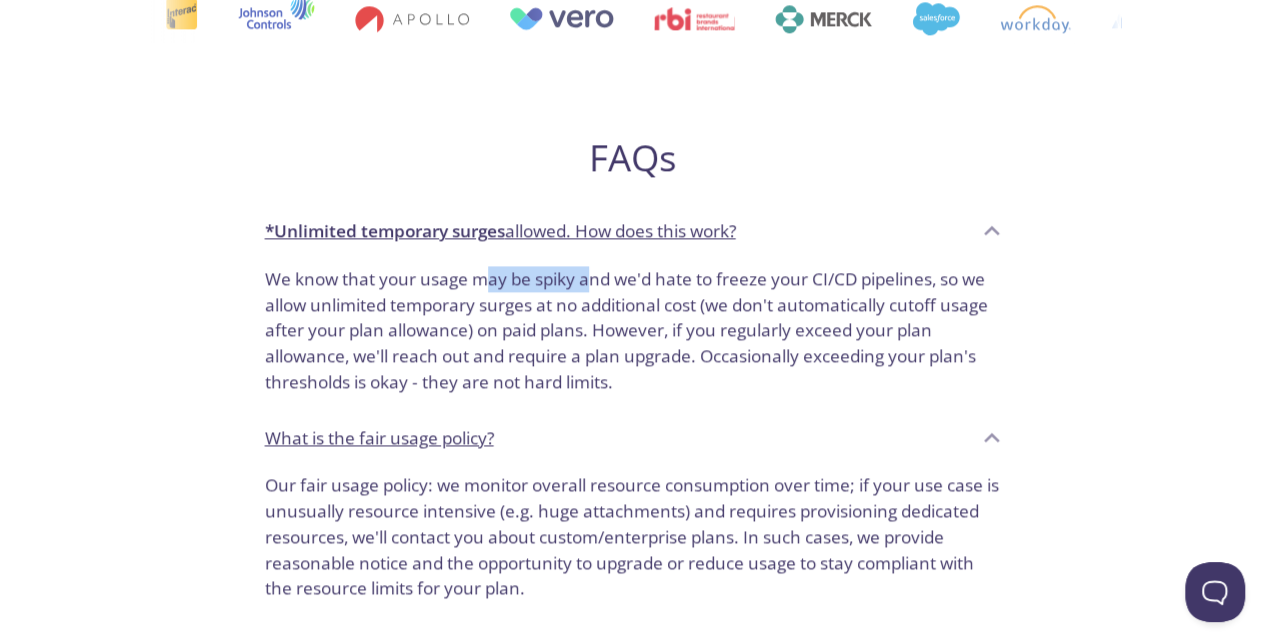 drag, startPoint x: 491, startPoint y: 285, endPoint x: 630, endPoint y: 298, distance: 139.60658 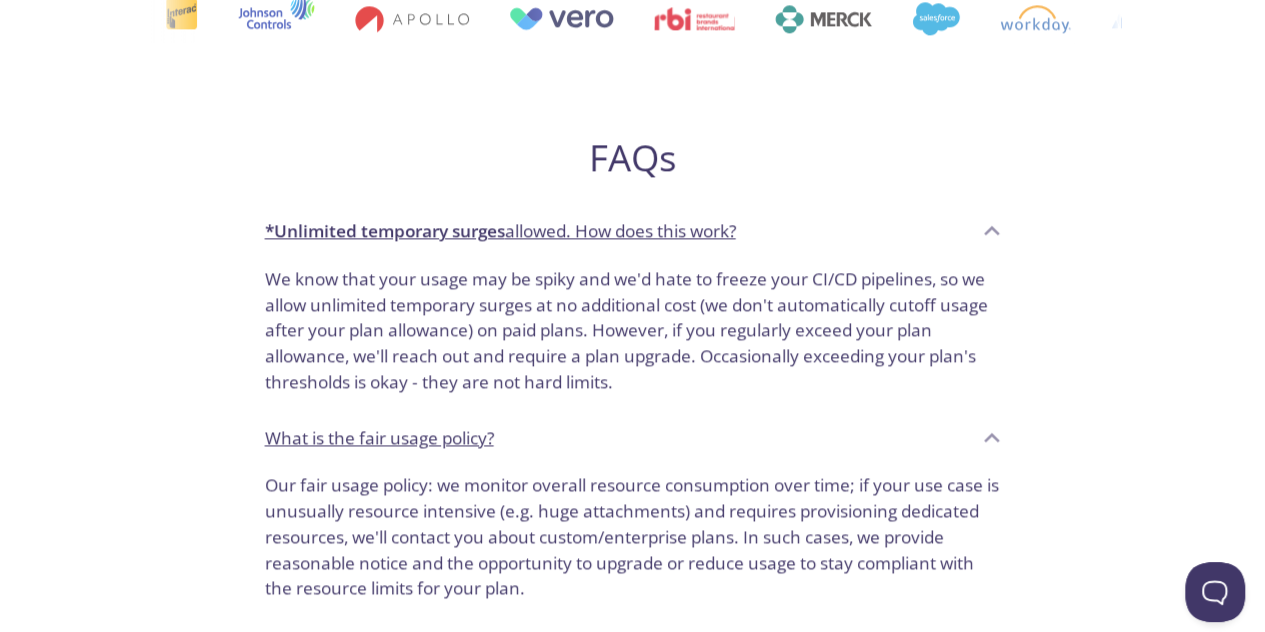 click on "We know that your usage may be spiky and we'd hate to freeze your CI/CD pipelines, so we allow unlimited temporary surges at no additional cost (we don't automatically cutoff usage after your plan allowance) on paid plans. However, if you regularly exceed your plan allowance, we'll reach out and require a plan upgrade. Occasionally exceeding your plan's thresholds is okay - they are not hard limits." at bounding box center [633, 330] 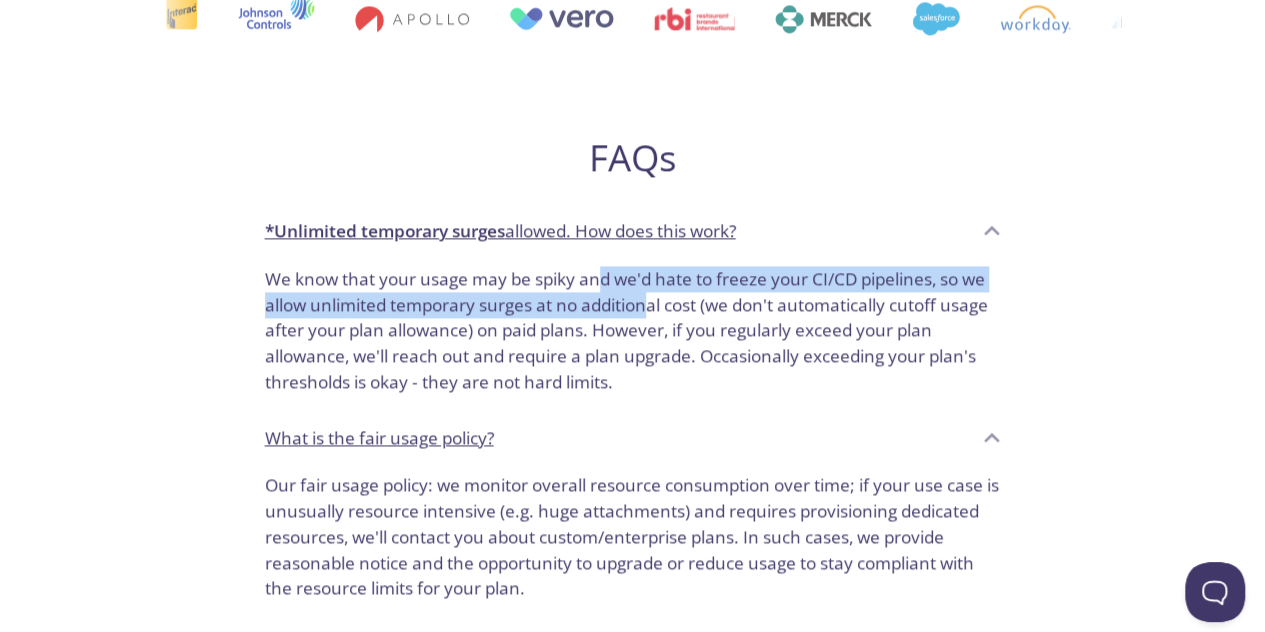 drag, startPoint x: 604, startPoint y: 276, endPoint x: 585, endPoint y: 271, distance: 19.646883 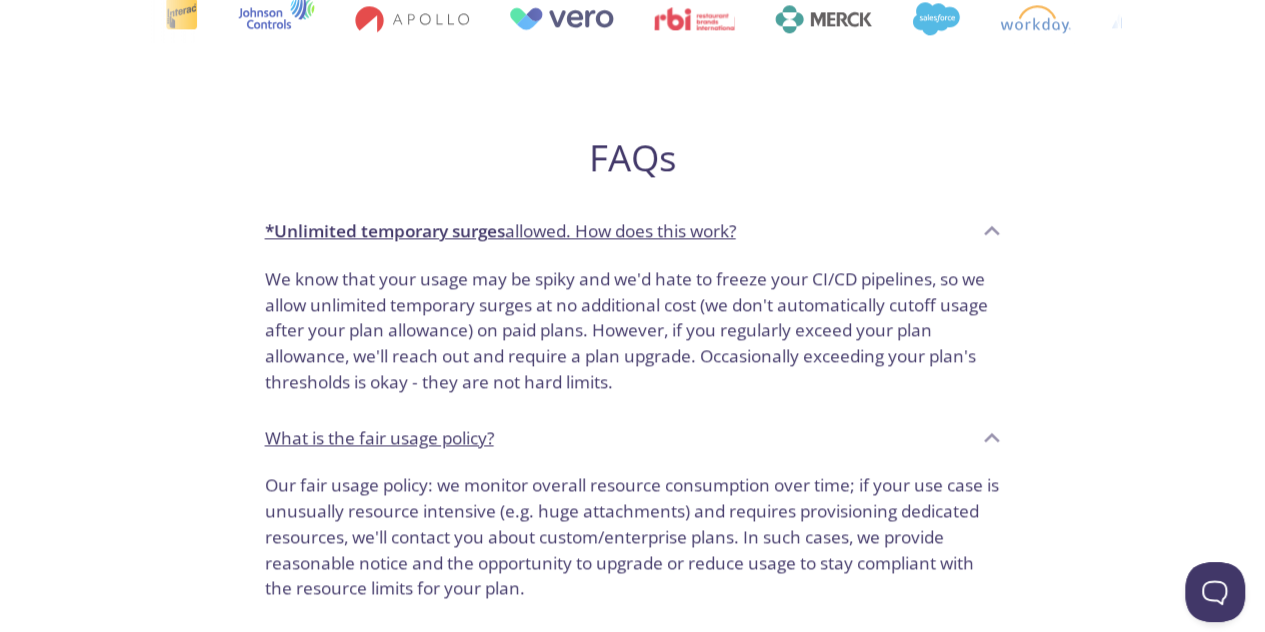click on "We know that your usage may be spiky and we'd hate to freeze your CI/CD pipelines, so we allow unlimited temporary surges at no additional cost (we don't automatically cutoff usage after your plan allowance) on paid plans. However, if you regularly exceed your plan allowance, we'll reach out and require a plan upgrade. Occasionally exceeding your plan's thresholds is okay - they are not hard limits." at bounding box center [633, 330] 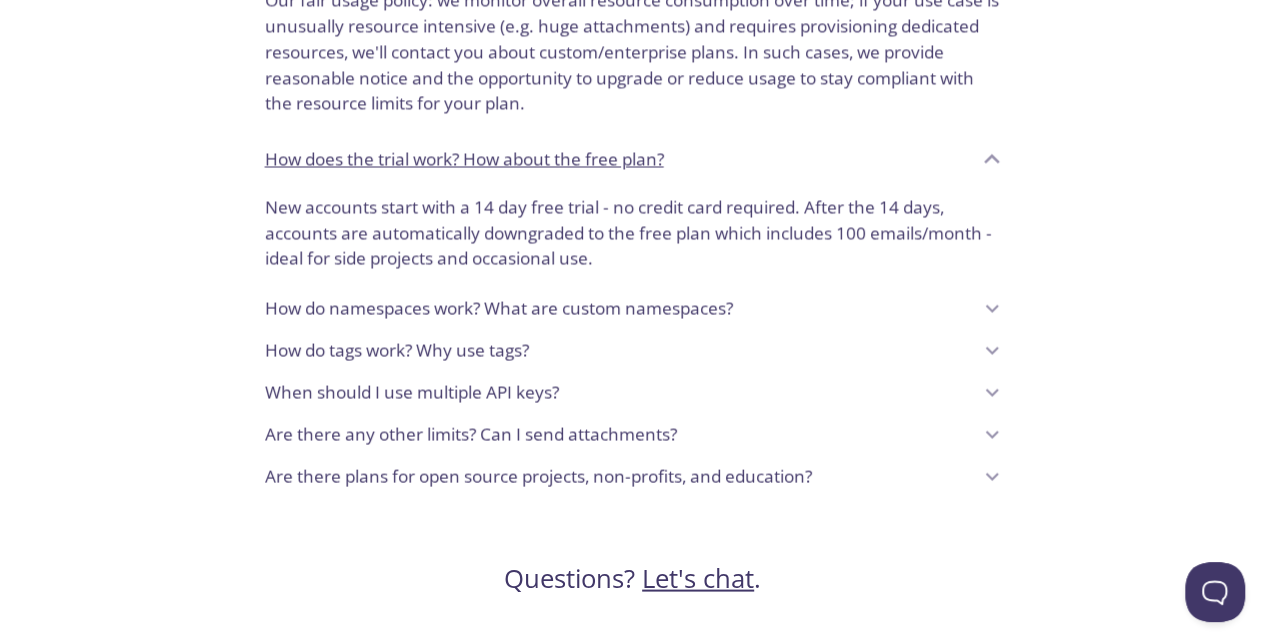 scroll, scrollTop: 1634, scrollLeft: 0, axis: vertical 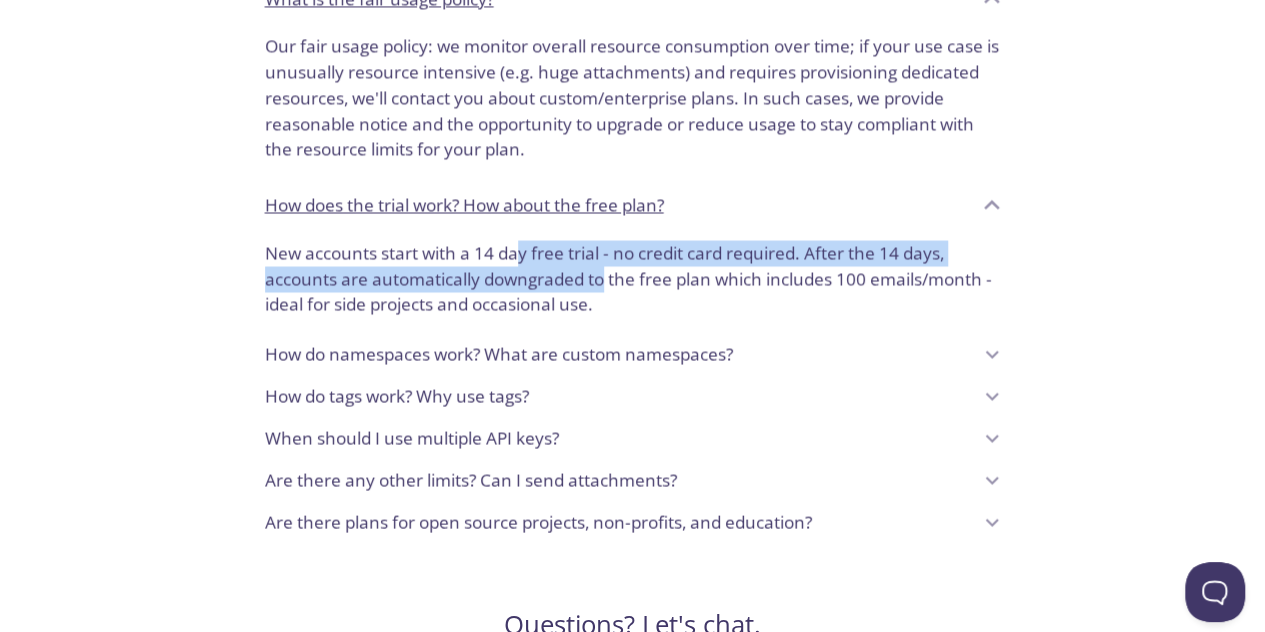 drag, startPoint x: 538, startPoint y: 255, endPoint x: 612, endPoint y: 281, distance: 78.434685 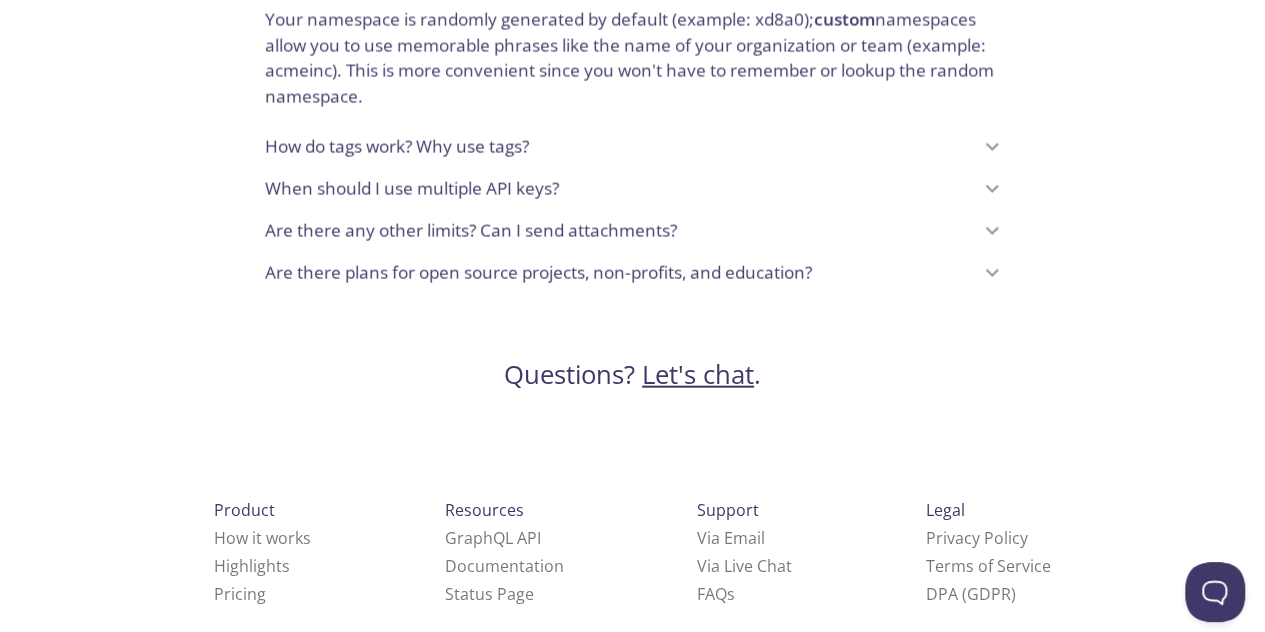 scroll, scrollTop: 2158, scrollLeft: 0, axis: vertical 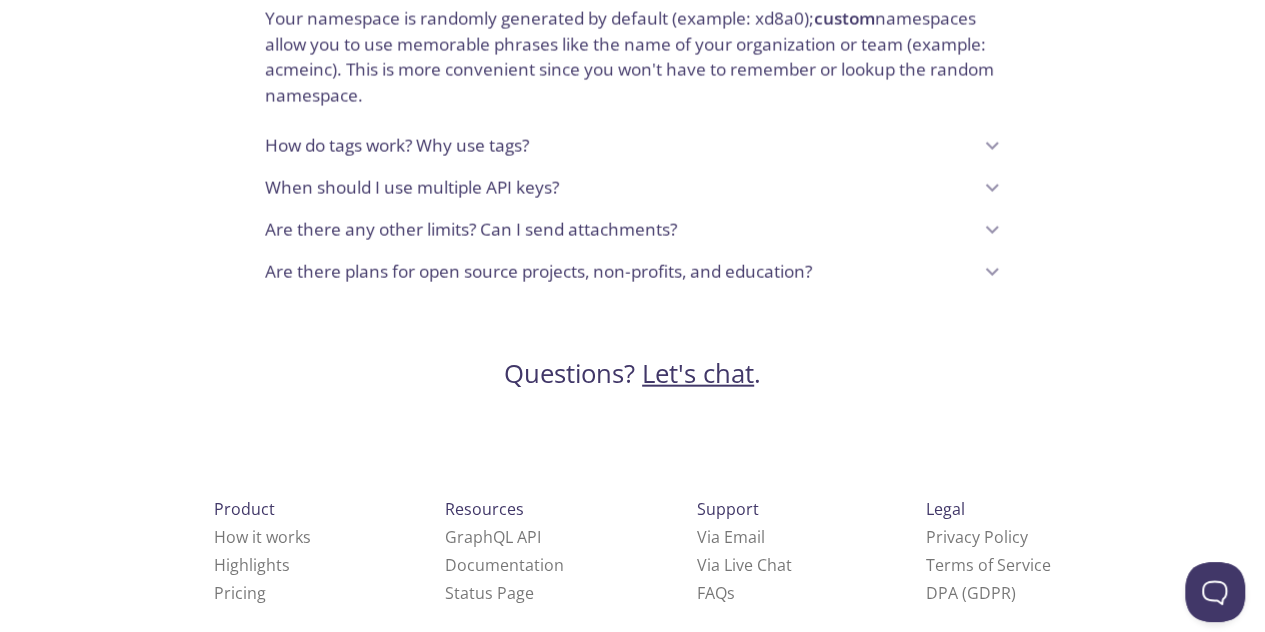 click on "Are there any other limits? Can I send attachments?" at bounding box center [471, 230] 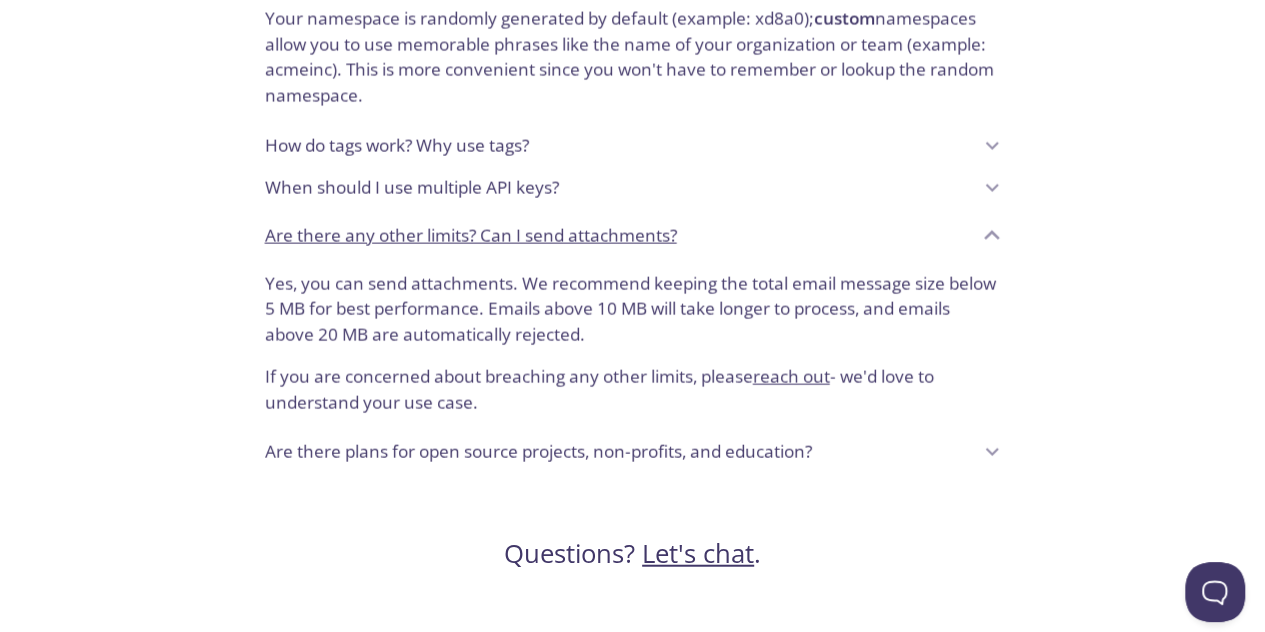 click on "Are there any other limits? Can I send attachments?" at bounding box center [471, 236] 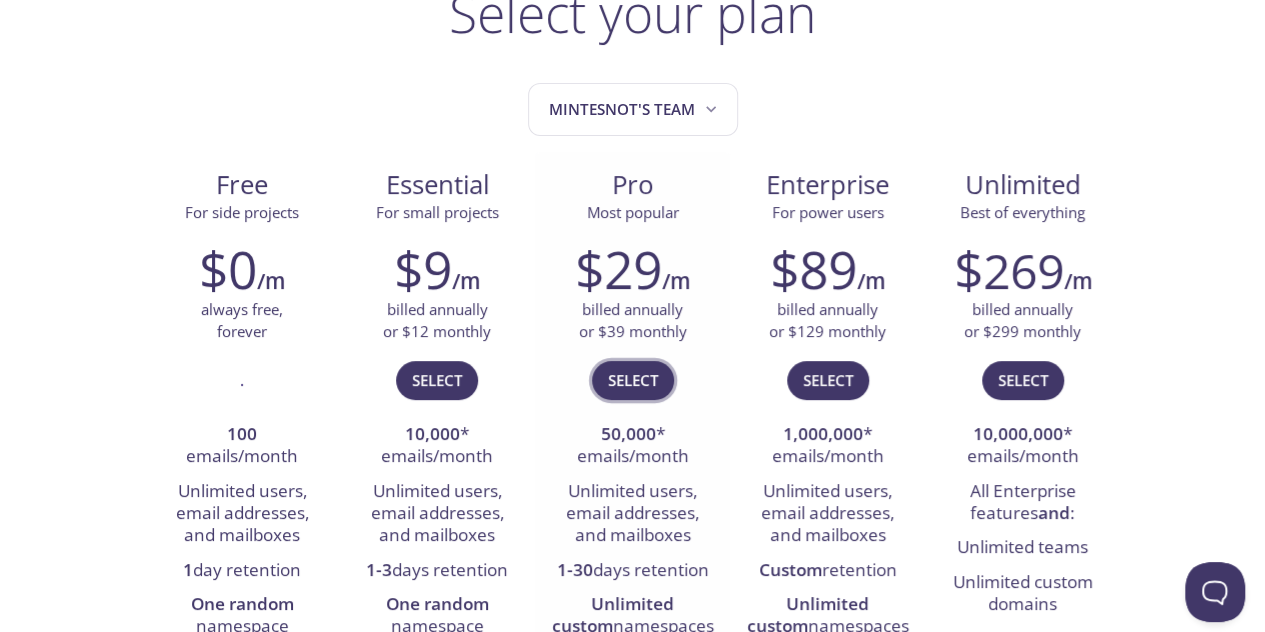 scroll, scrollTop: 166, scrollLeft: 0, axis: vertical 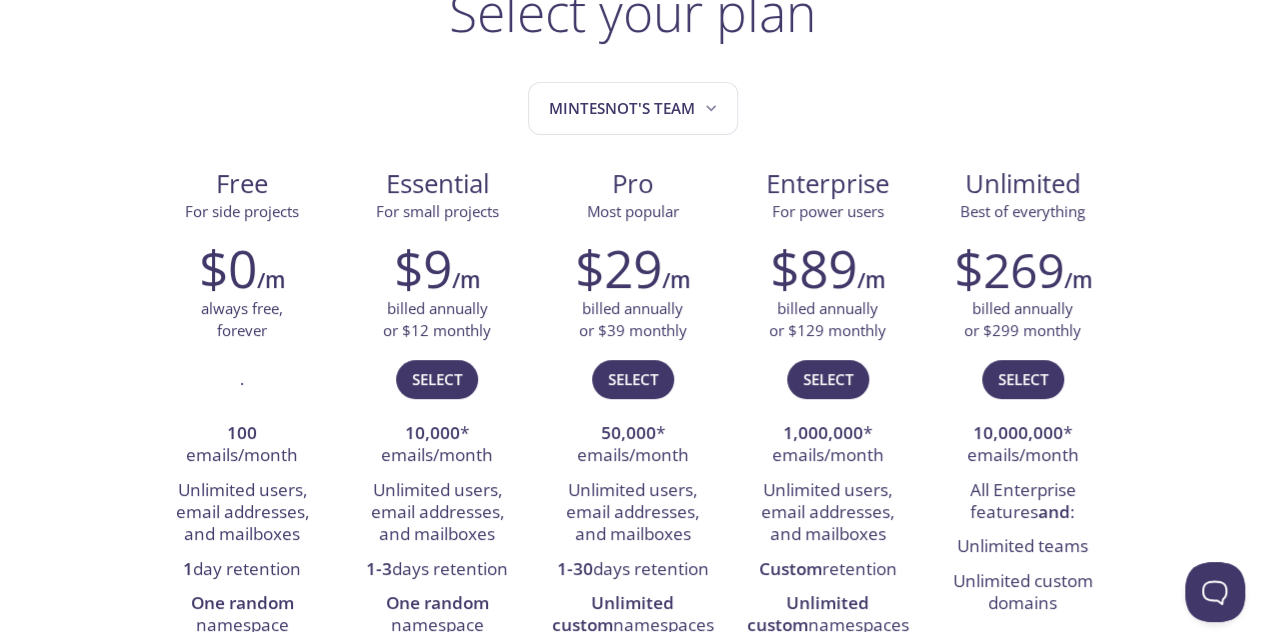 click on "testmail .app Product Pricing Docs Blog Console Select your plan Mintesnot's team Free For side projects $0 /m always free, forever . 100 emails/month Unlimited users, email addresses, and mailboxes 1  day retention One random namespace Essential For small projects $9 /m billed annually or $12 monthly Select 10,000 * emails/month Unlimited users, email addresses, and mailboxes 1-3  days retention One random namespace Full API access Pro Most popular $29 /m billed annually or $39 monthly Select 50,000 * emails/month Unlimited users, email addresses, and mailboxes 1-30  days retention Unlimited custom  namespaces Full API access + visual viewer Priority support Enterprise For power users $89 /m billed annually or $129 monthly Select 1,000,000 * emails/month Unlimited users, email addresses, and mailboxes Custom  retention Unlimited custom  namespaces Full API access + visual viewer Priority support SSO with  [PERSON_NAME] 2.0  or  OIDC Enterprise invoicing 99.99%  uptime SLA Plus  add-ons Unlimited $ 269 /m * :" at bounding box center [632, 1303] 